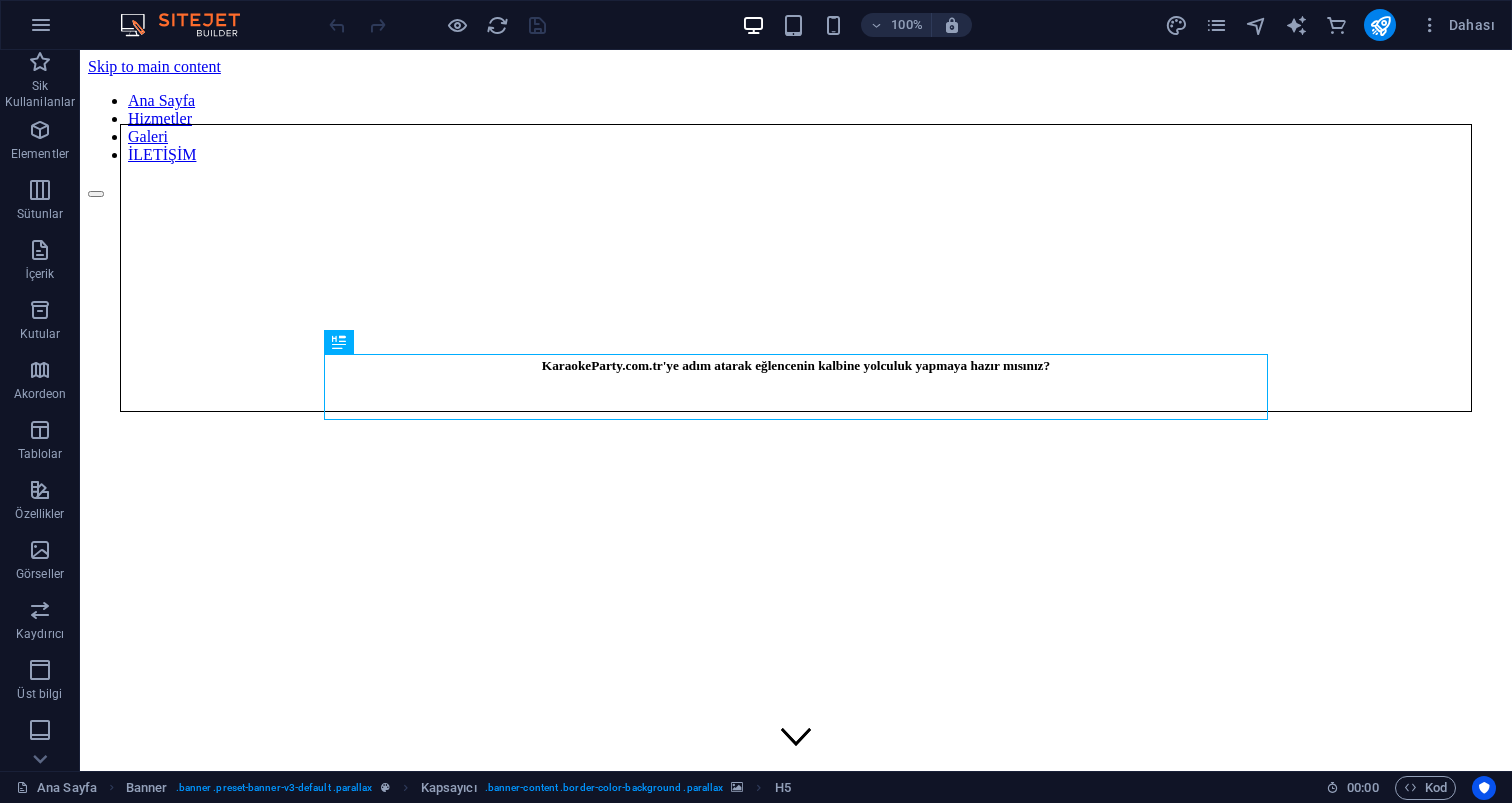 scroll, scrollTop: 0, scrollLeft: 0, axis: both 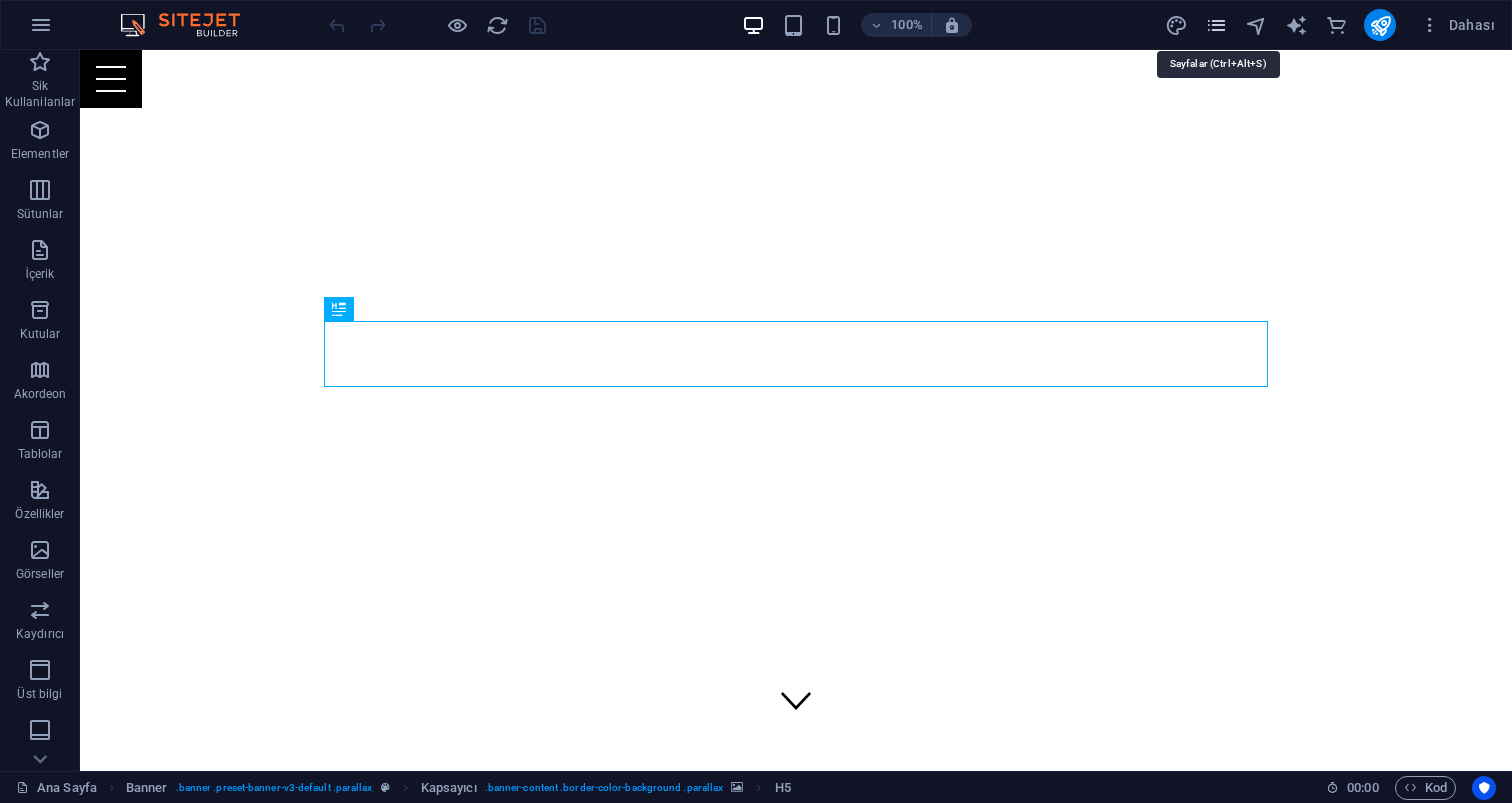 click at bounding box center (1216, 25) 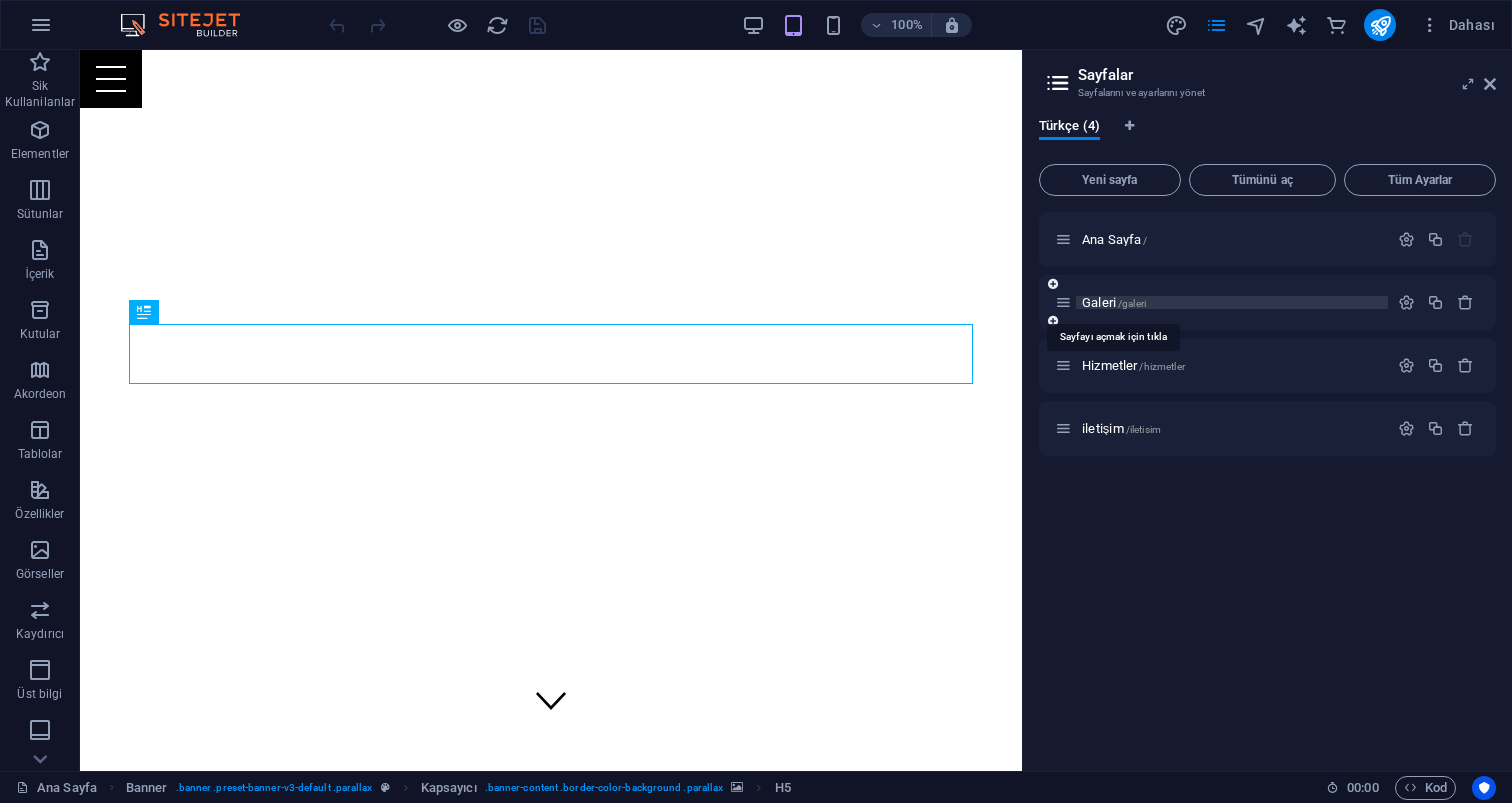 click on "Galeri /[URL_SEGMENT]" at bounding box center (1114, 302) 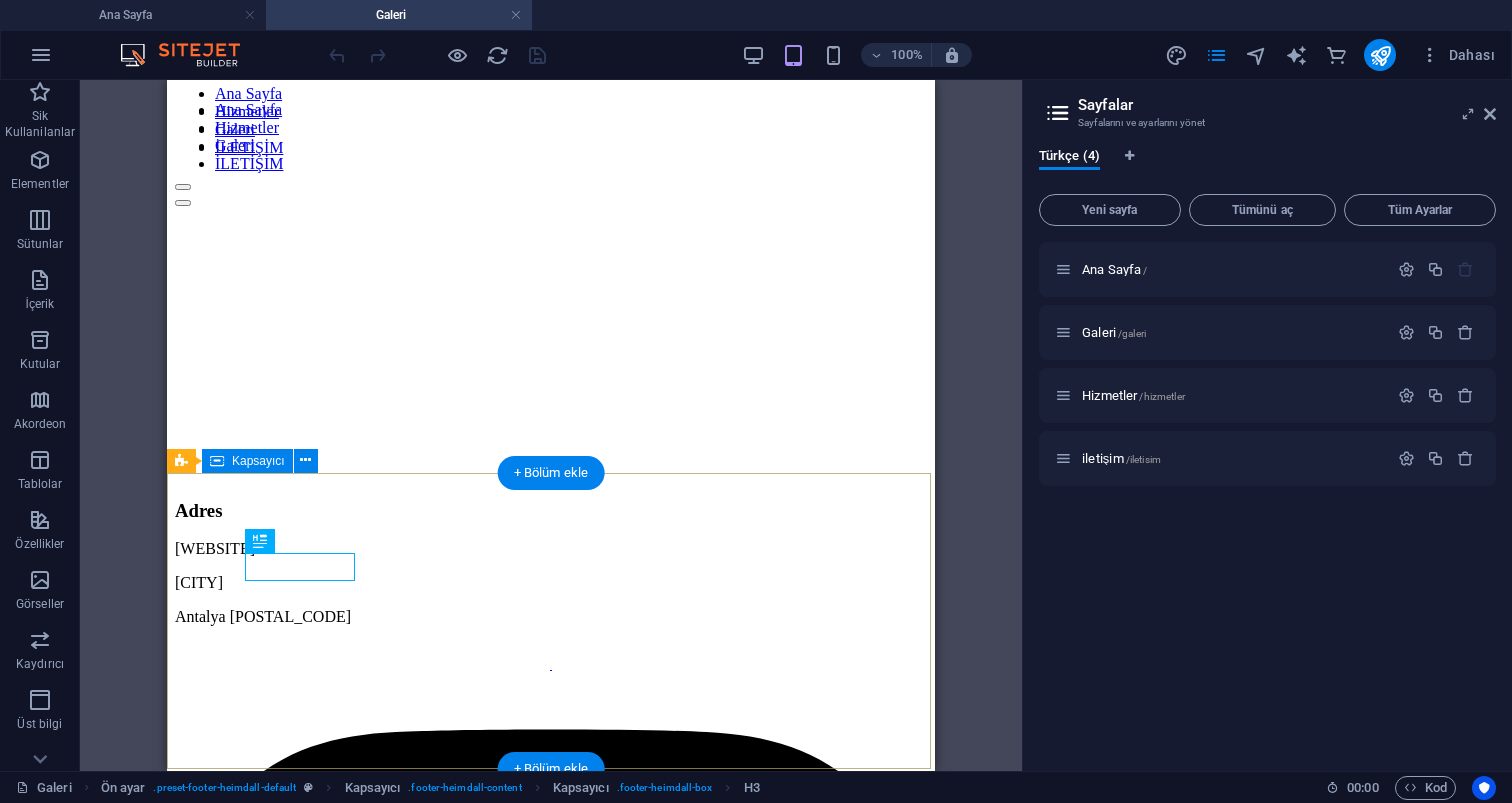 scroll, scrollTop: 35, scrollLeft: 0, axis: vertical 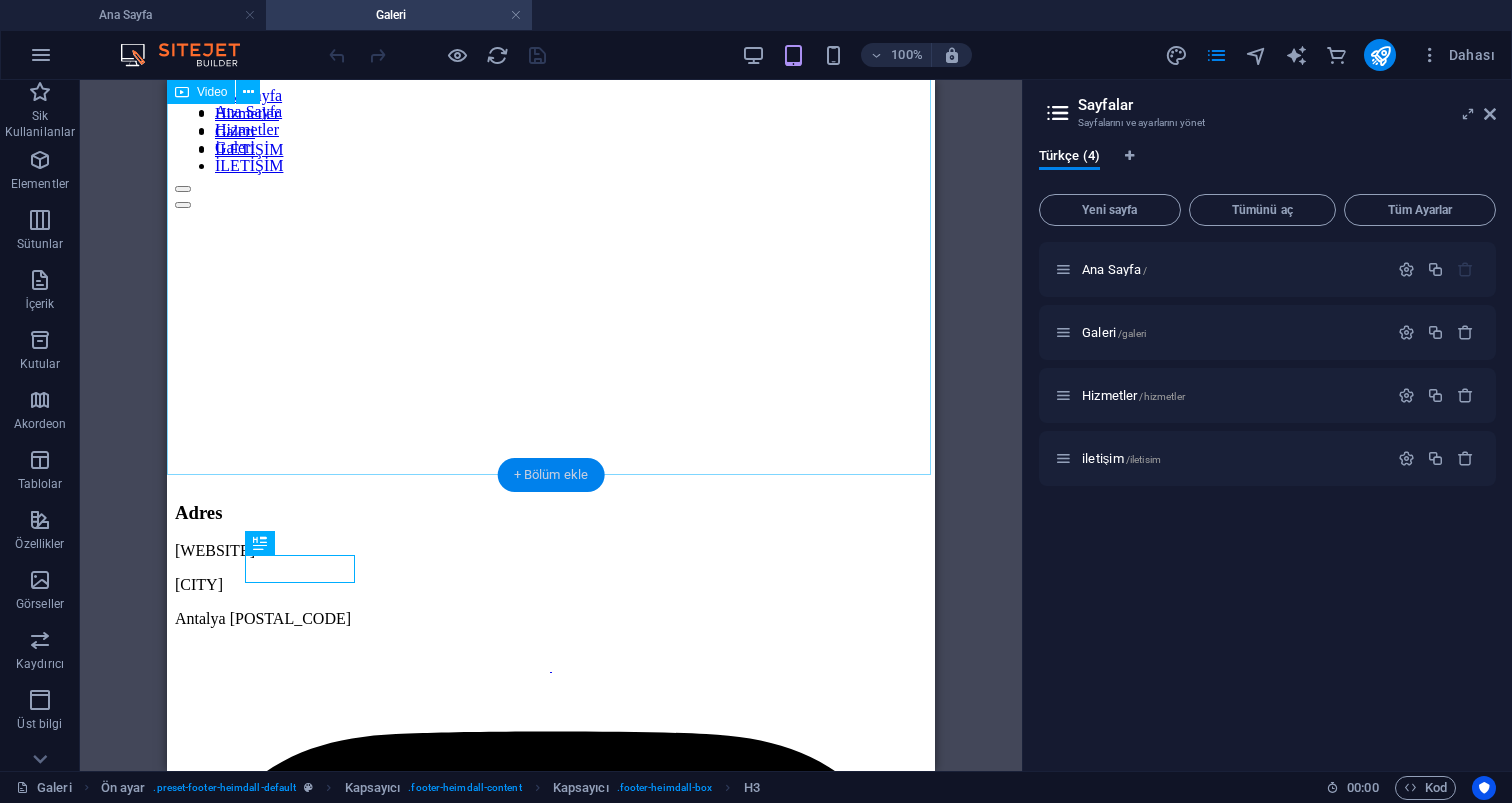 click on "+ Bölüm ekle" at bounding box center (551, 475) 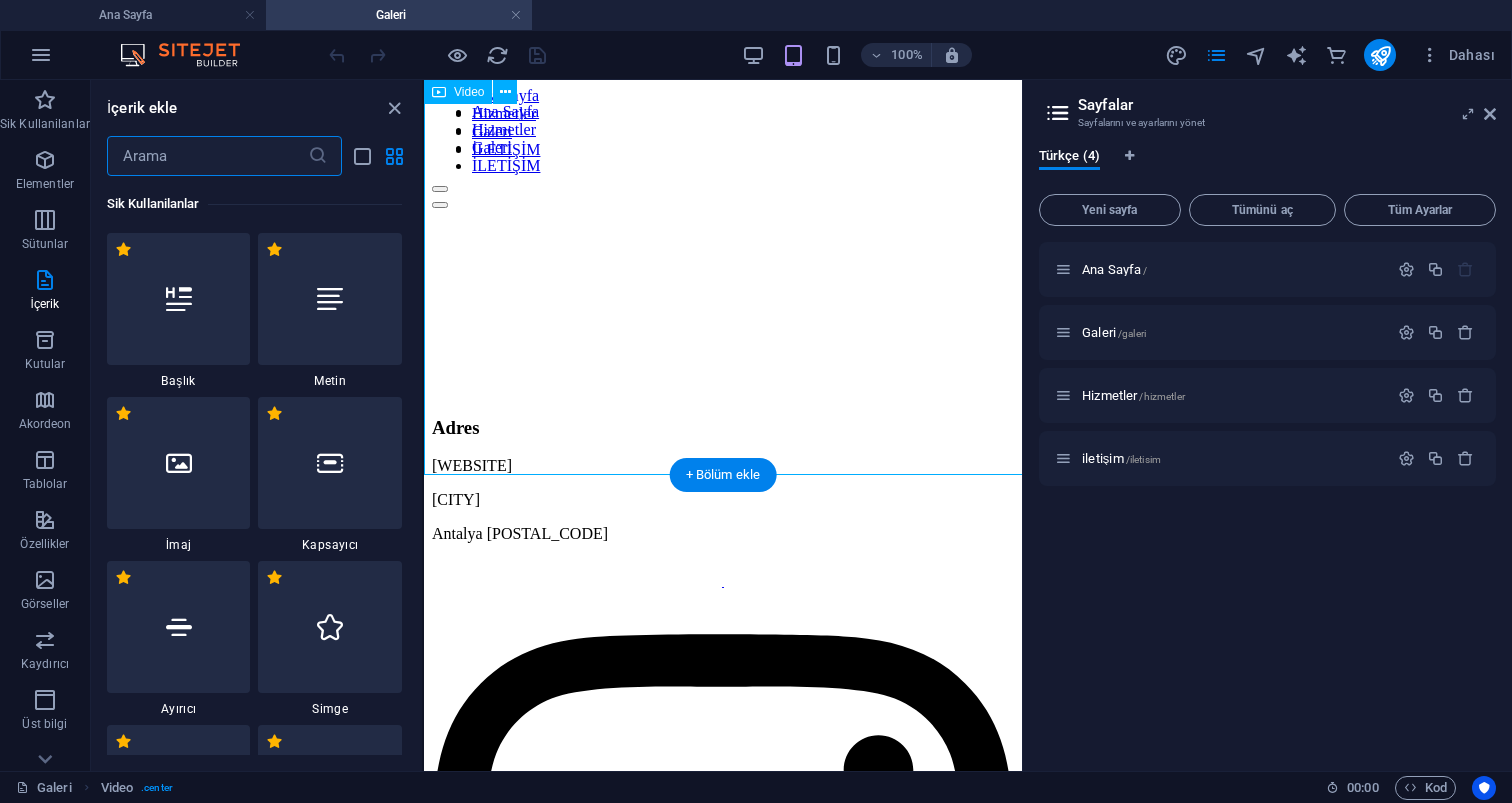 scroll, scrollTop: 0, scrollLeft: 0, axis: both 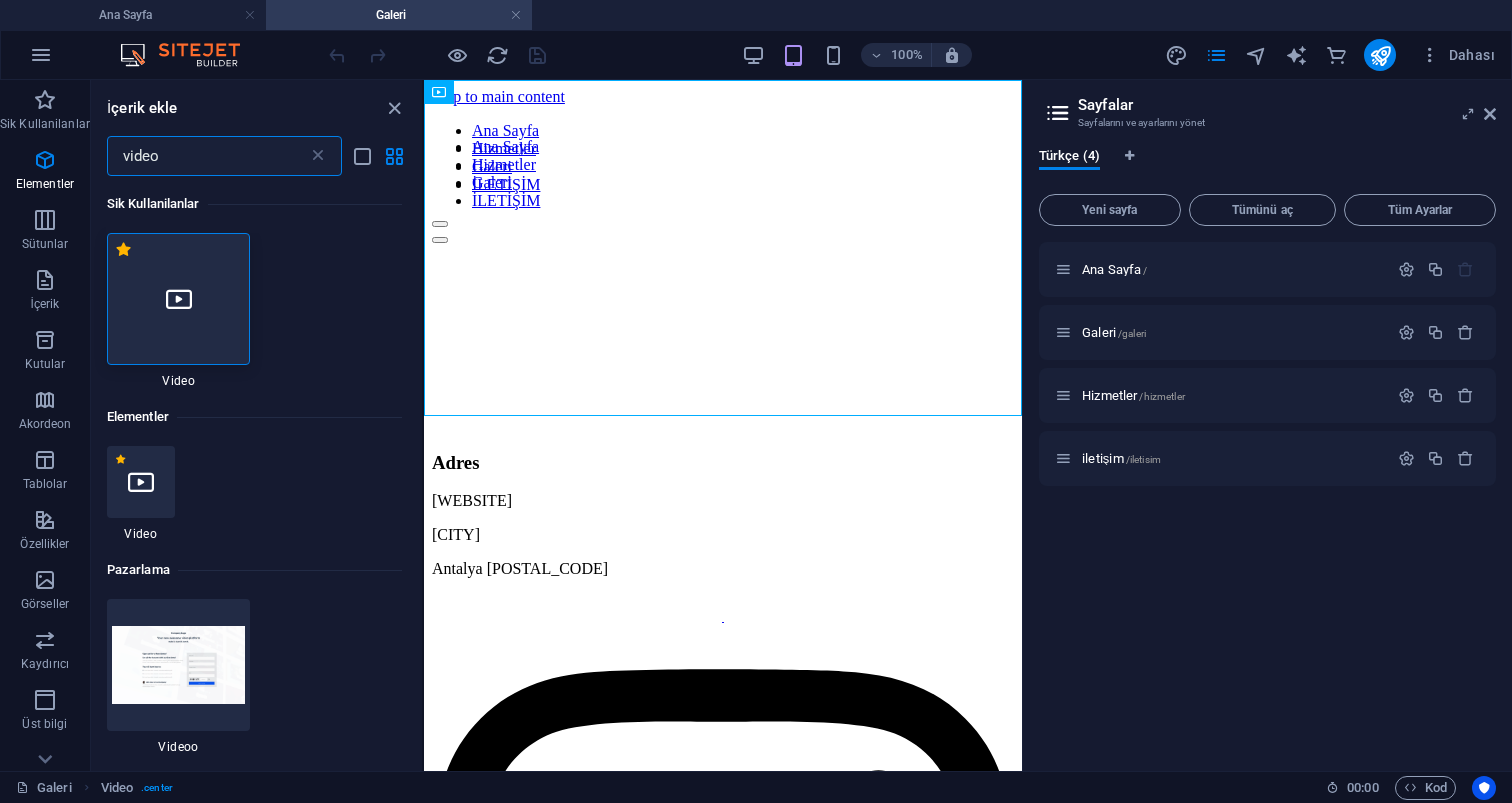 type on "video" 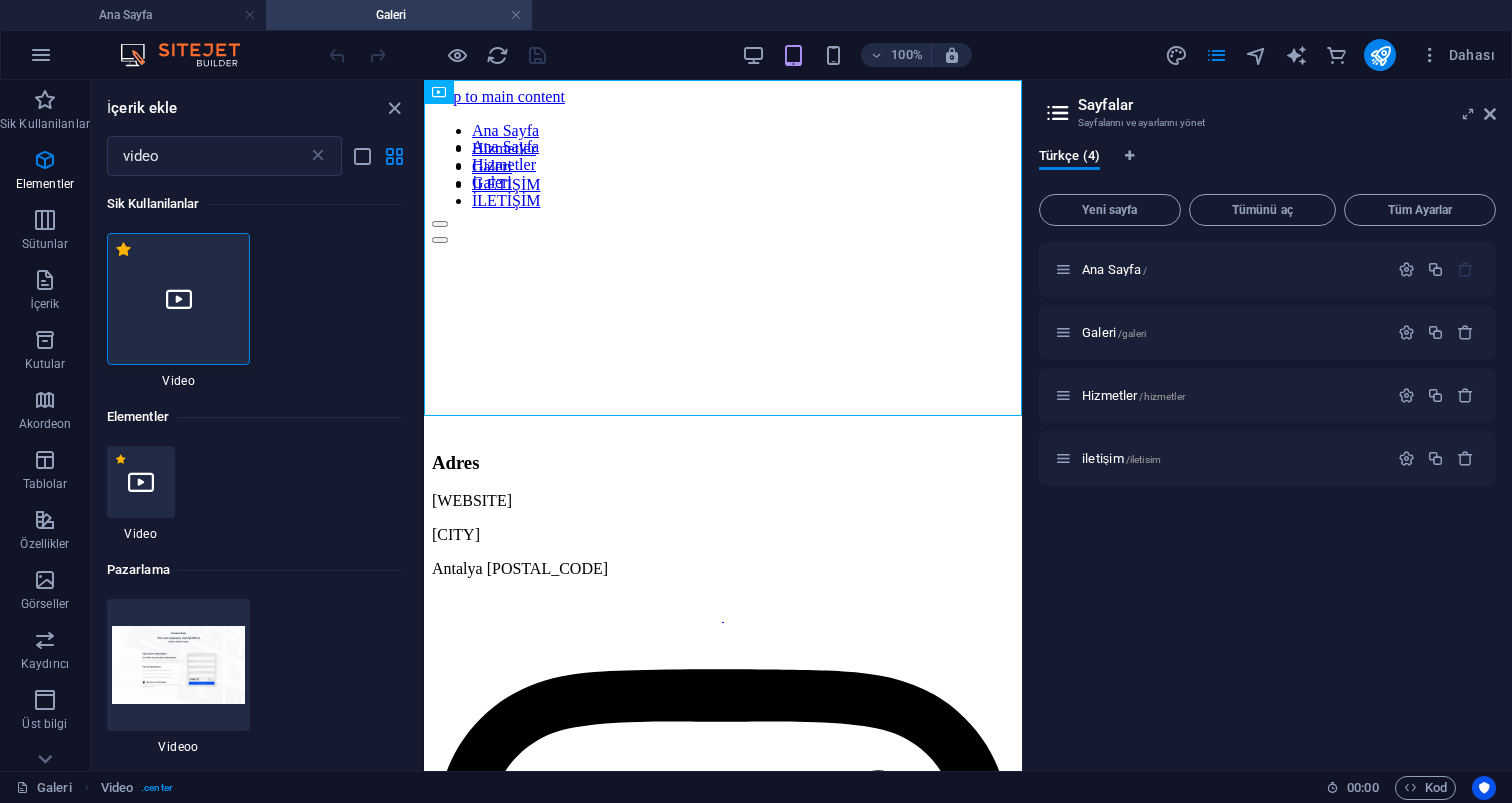 click at bounding box center [179, 299] 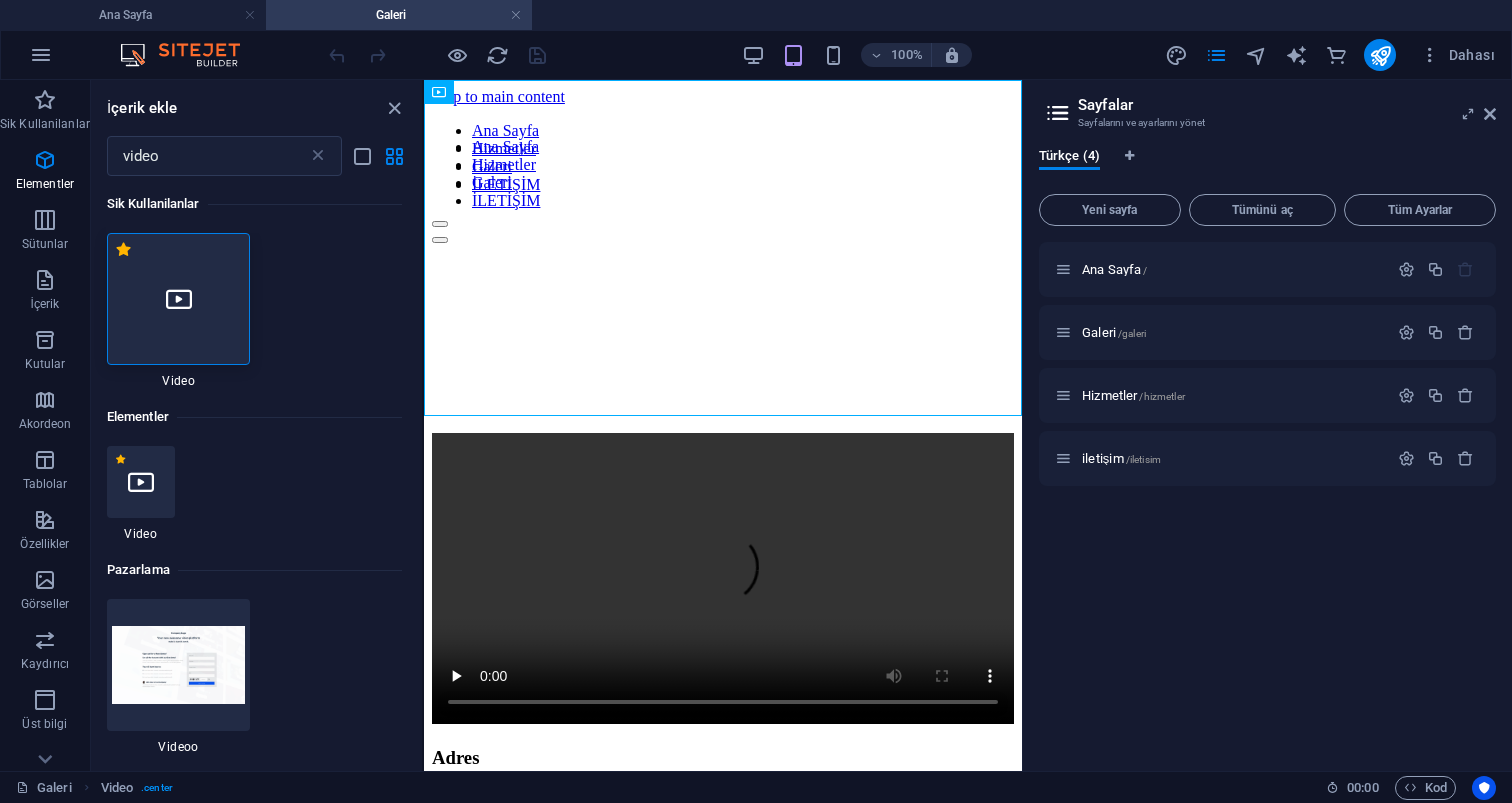 select on "%" 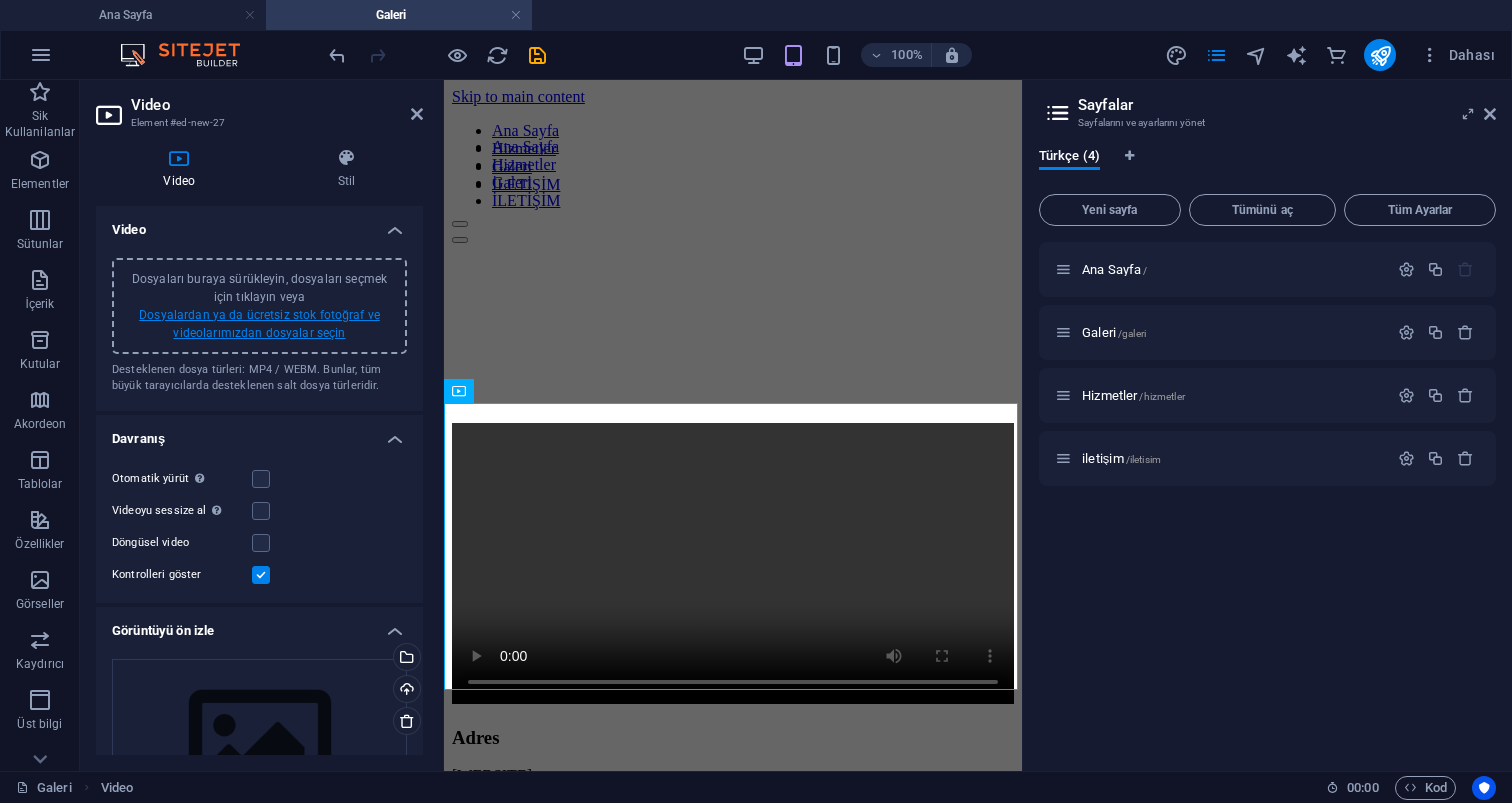 click on "Dosyalardan ya da ücretsiz stok fotoğraf ve videolarımızdan dosyalar seçin" at bounding box center (259, 324) 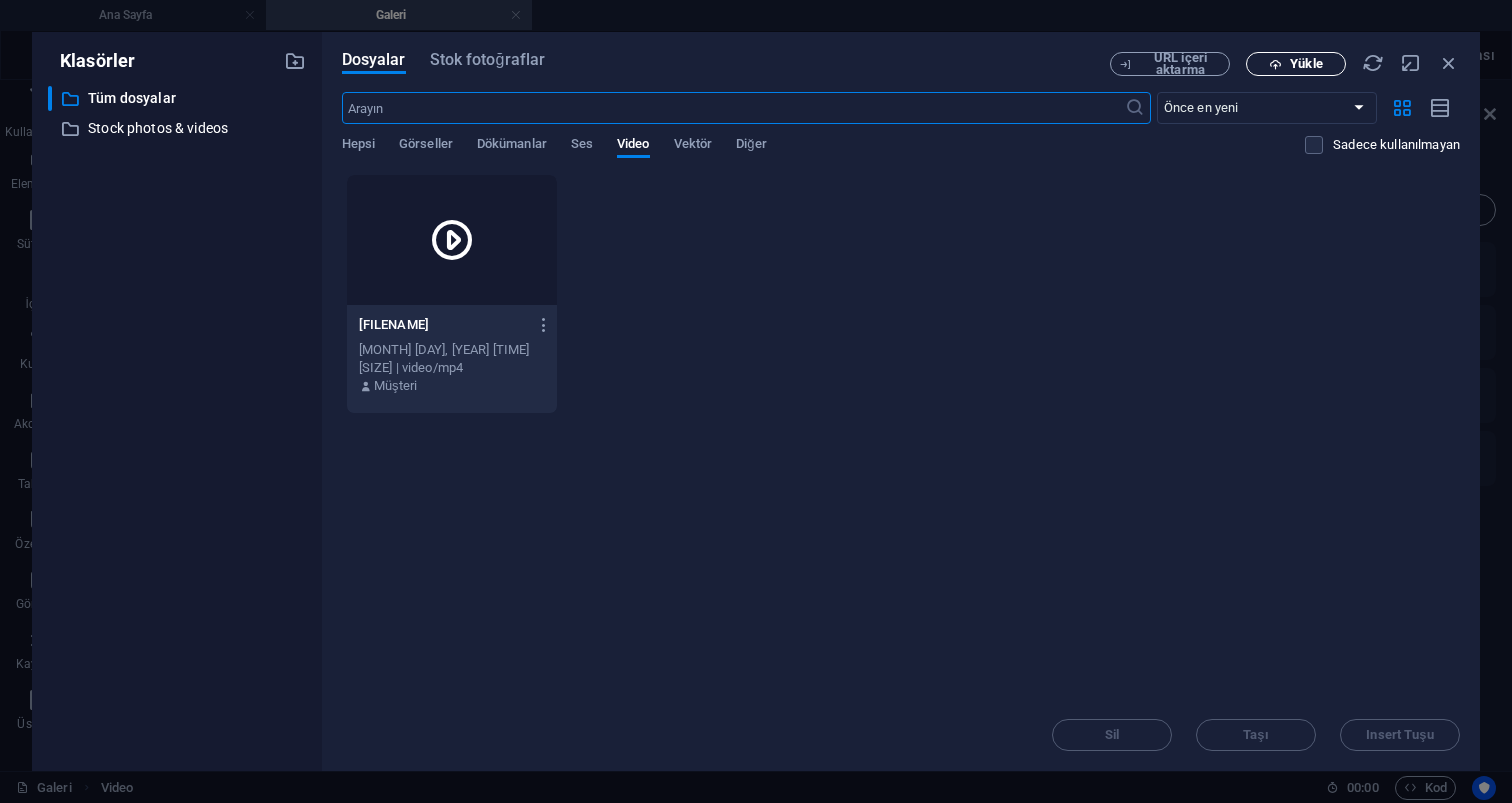click on "Yükle" at bounding box center [1306, 64] 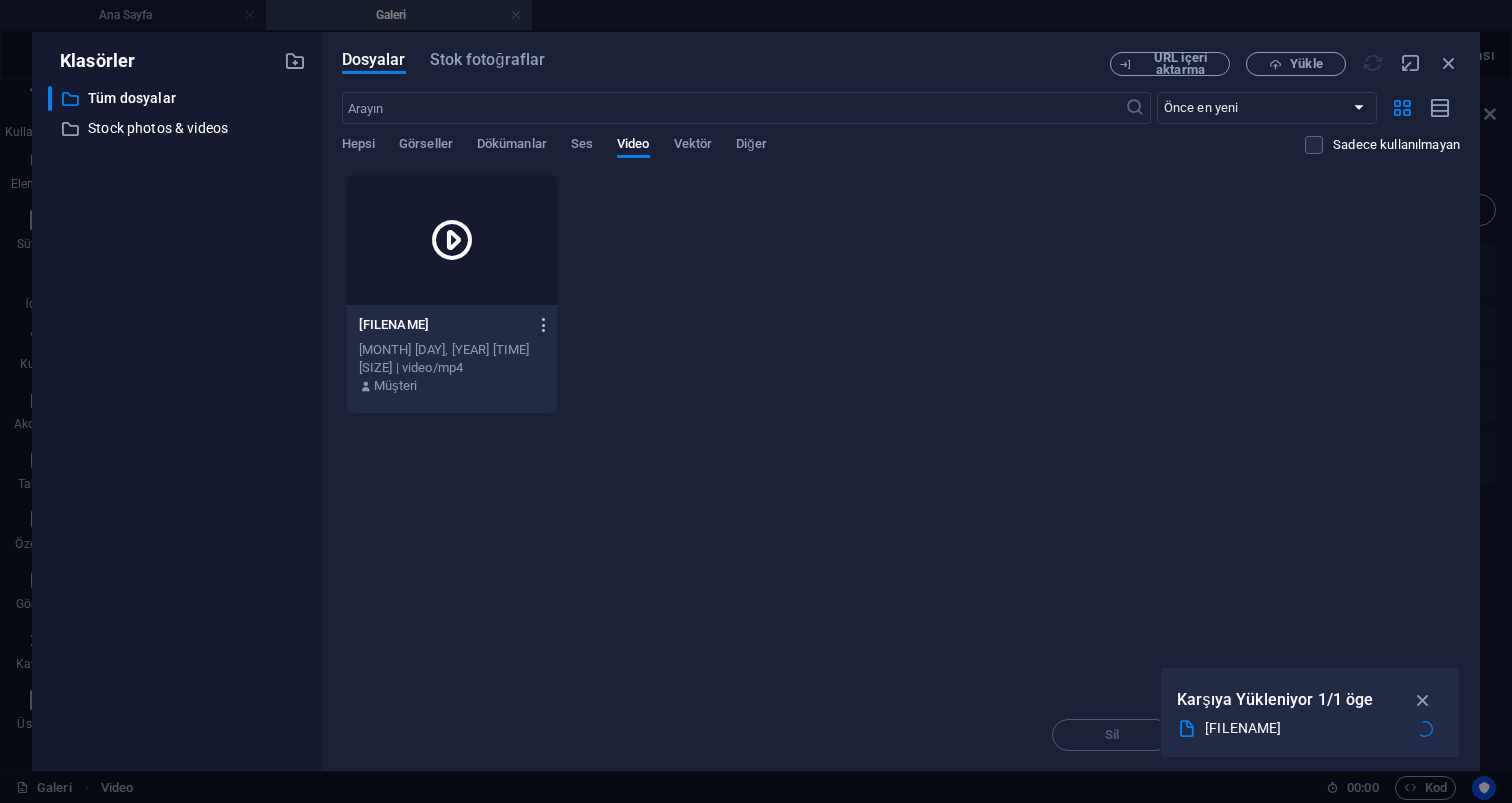 click at bounding box center [544, 325] 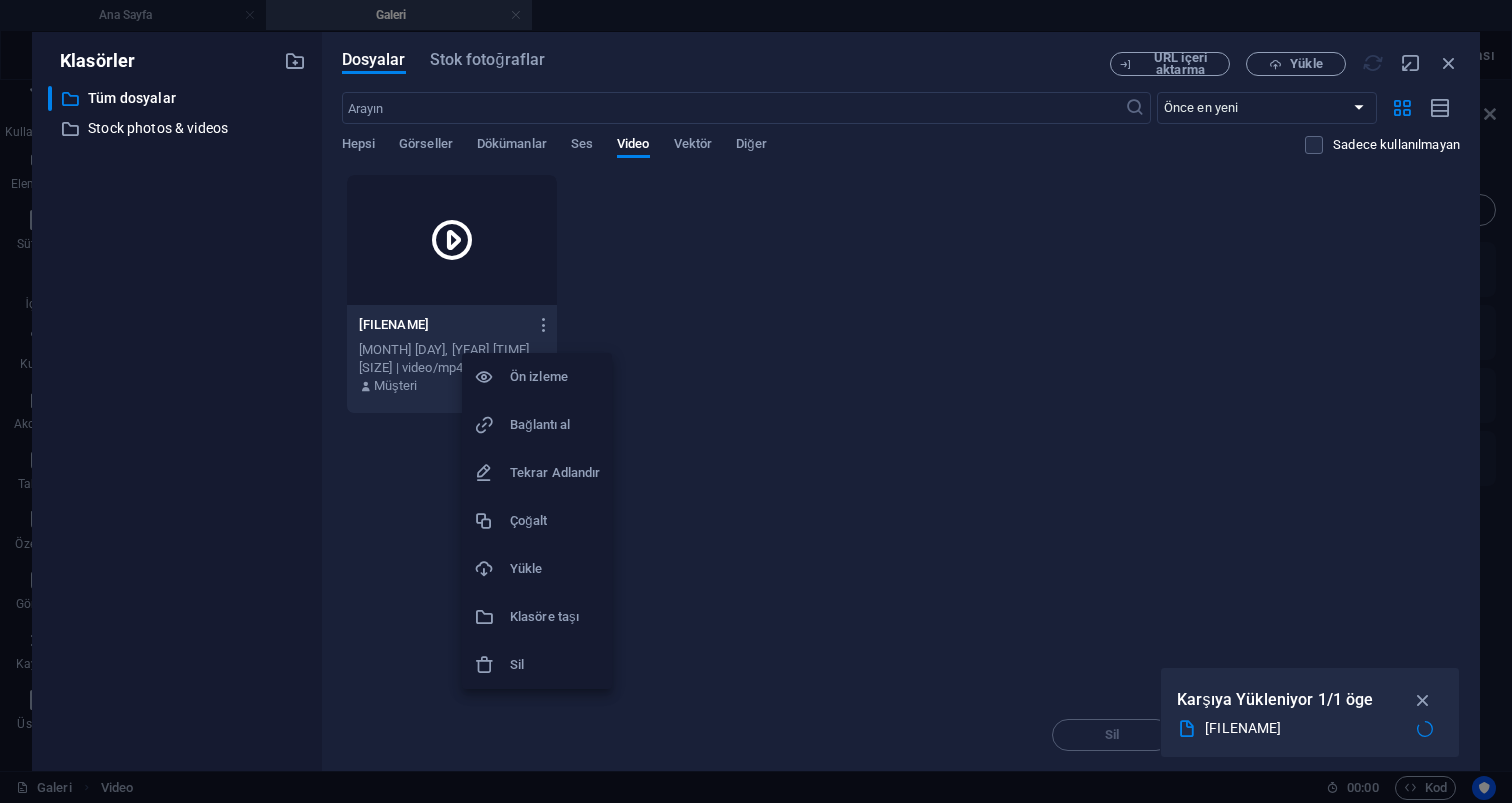 click at bounding box center (756, 401) 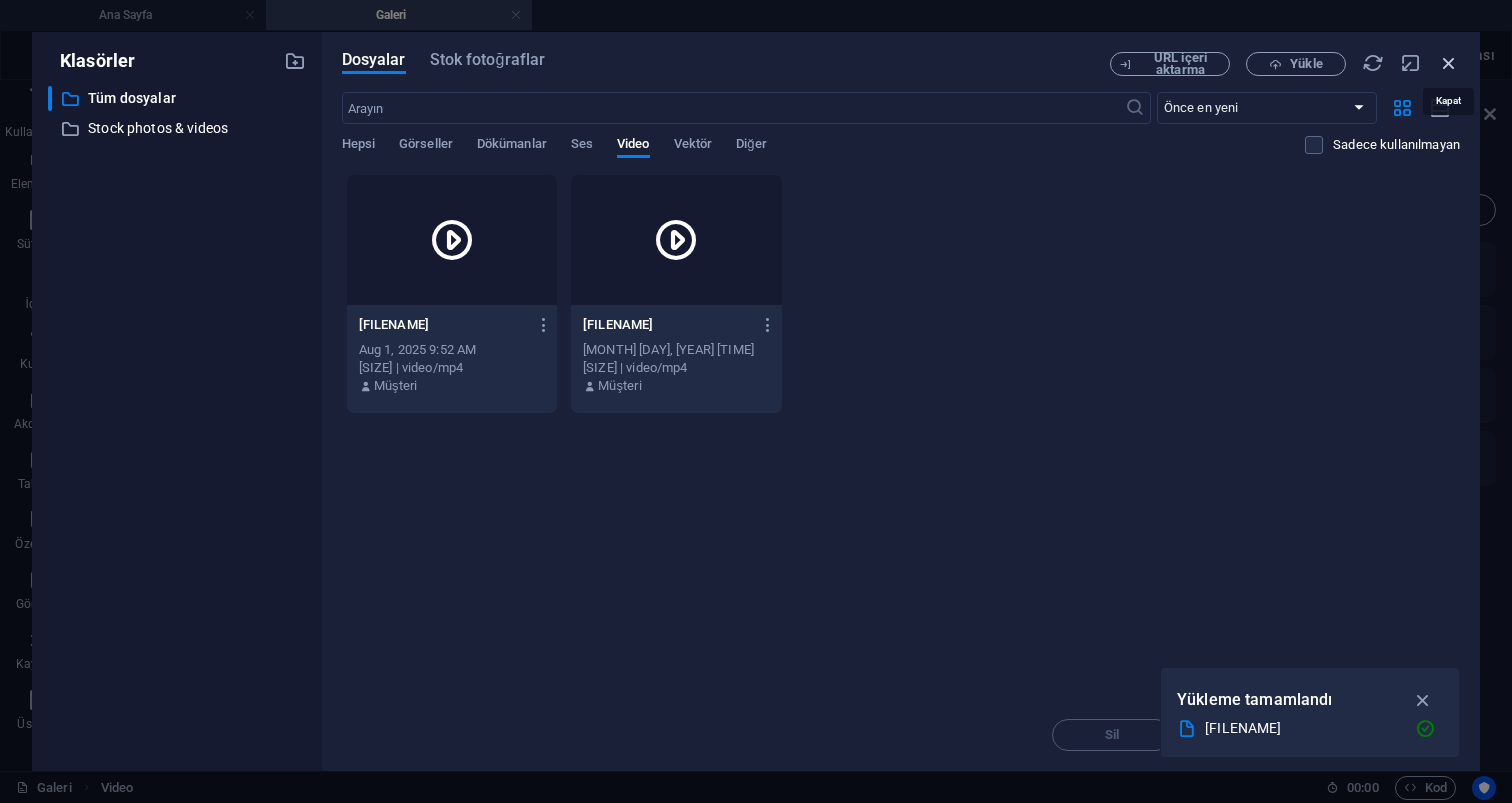 click at bounding box center (1449, 63) 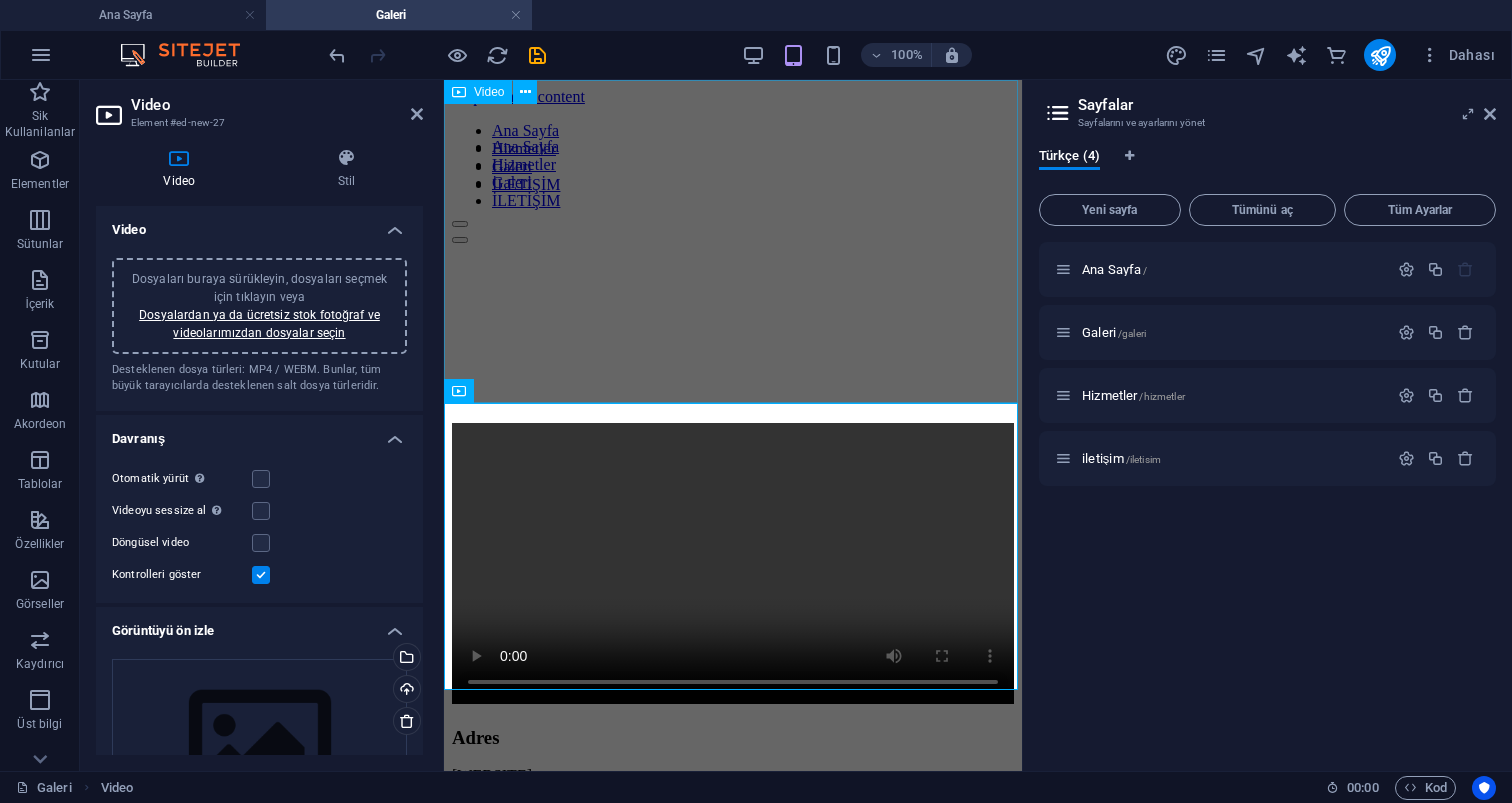 click at bounding box center (733, 280) 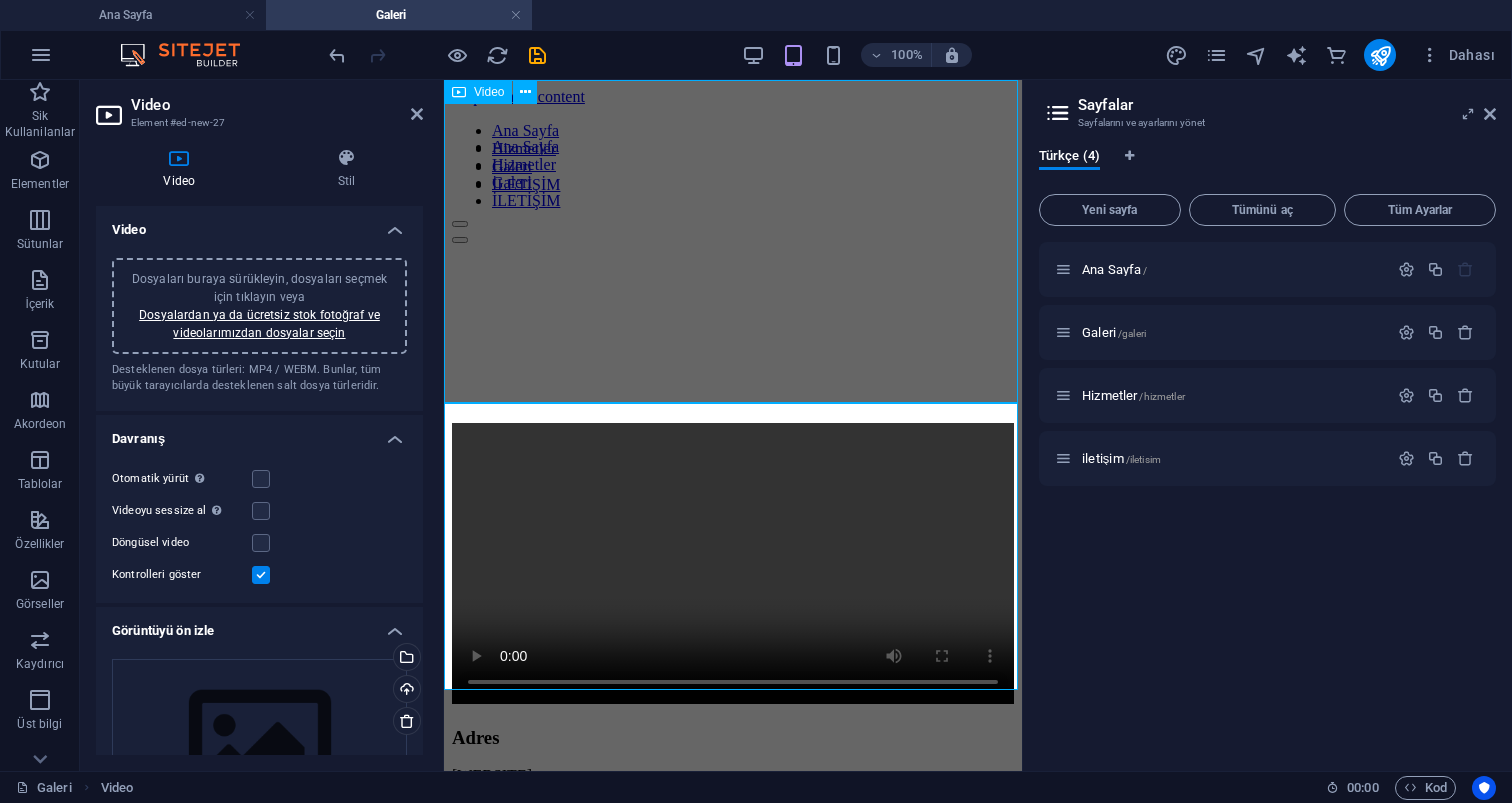 click at bounding box center (733, 280) 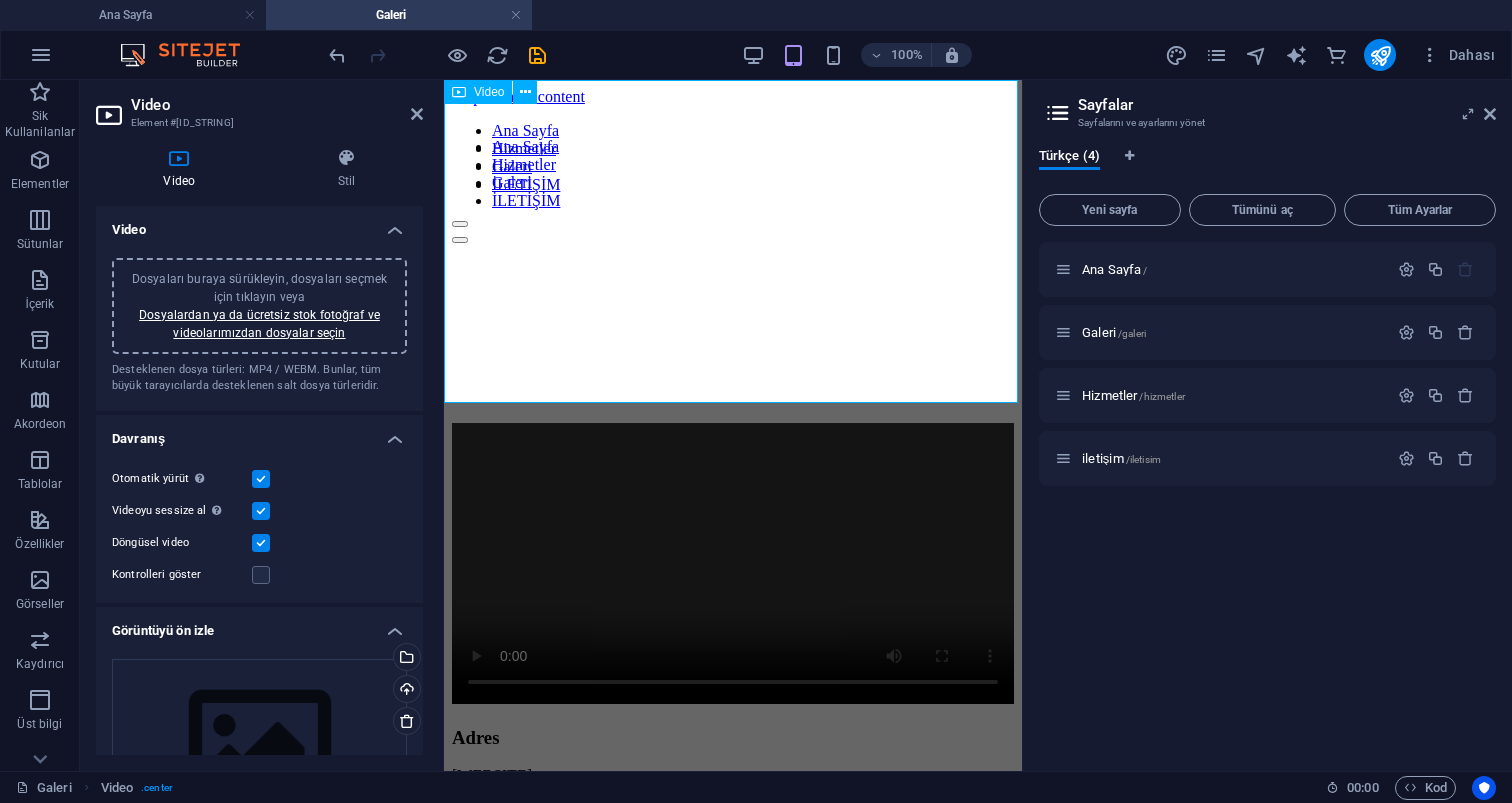 click at bounding box center (733, 280) 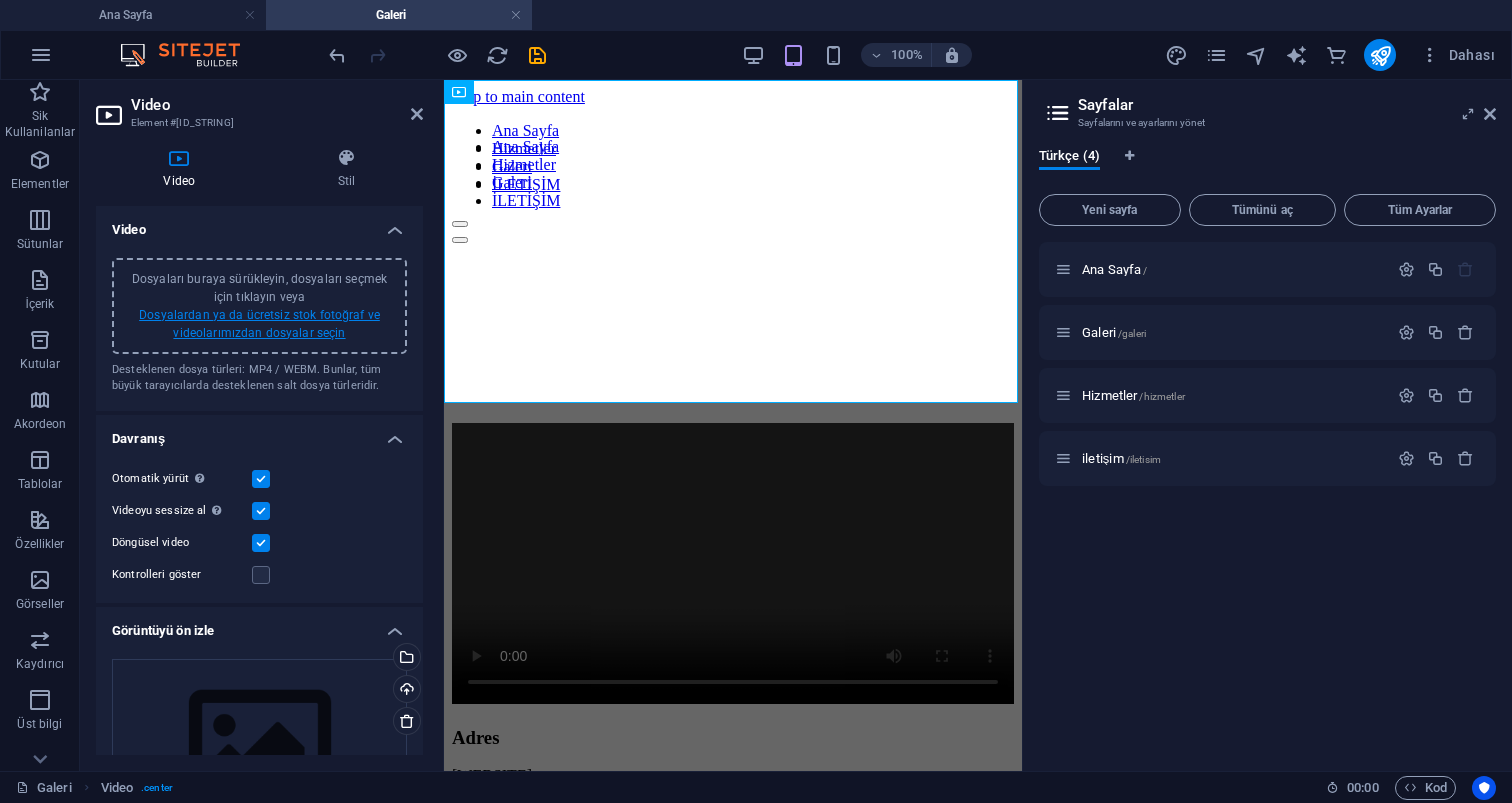 click on "Dosyalardan ya da ücretsiz stok fotoğraf ve videolarımızdan dosyalar seçin" at bounding box center [259, 324] 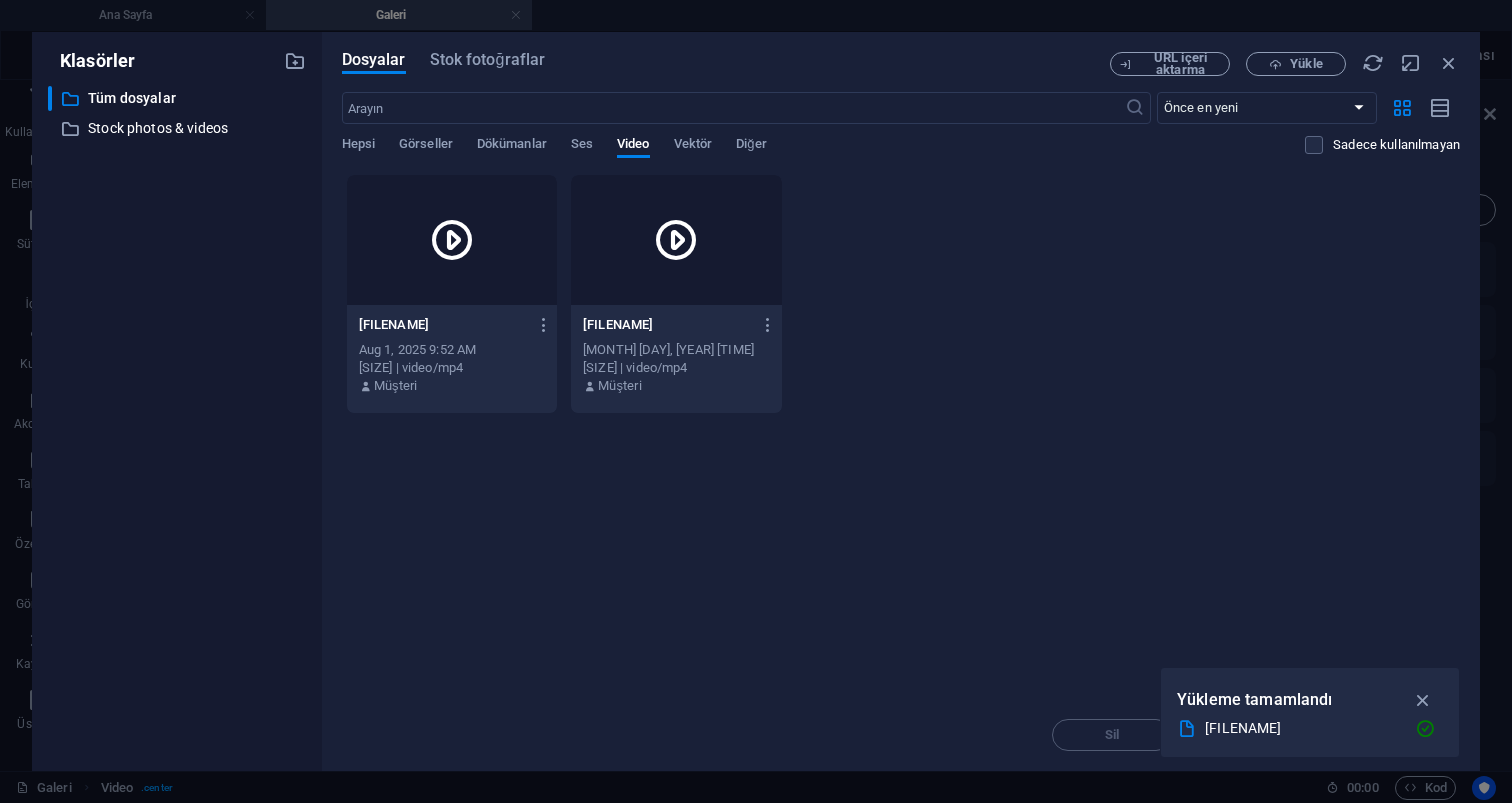 click at bounding box center [452, 240] 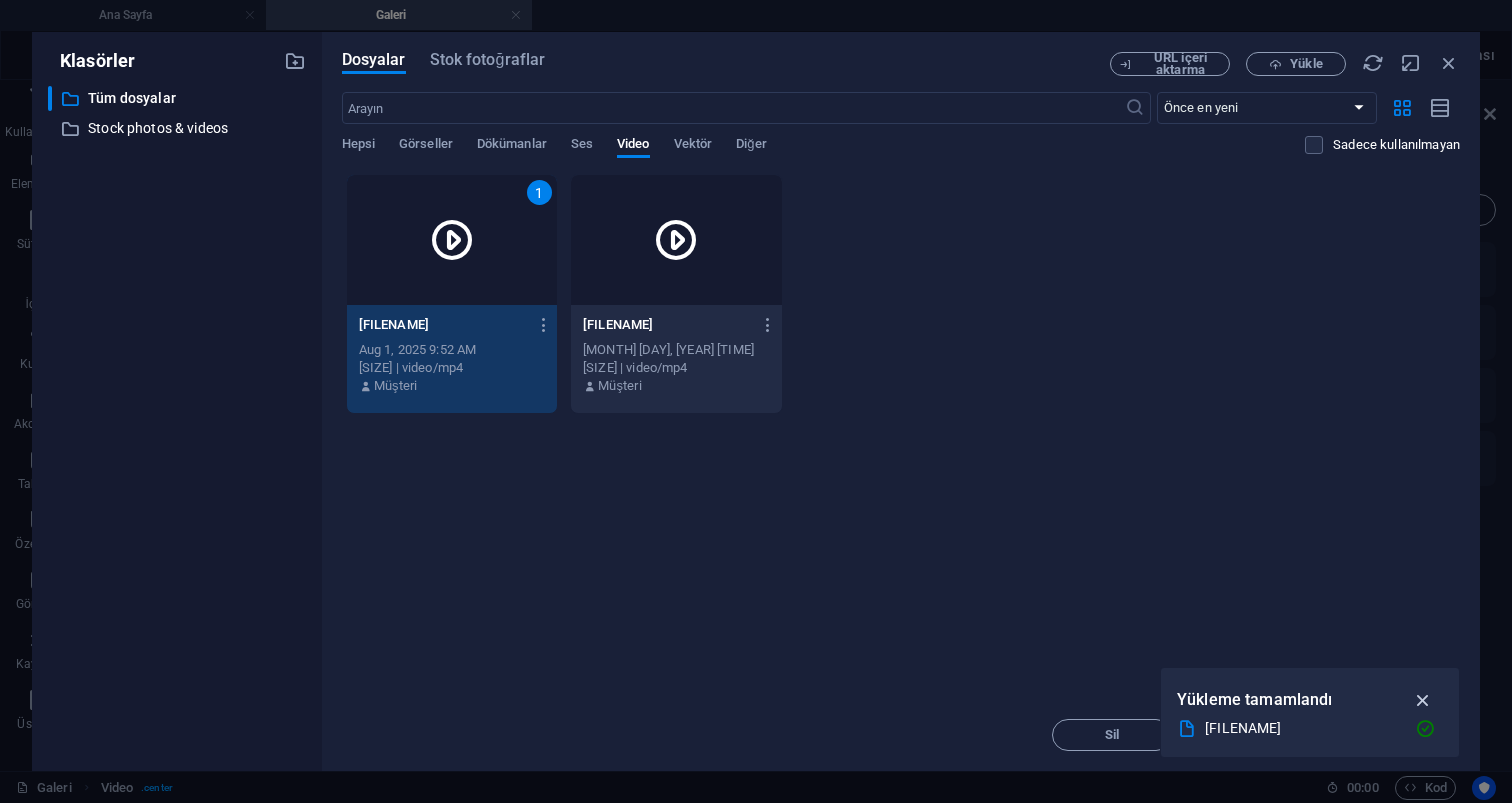 click at bounding box center [1423, 700] 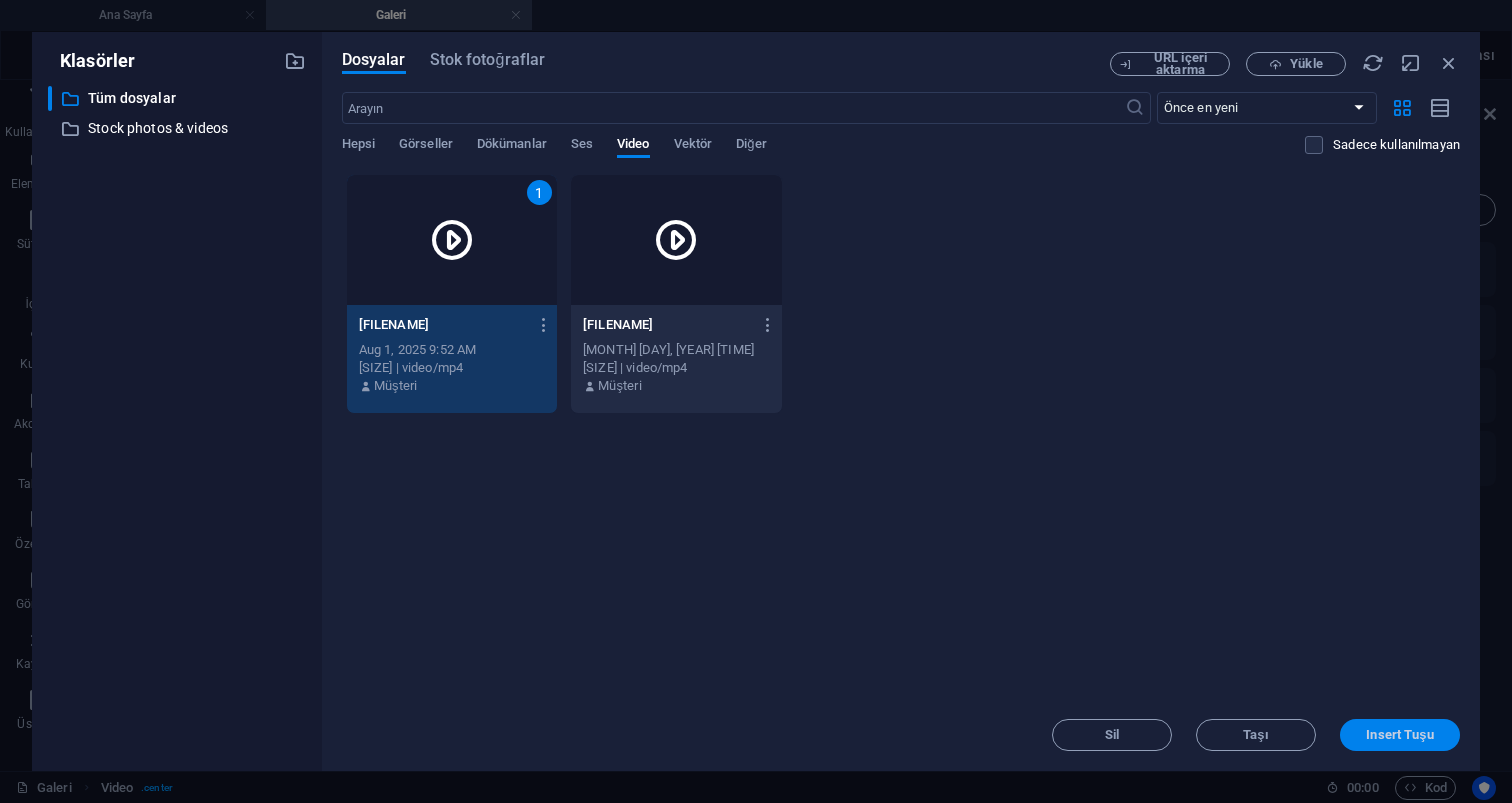 click on "Insert Tuşu" at bounding box center [1399, 735] 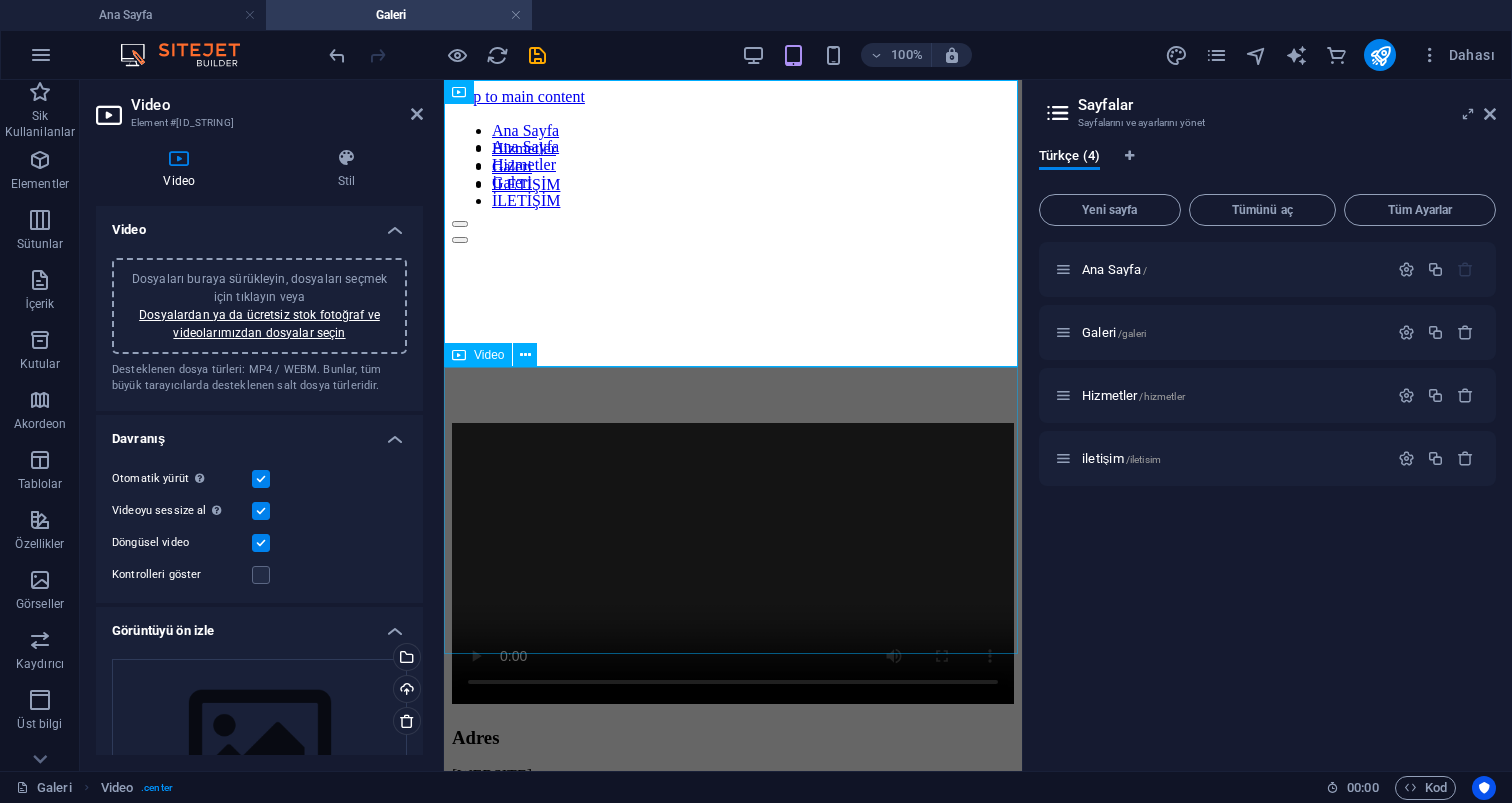 click at bounding box center [733, 565] 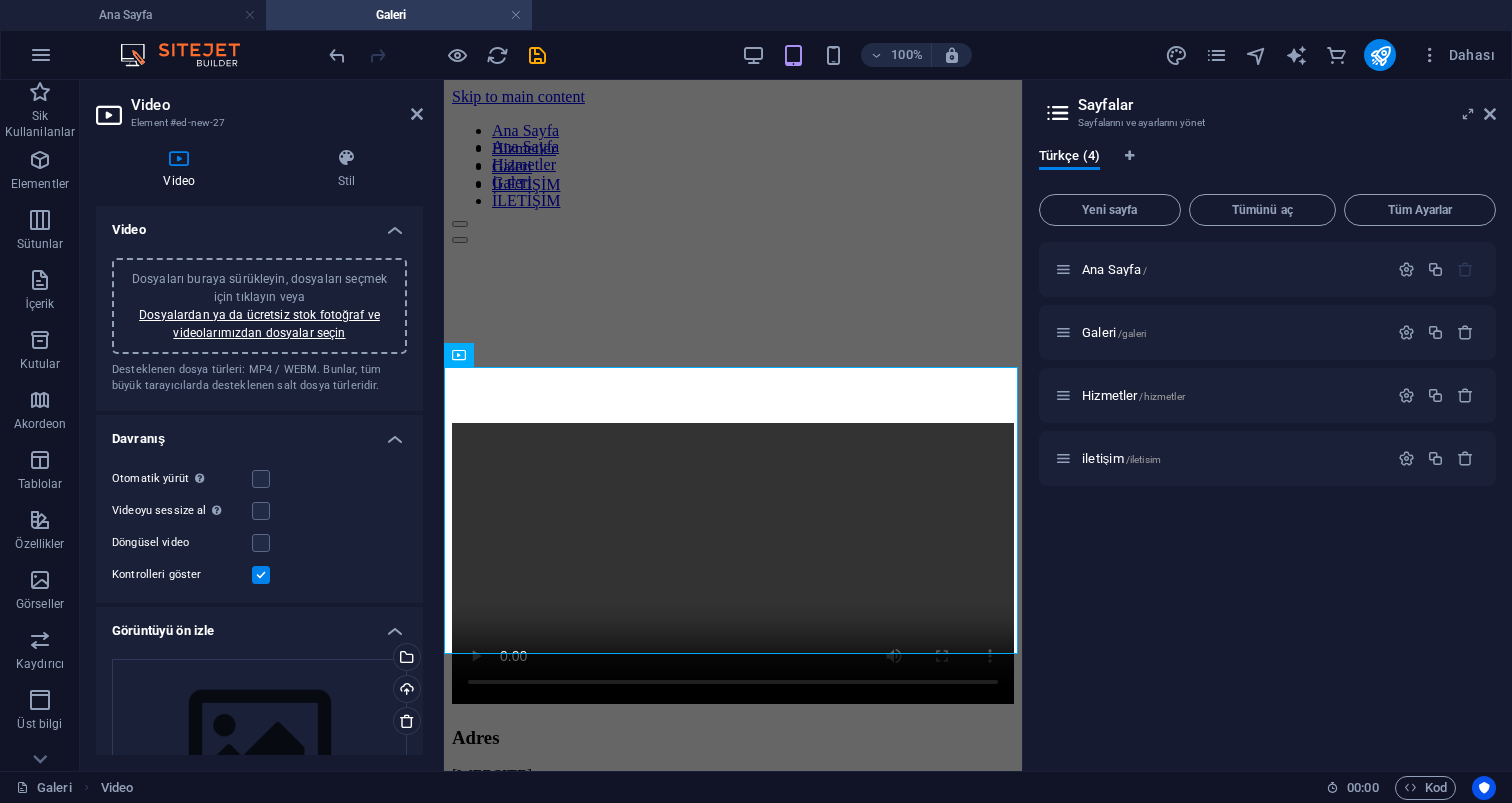 click at bounding box center [261, 575] 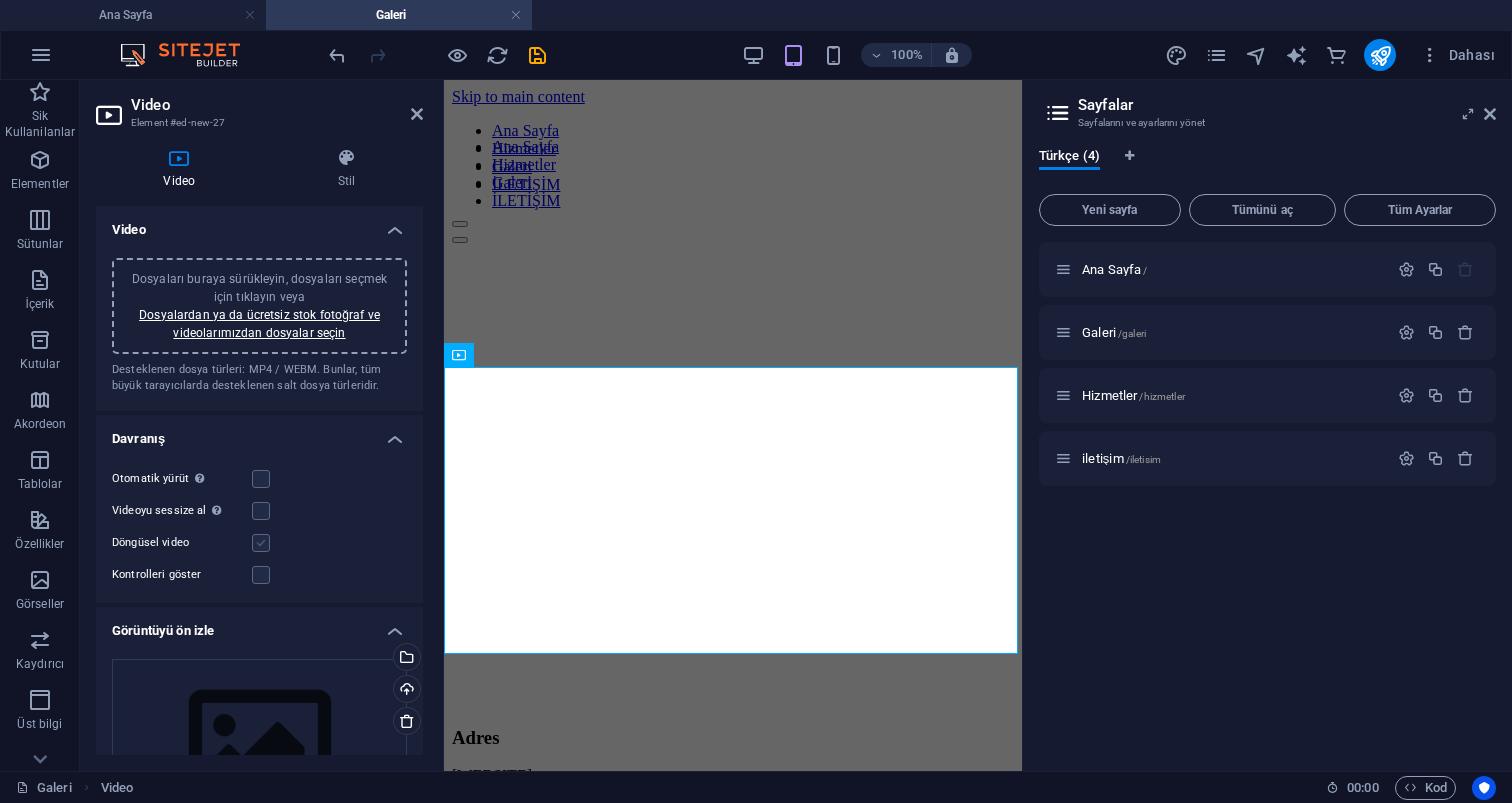click at bounding box center (261, 543) 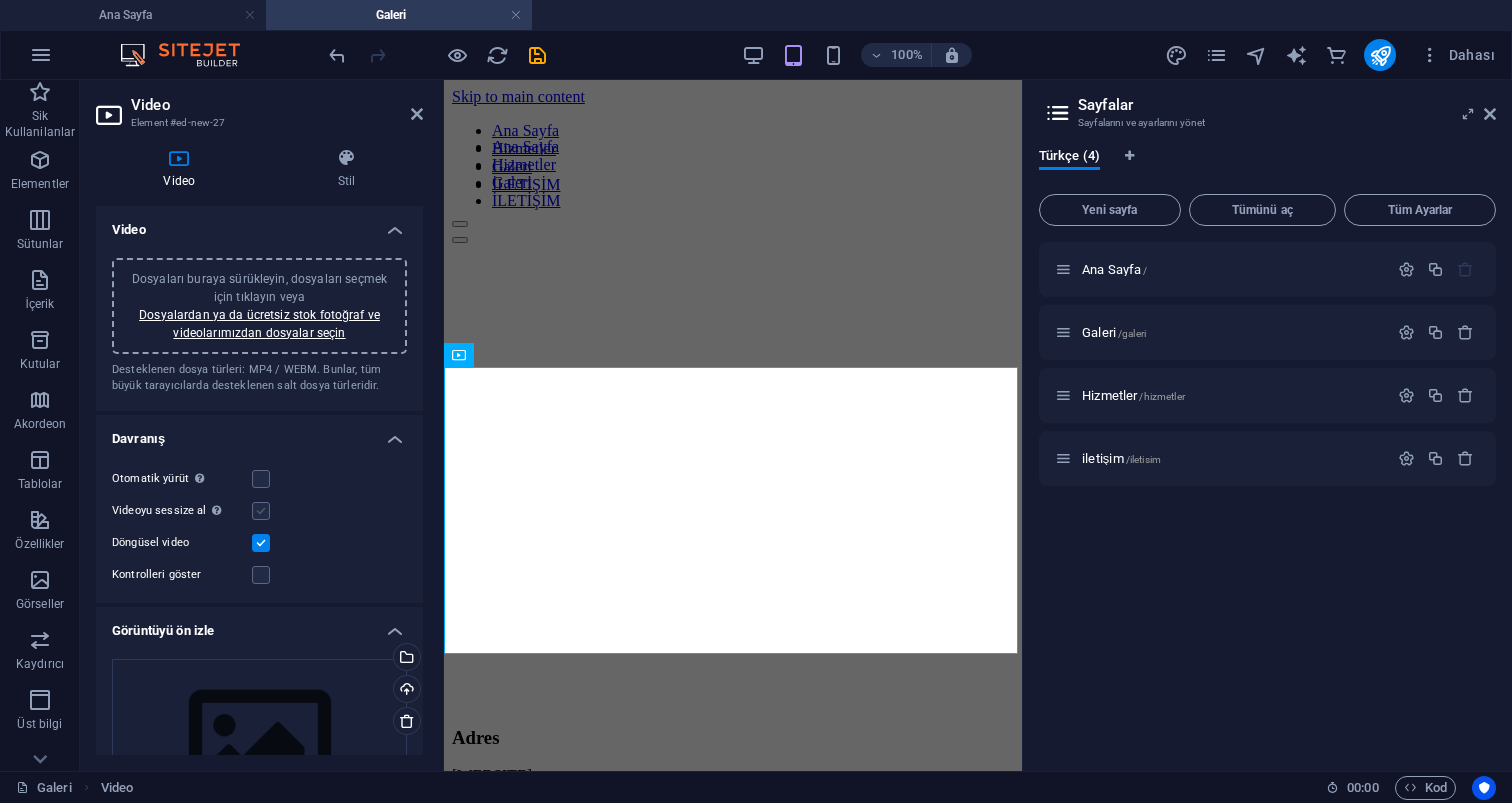 drag, startPoint x: 261, startPoint y: 520, endPoint x: 260, endPoint y: 510, distance: 10.049875 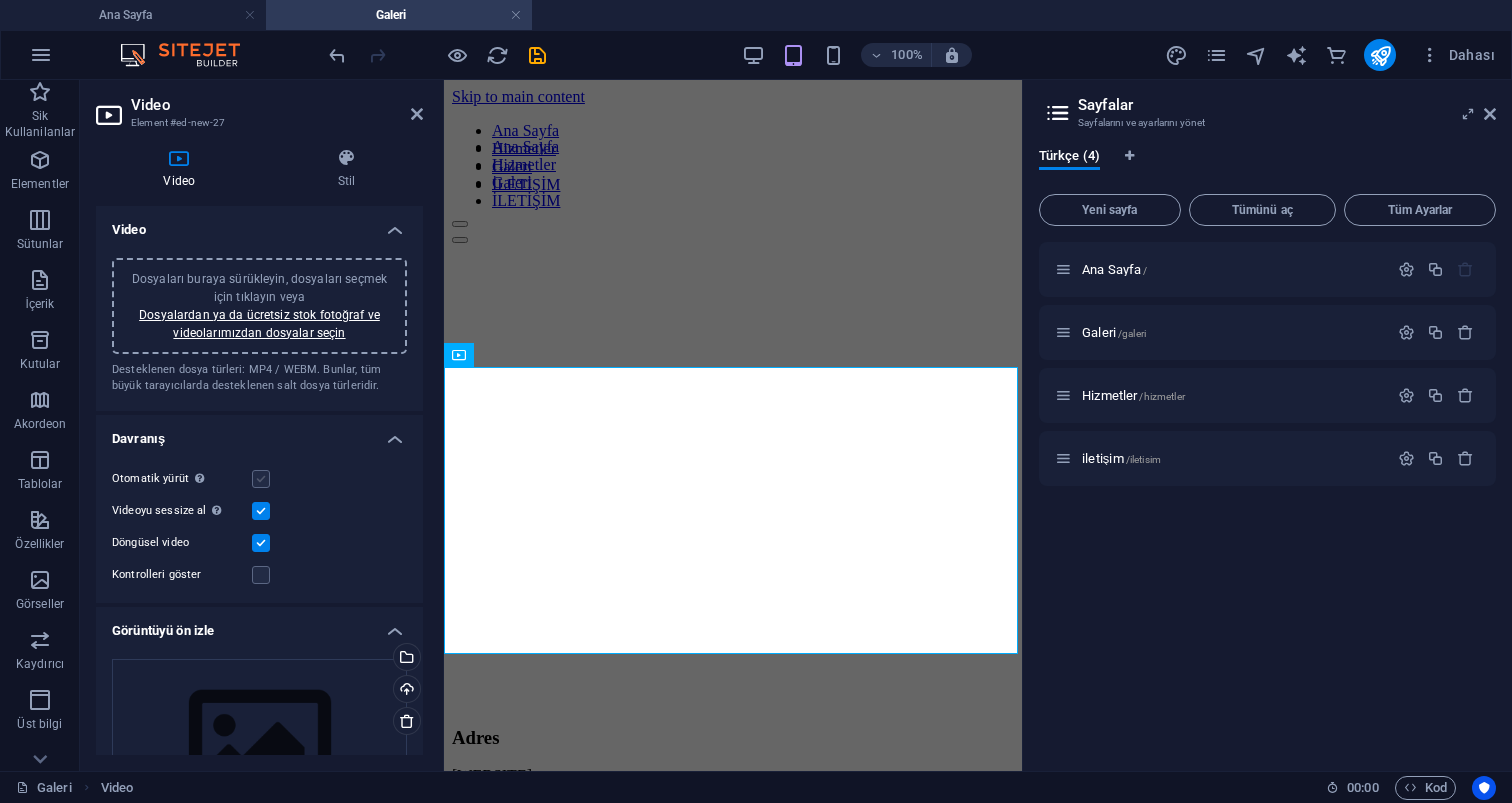 click at bounding box center (261, 479) 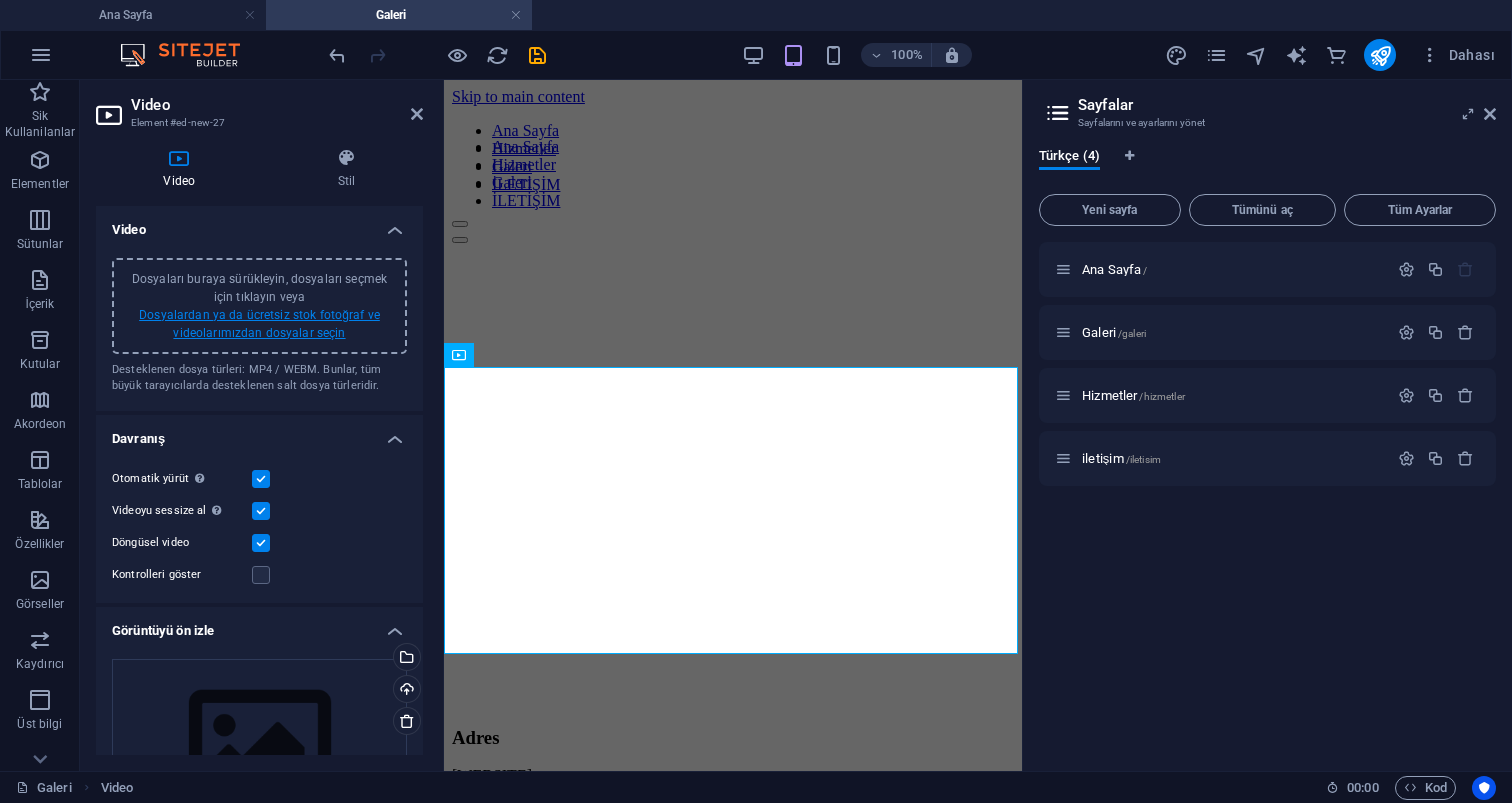 click on "Dosyalardan ya da ücretsiz stok fotoğraf ve videolarımızdan dosyalar seçin" at bounding box center (259, 324) 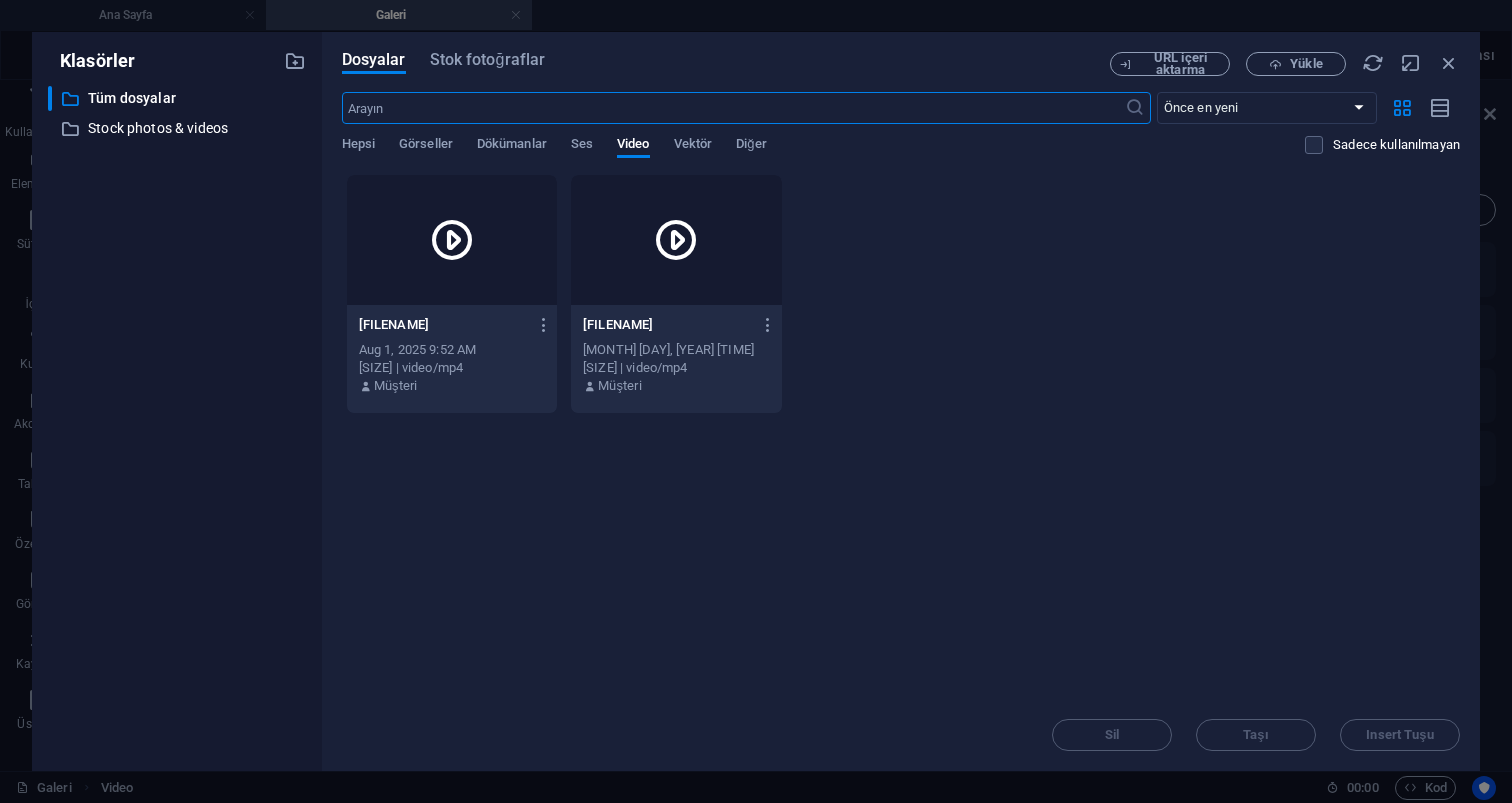 click at bounding box center (676, 240) 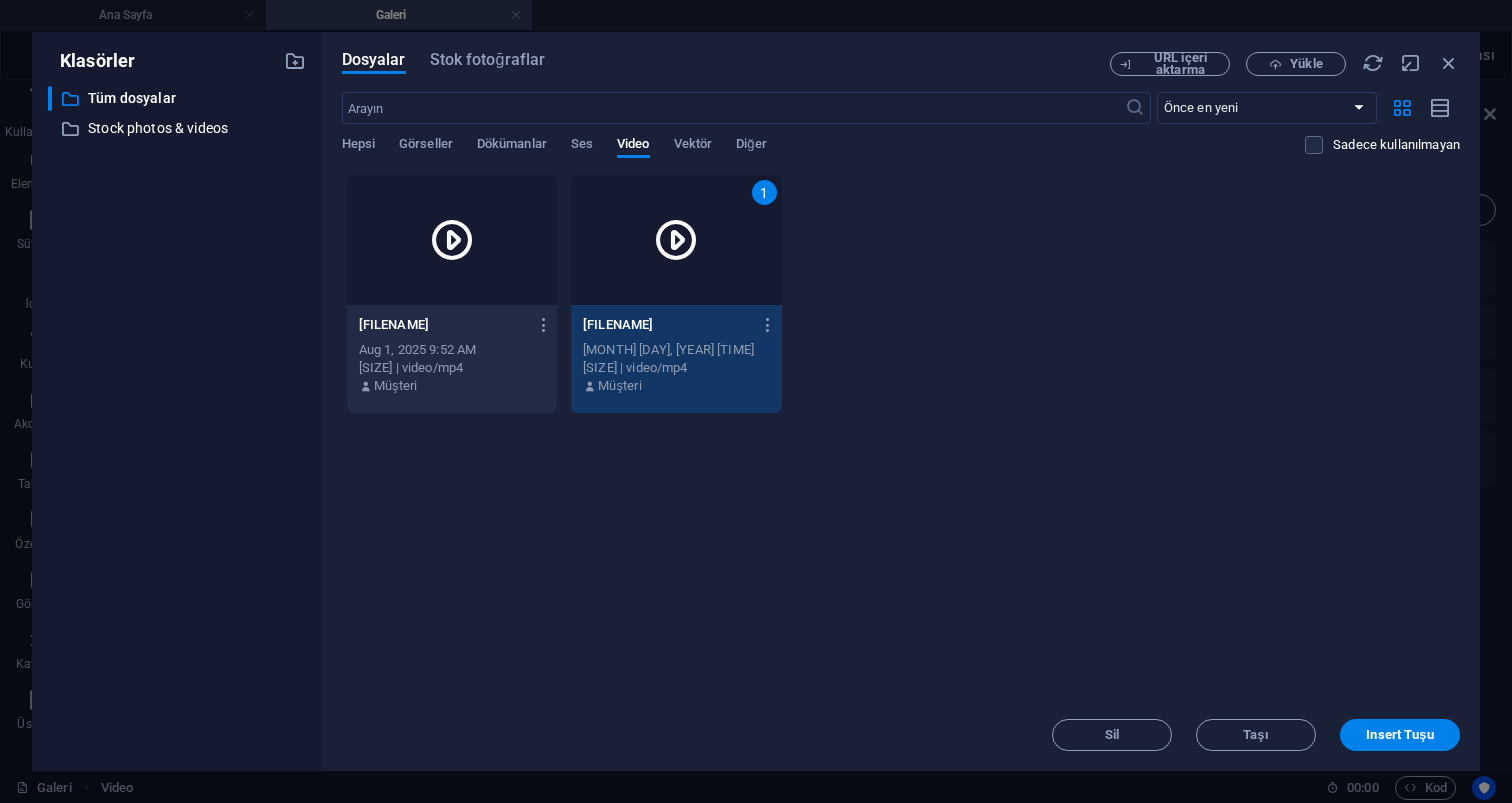 click on "Insert Tuşu" at bounding box center [1399, 735] 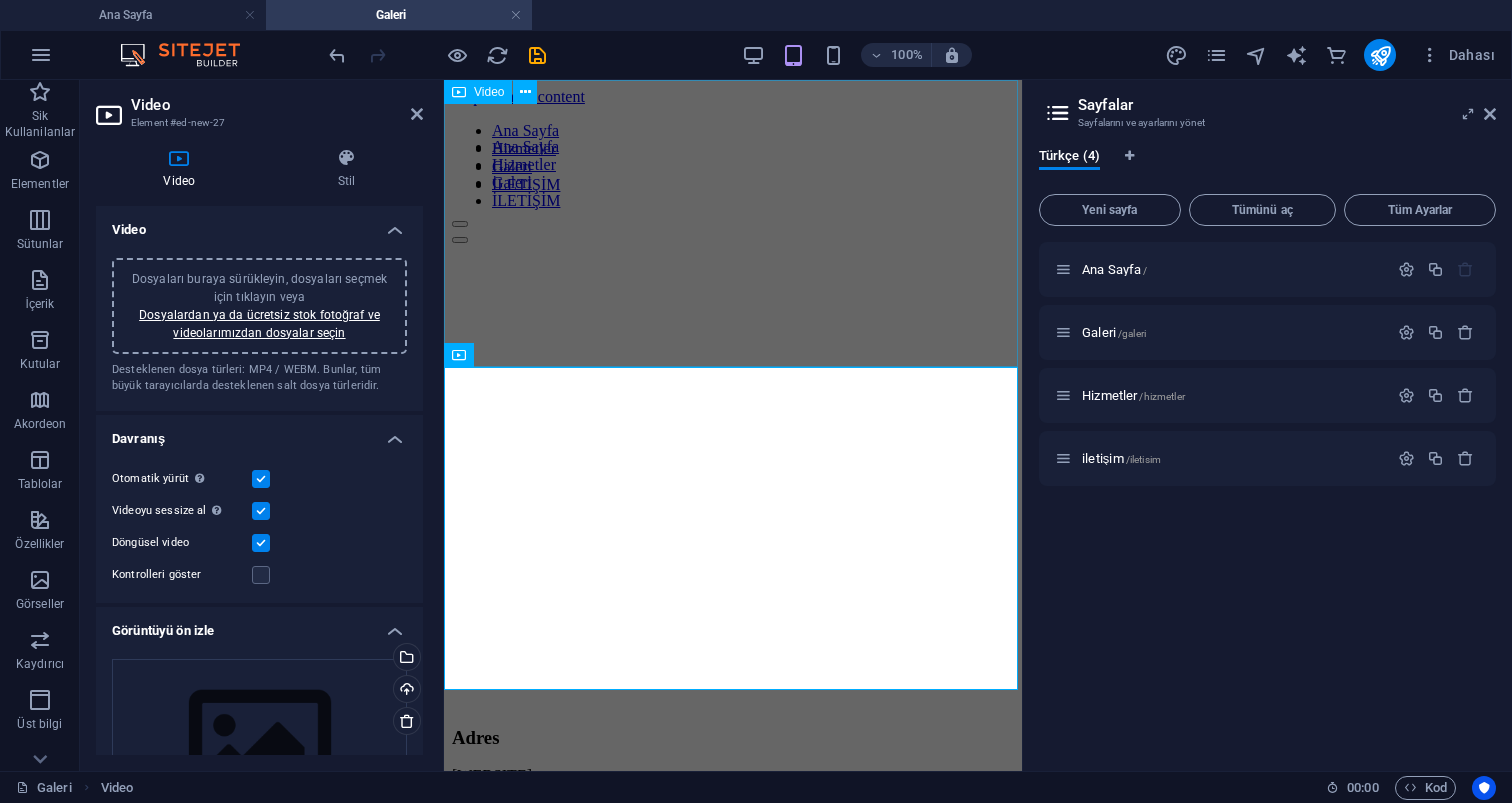 click at bounding box center [733, 280] 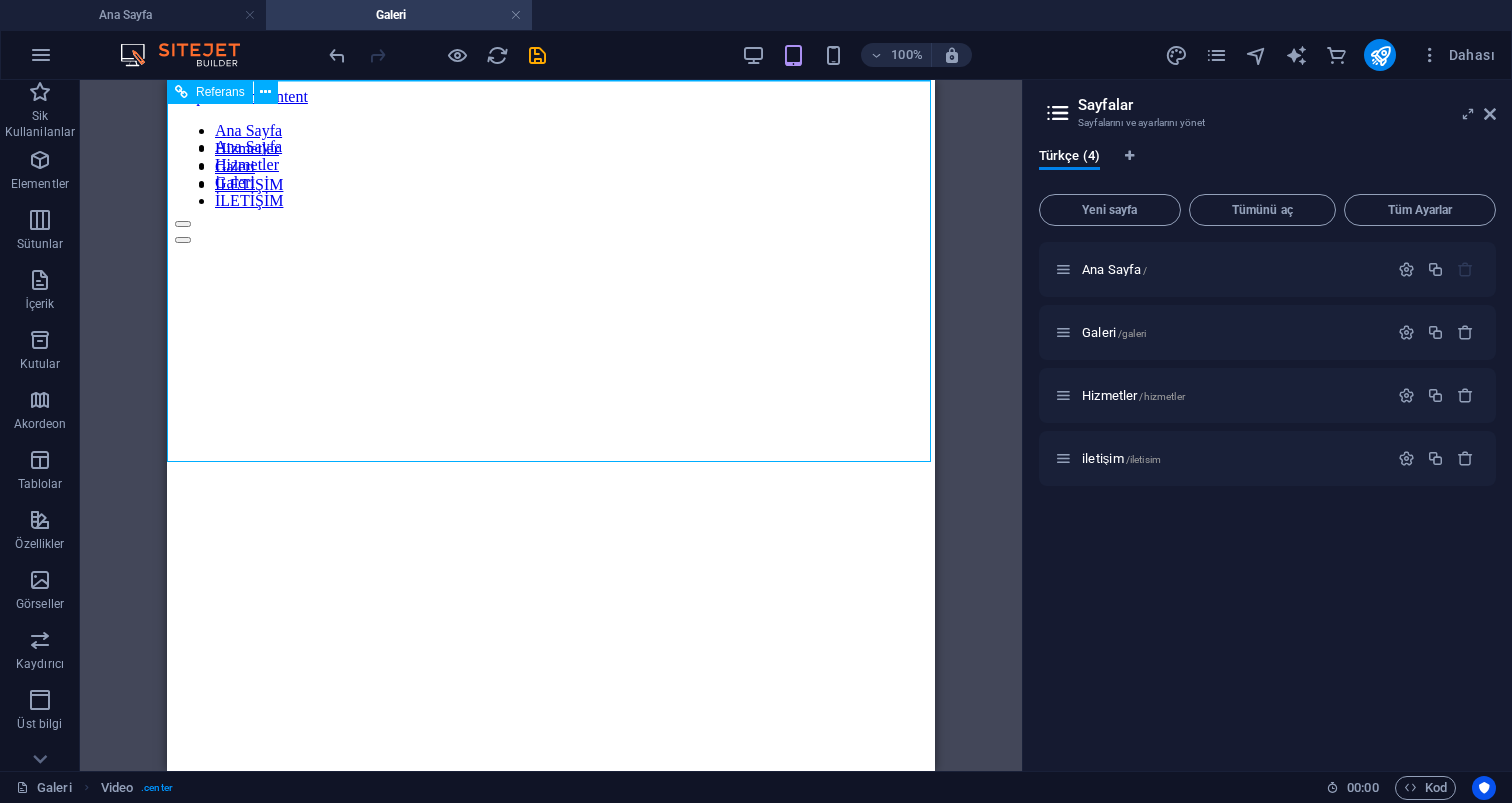 click on "Referans" at bounding box center [220, 92] 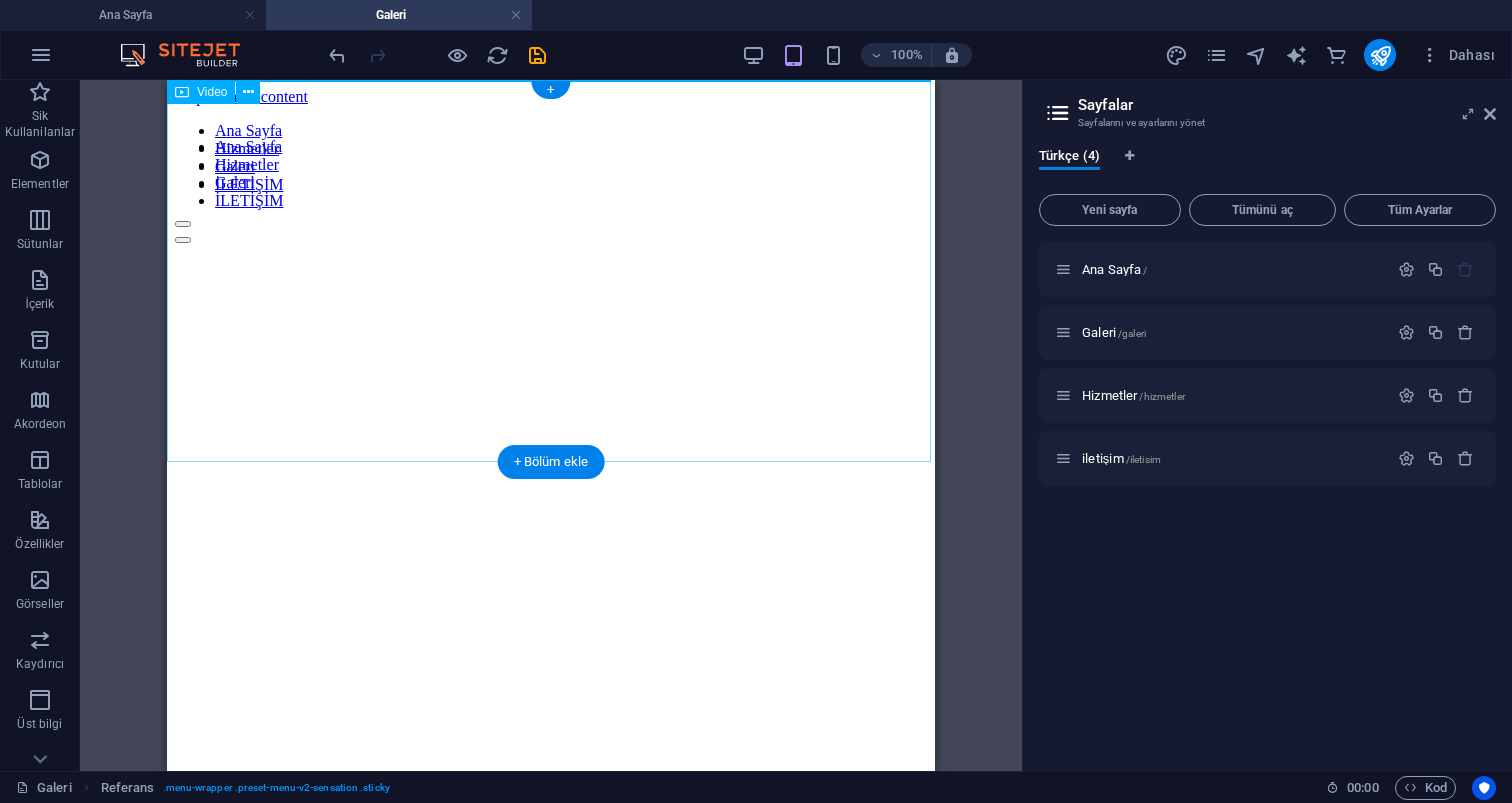 click at bounding box center (551, 328) 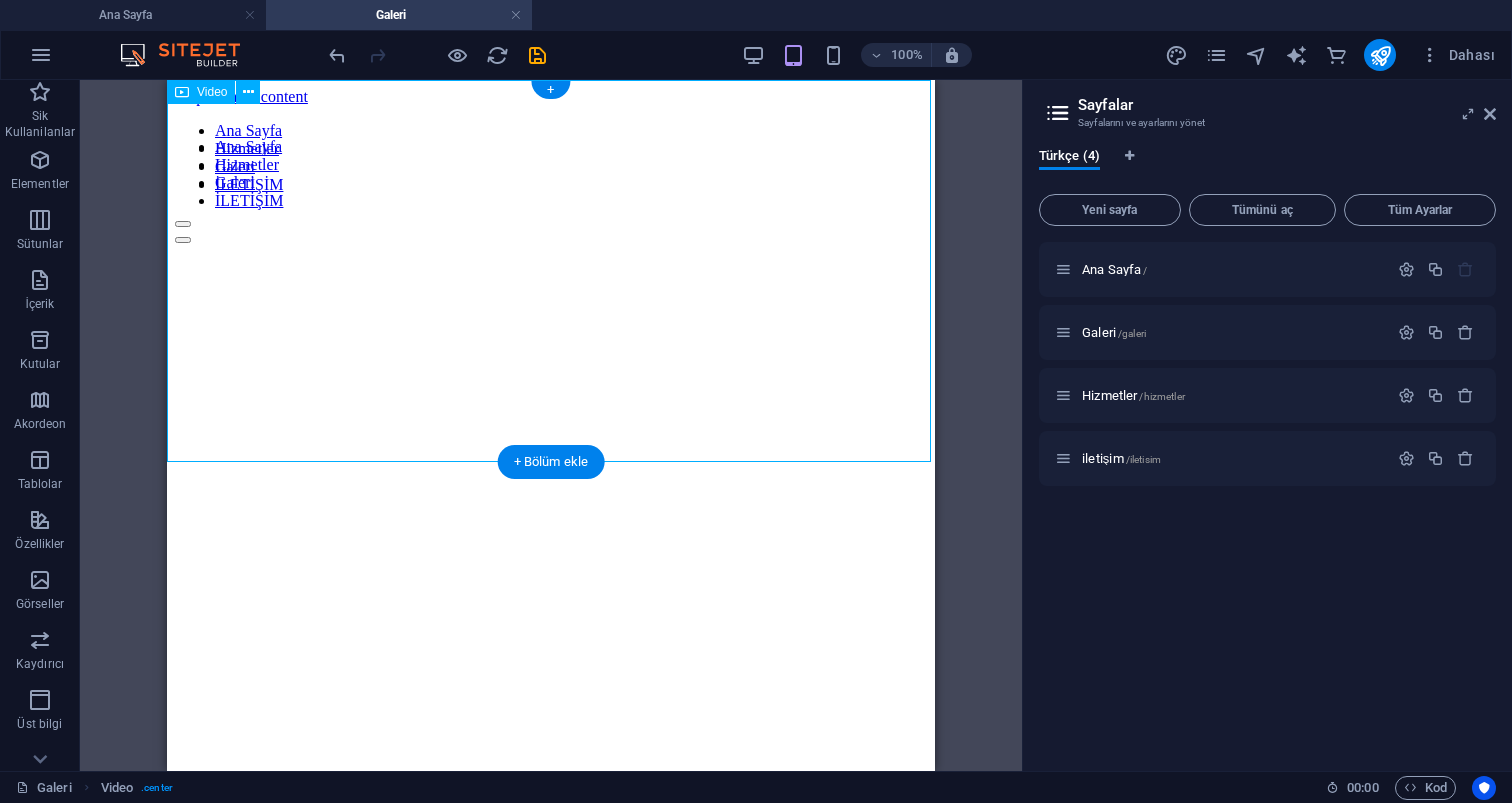 click at bounding box center (551, 328) 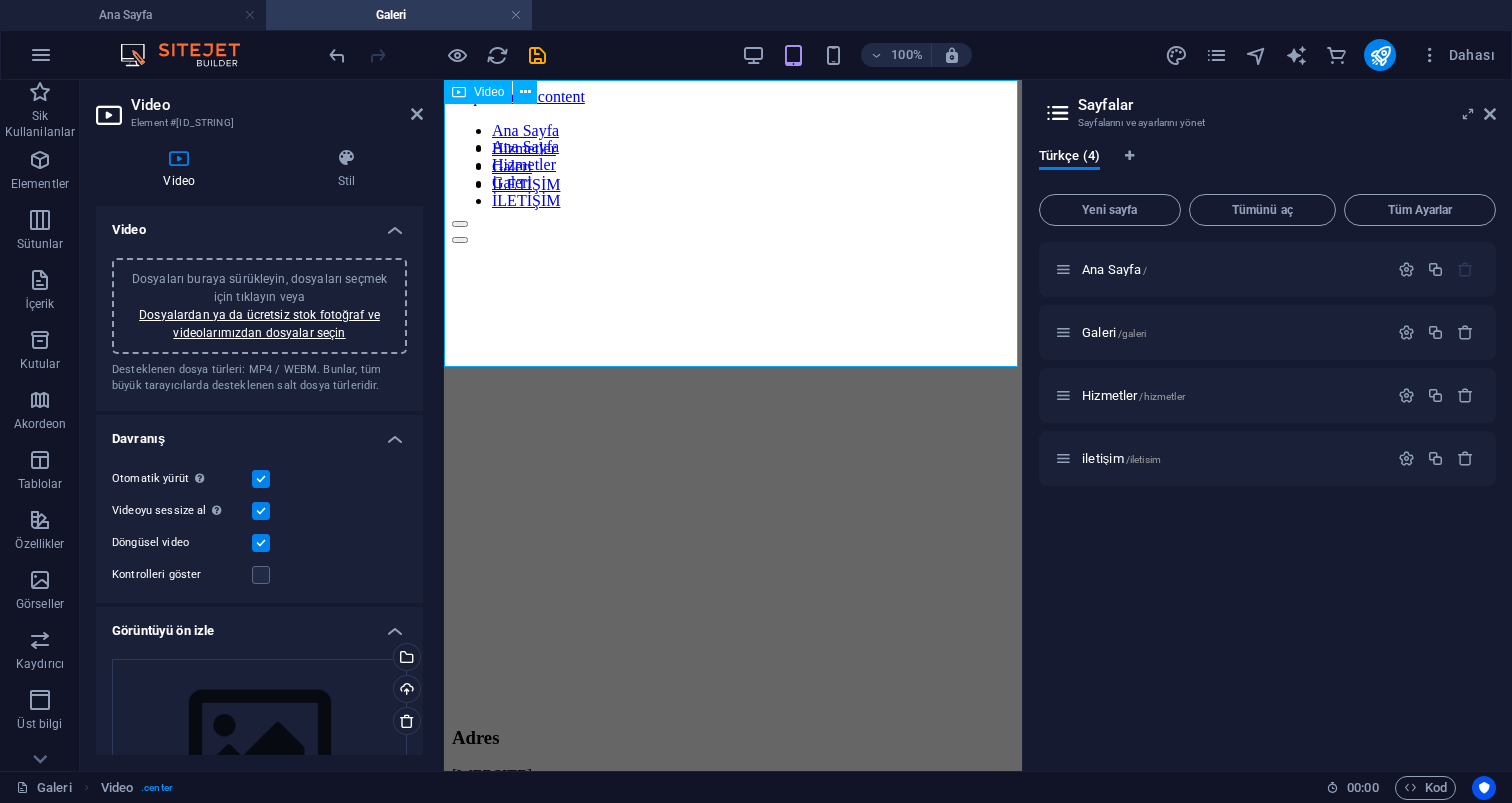 scroll, scrollTop: 0, scrollLeft: 0, axis: both 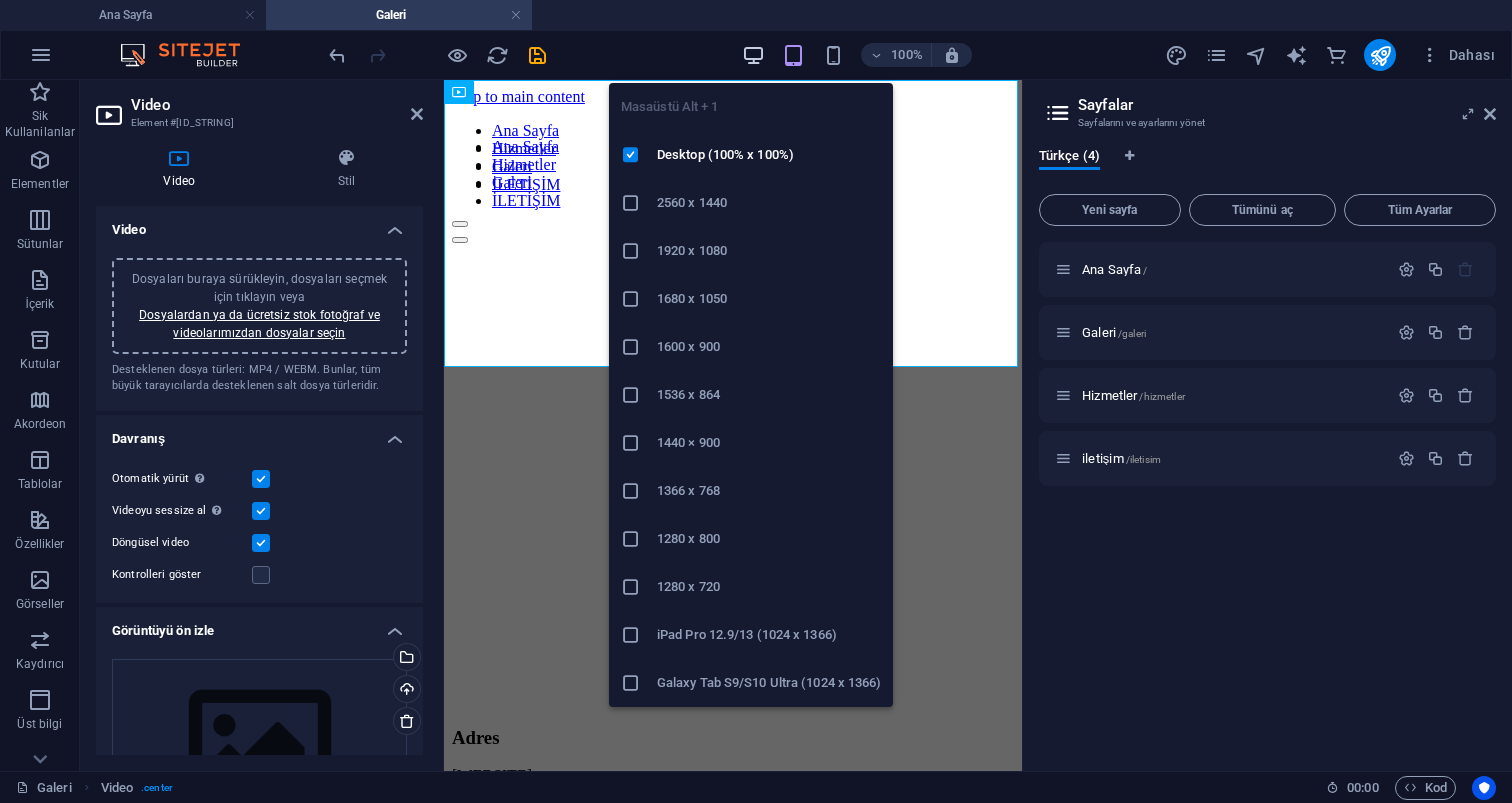 click at bounding box center [753, 55] 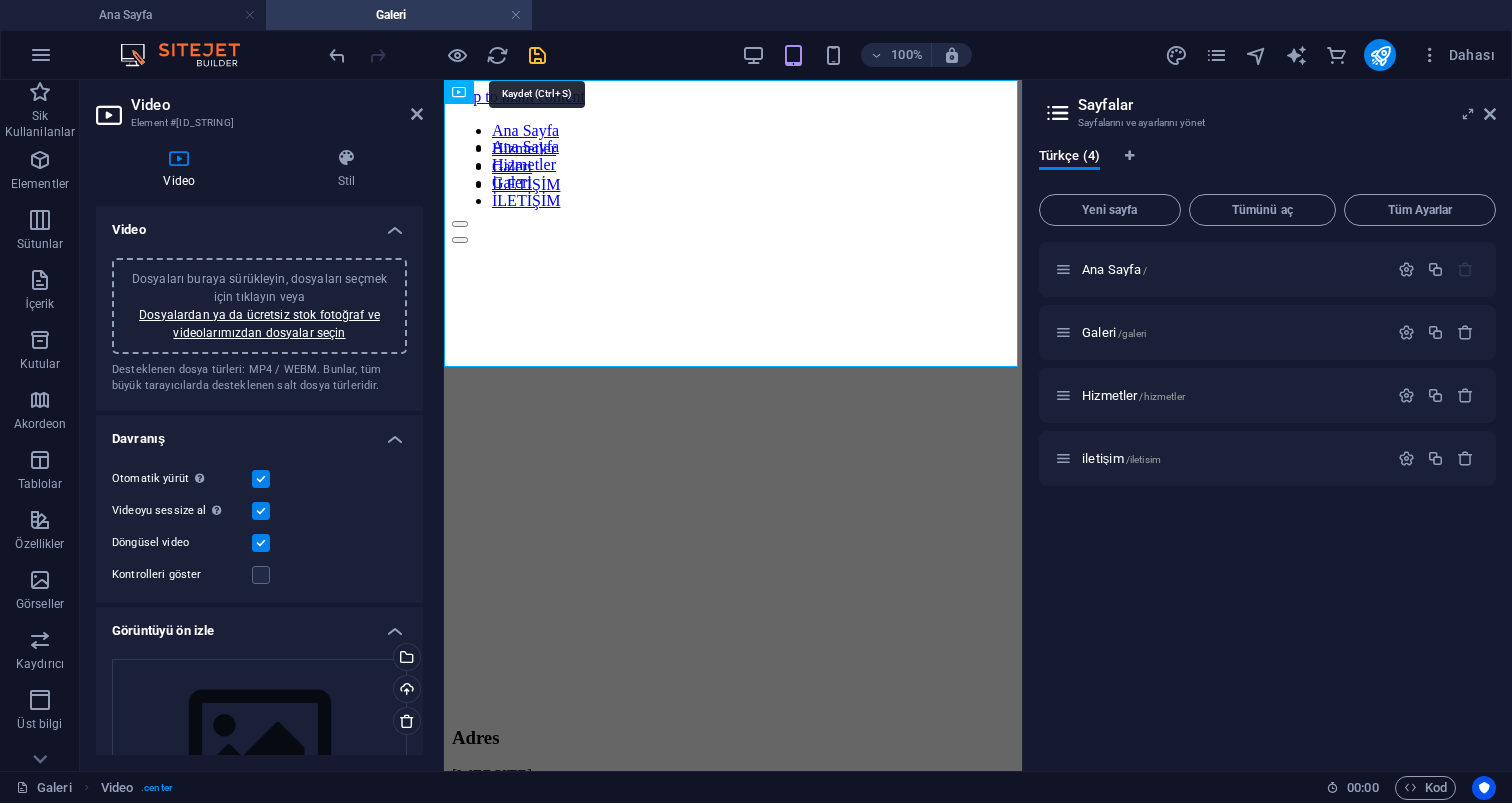 click at bounding box center (537, 55) 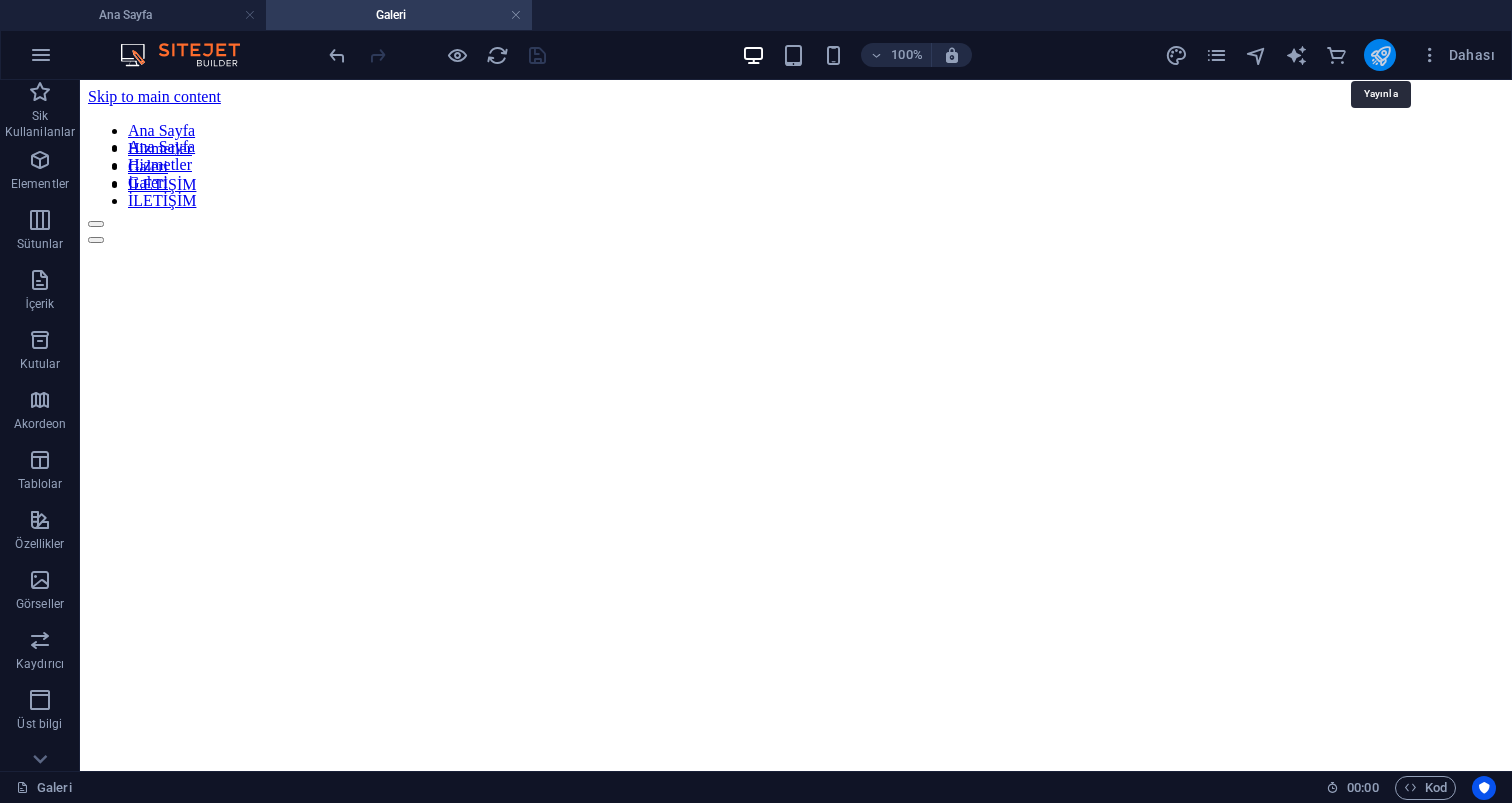 click at bounding box center [1380, 55] 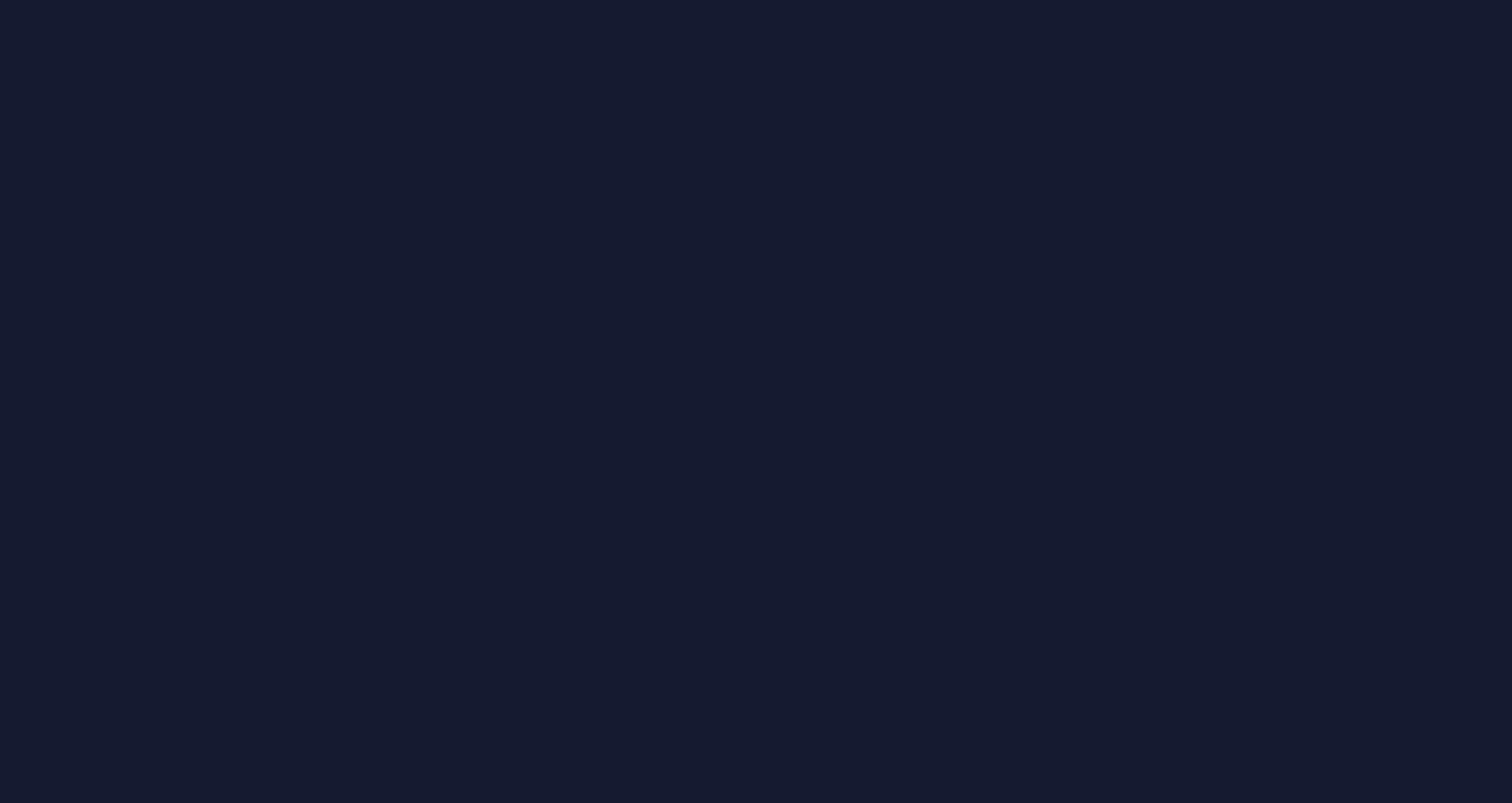 scroll, scrollTop: 0, scrollLeft: 0, axis: both 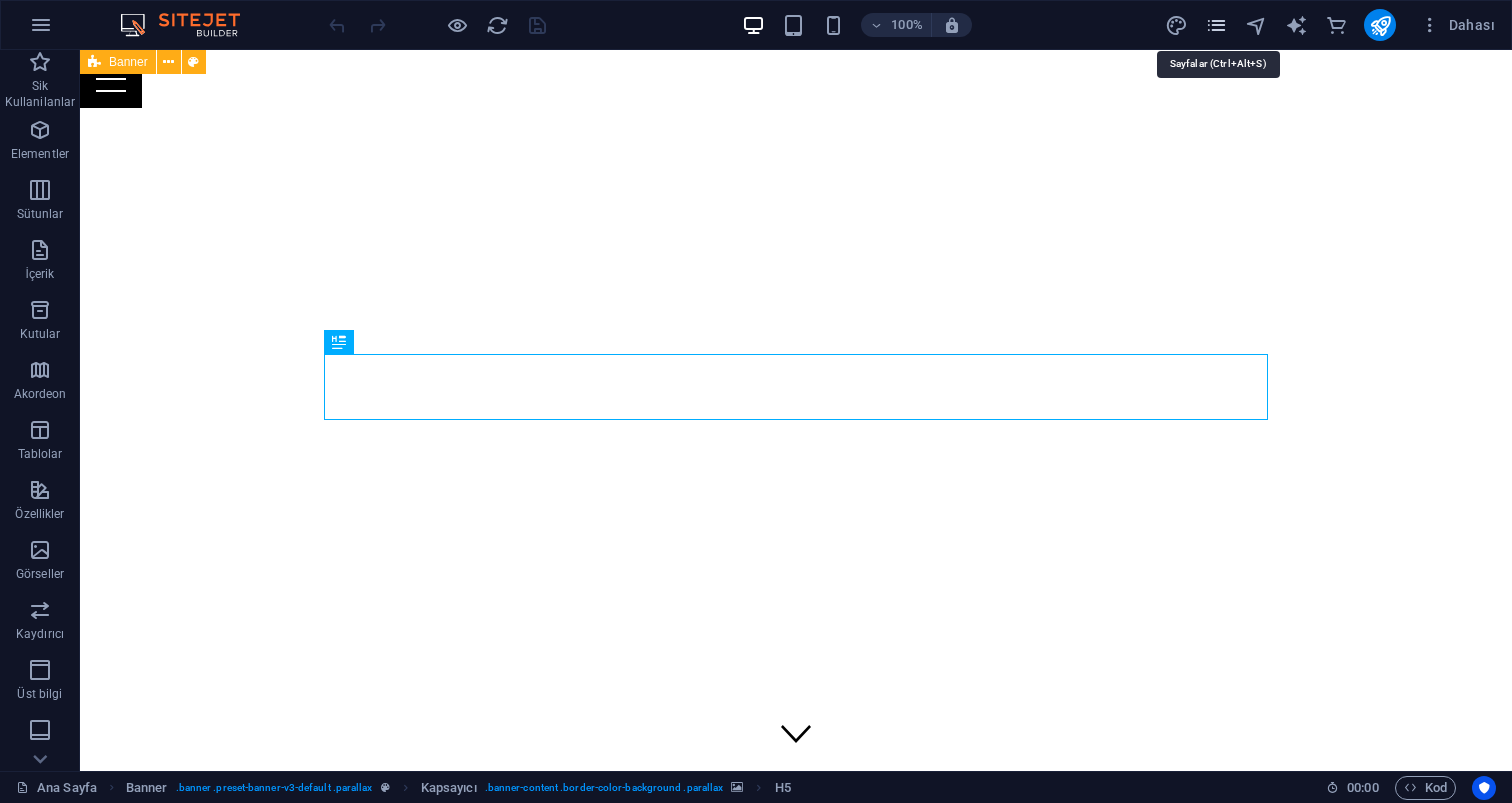 click at bounding box center (1216, 25) 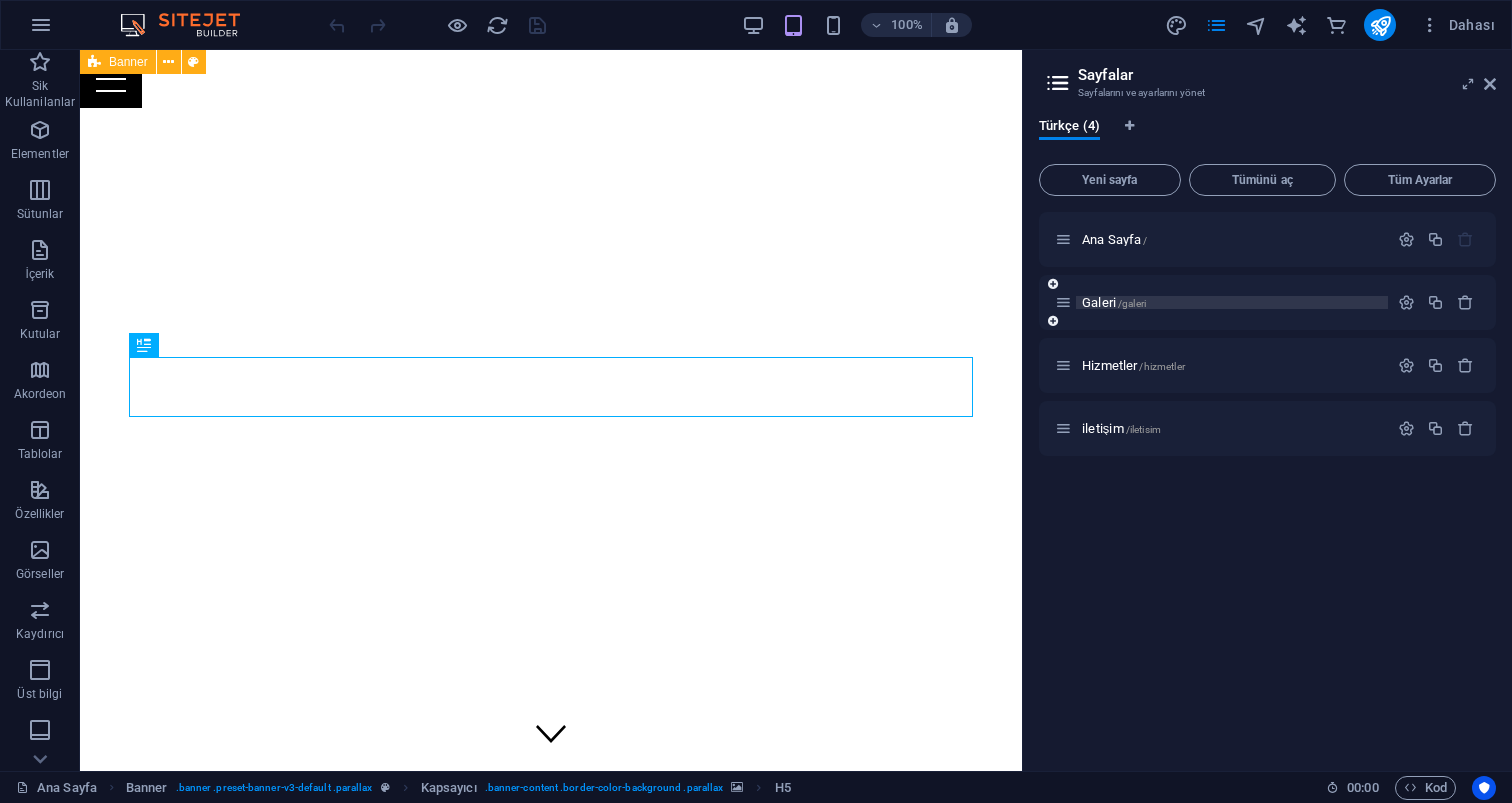 click on "Galeri /[URL_SEGMENT]" at bounding box center (1114, 302) 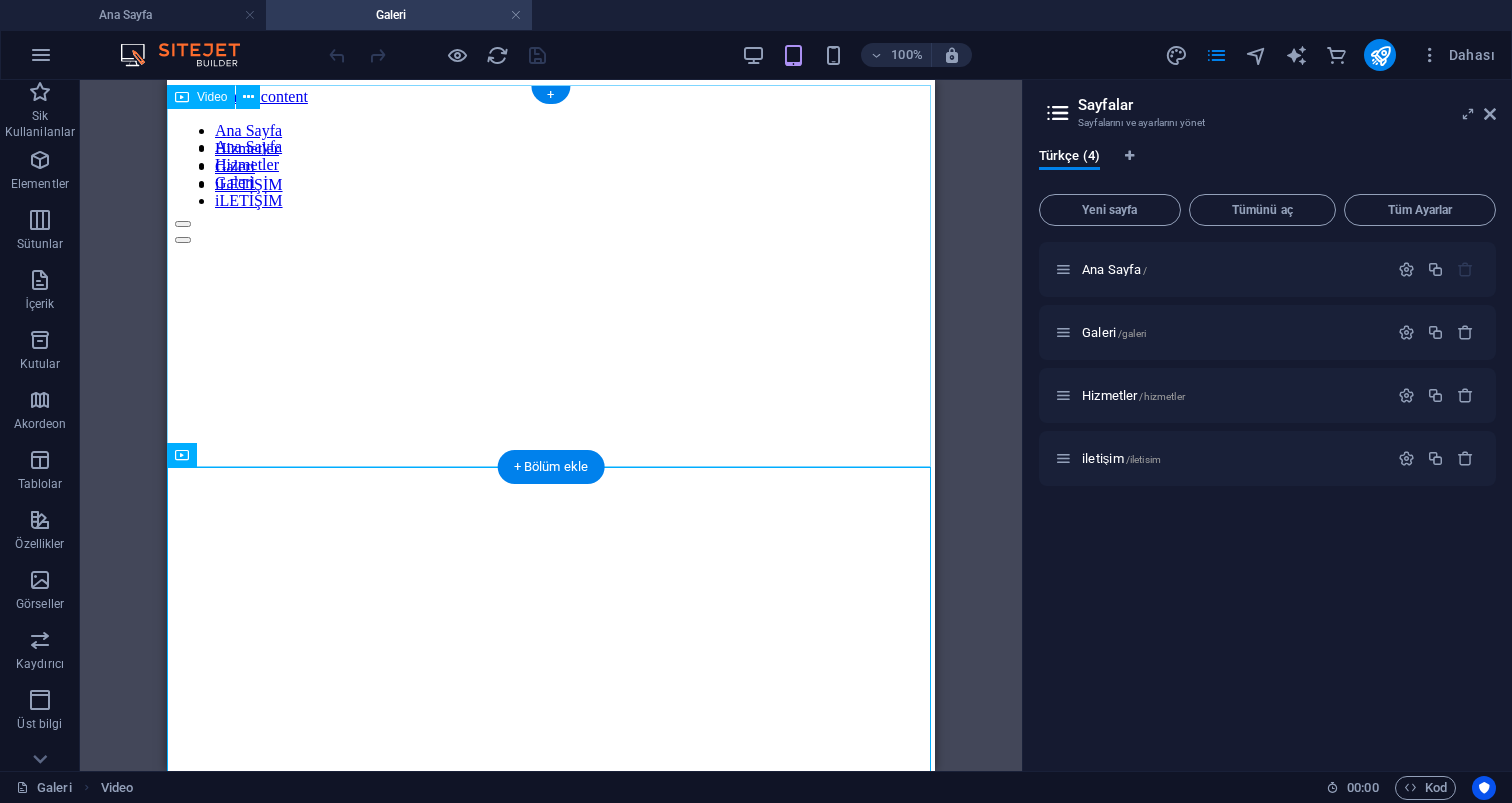 scroll, scrollTop: -2, scrollLeft: 0, axis: vertical 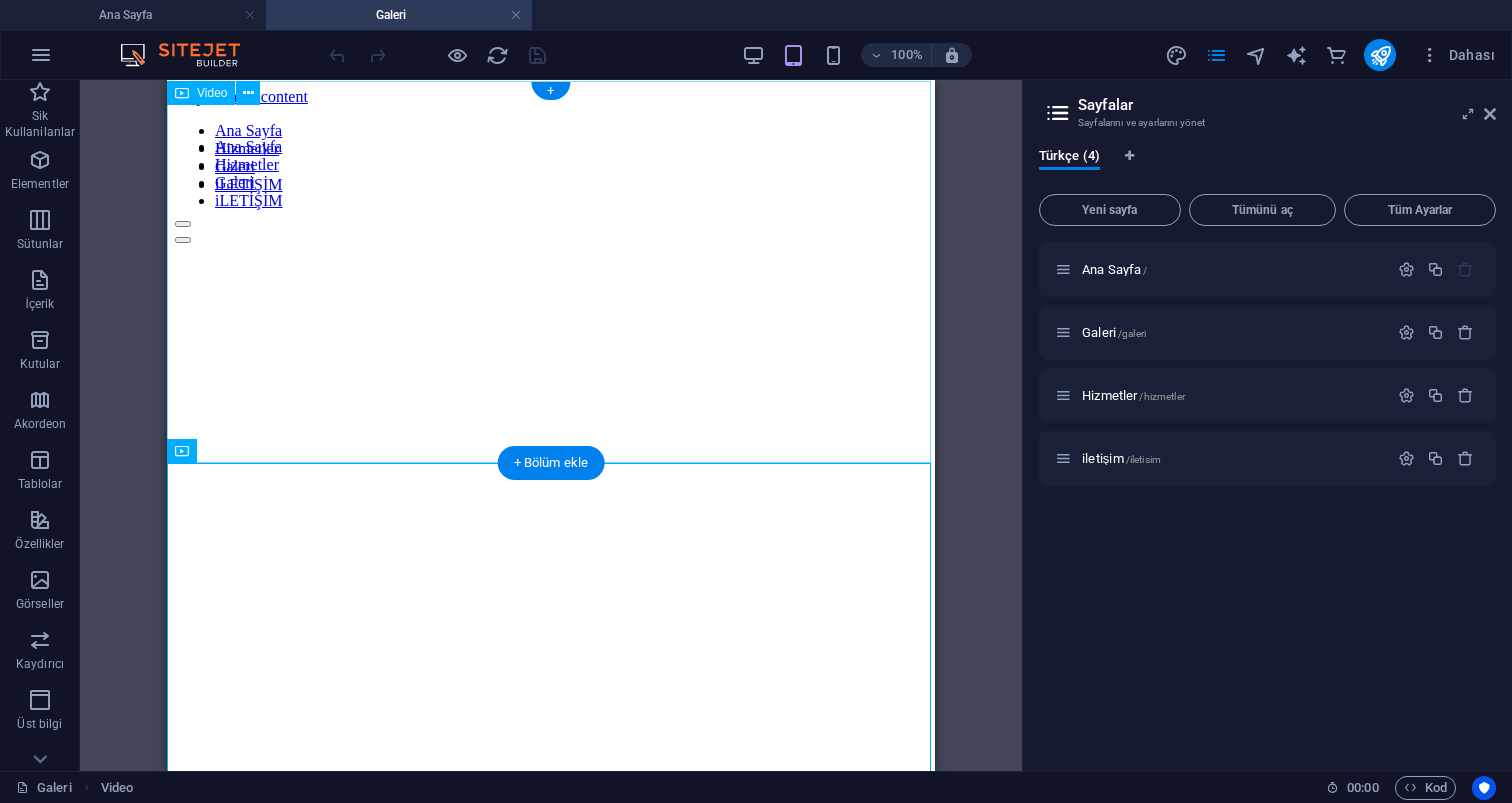 click at bounding box center [551, 328] 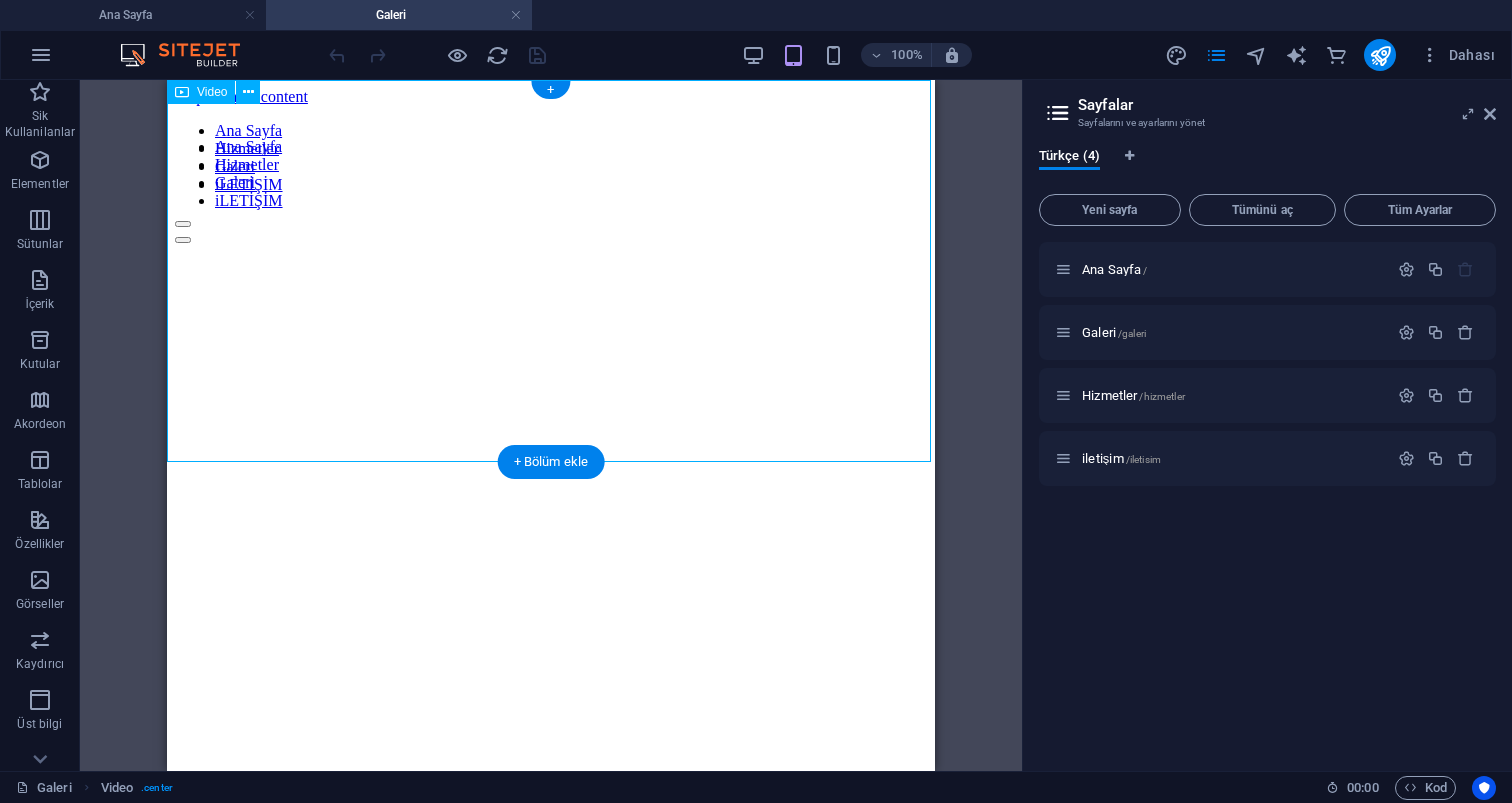 click at bounding box center (551, 328) 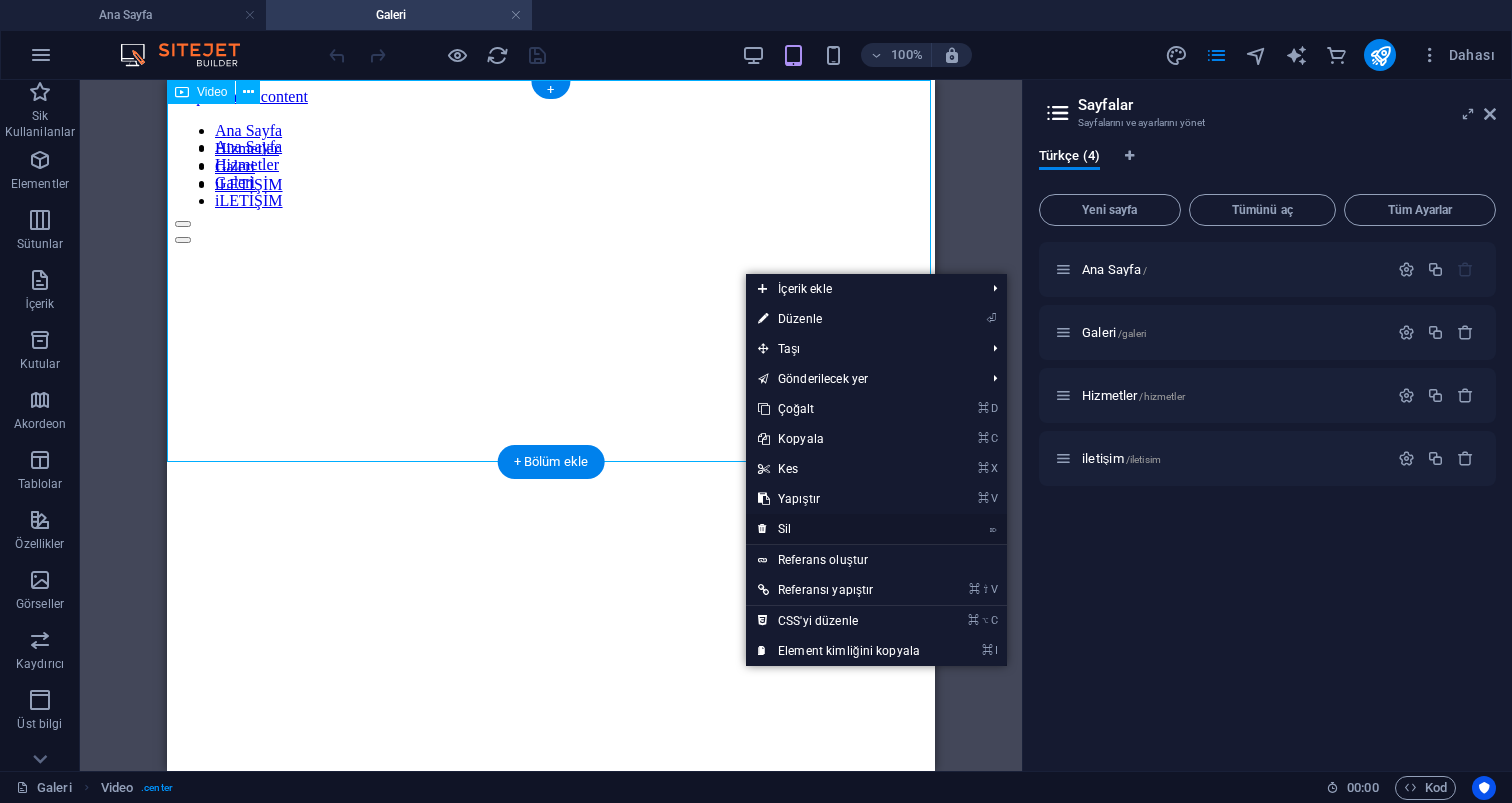 click on "⌦  Sil" at bounding box center [839, 529] 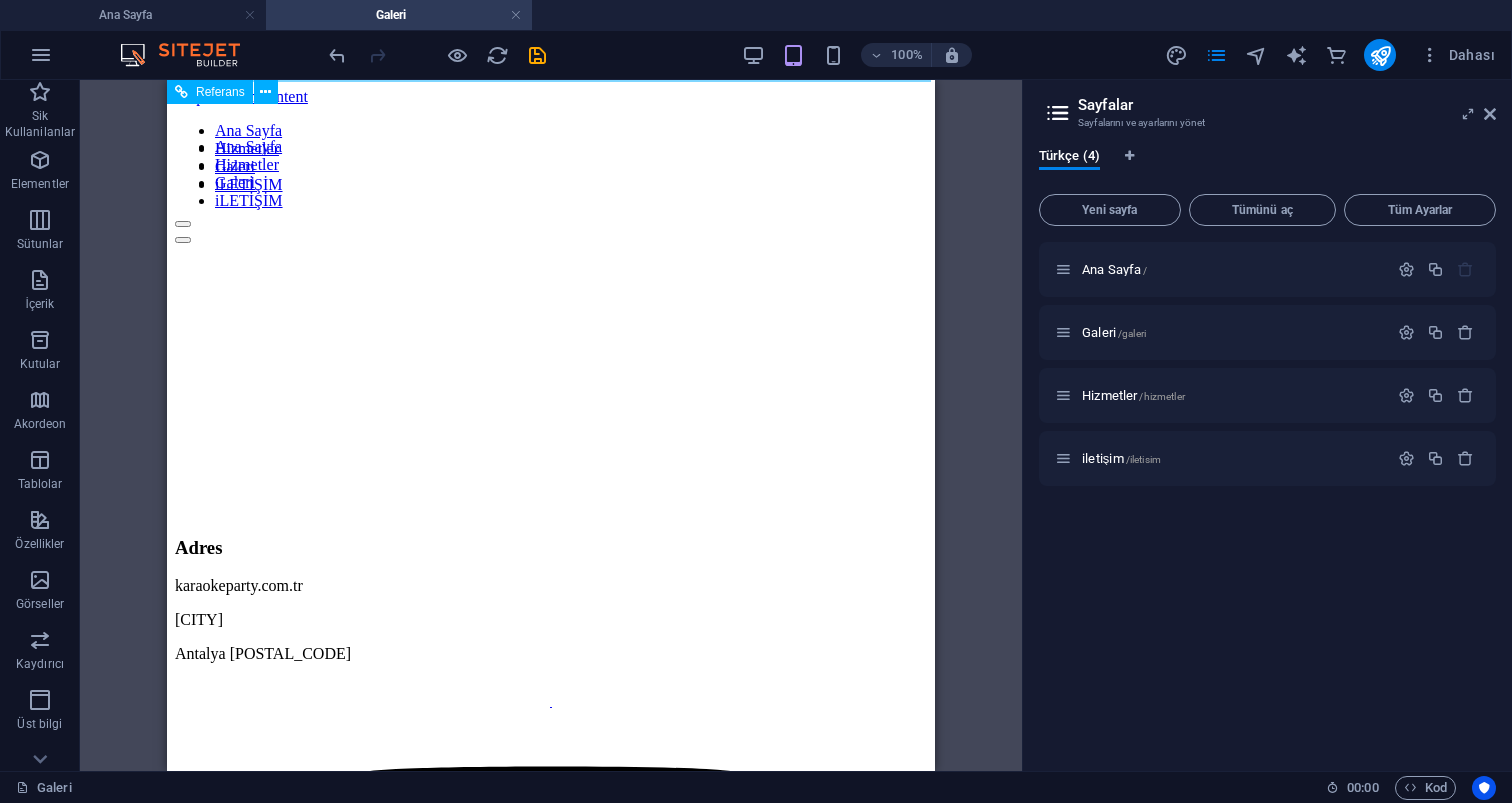 click on "Referans" at bounding box center [220, 92] 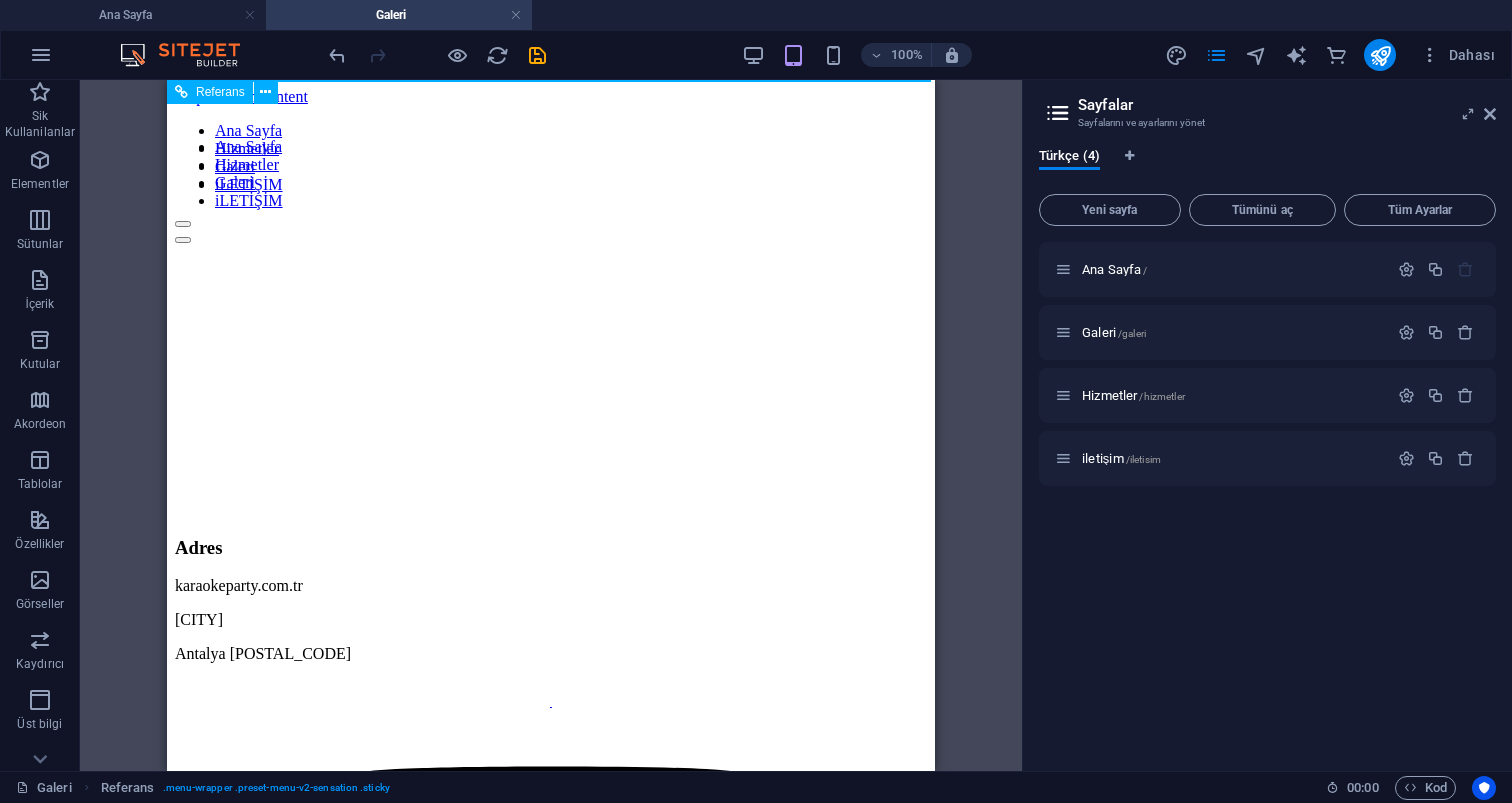 click on "Referans" at bounding box center [220, 92] 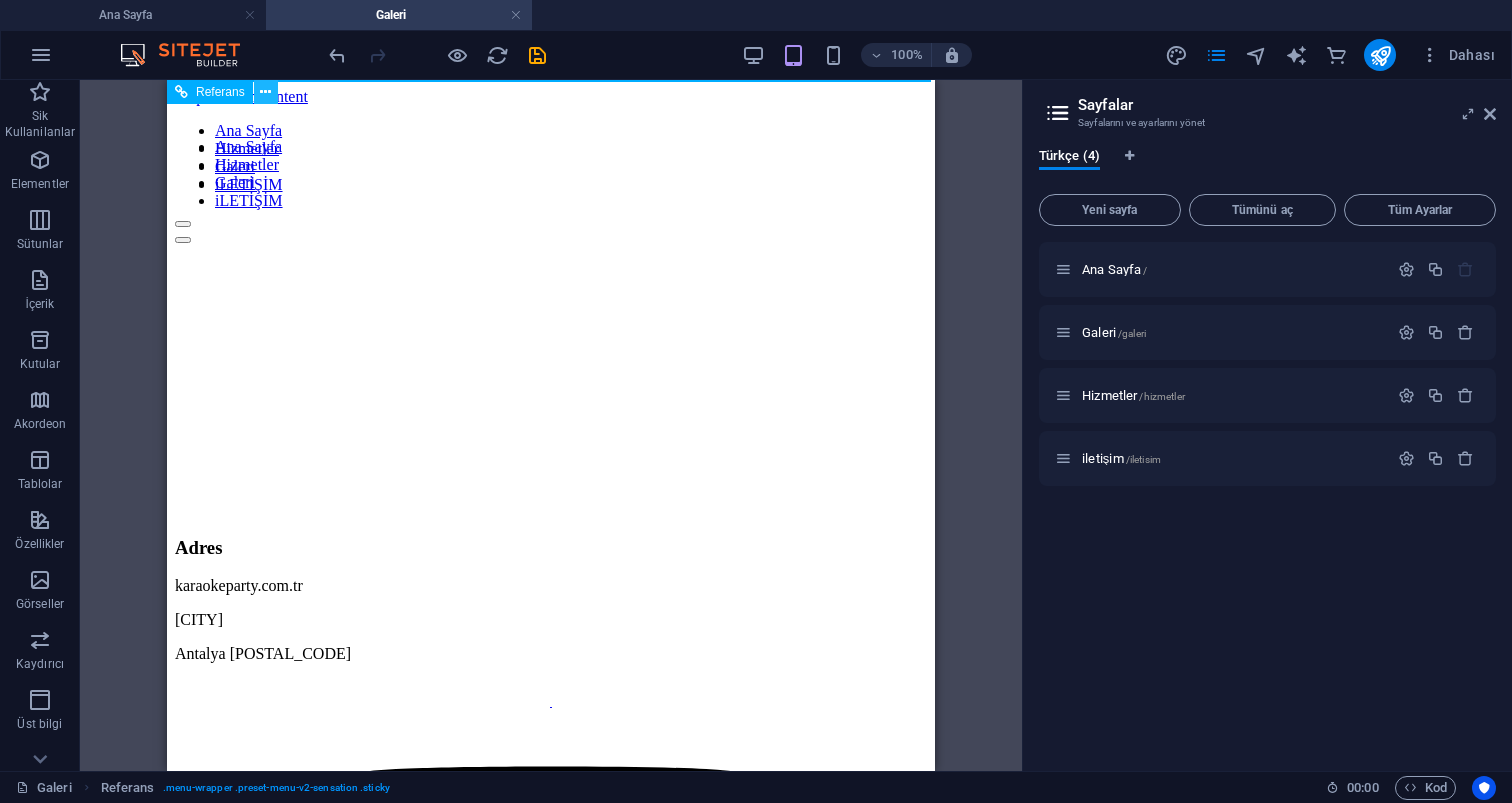 click at bounding box center [265, 92] 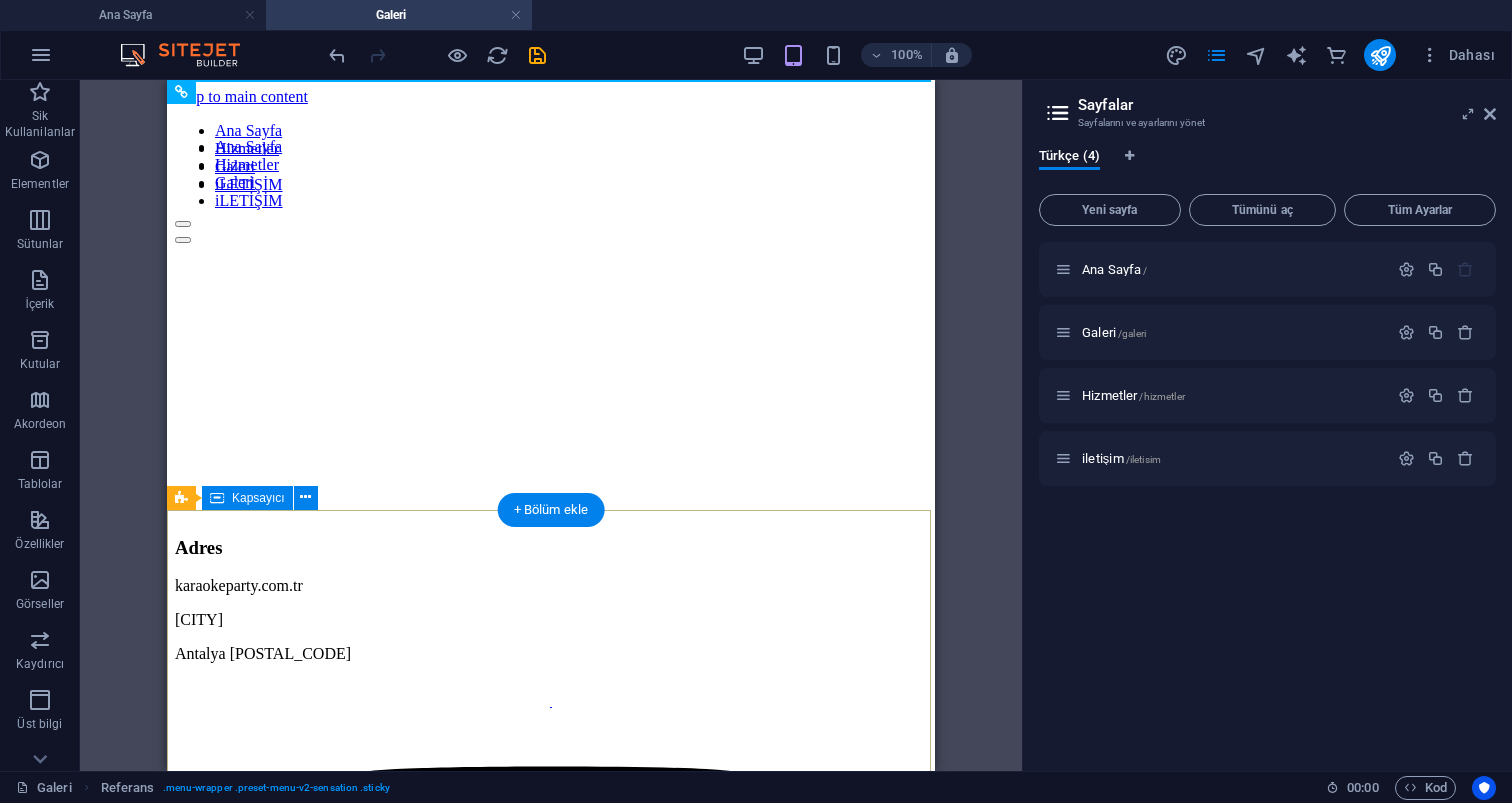 click on "Adres [DOMAIN] [NEIGHBORHOOD] [CITY] [POSTAL_CODE] Instagram WhatsApp İLETİŞİM [FIRST] [LAST] [PHONE] Email: [EMAIL]" at bounding box center [551, 1941] 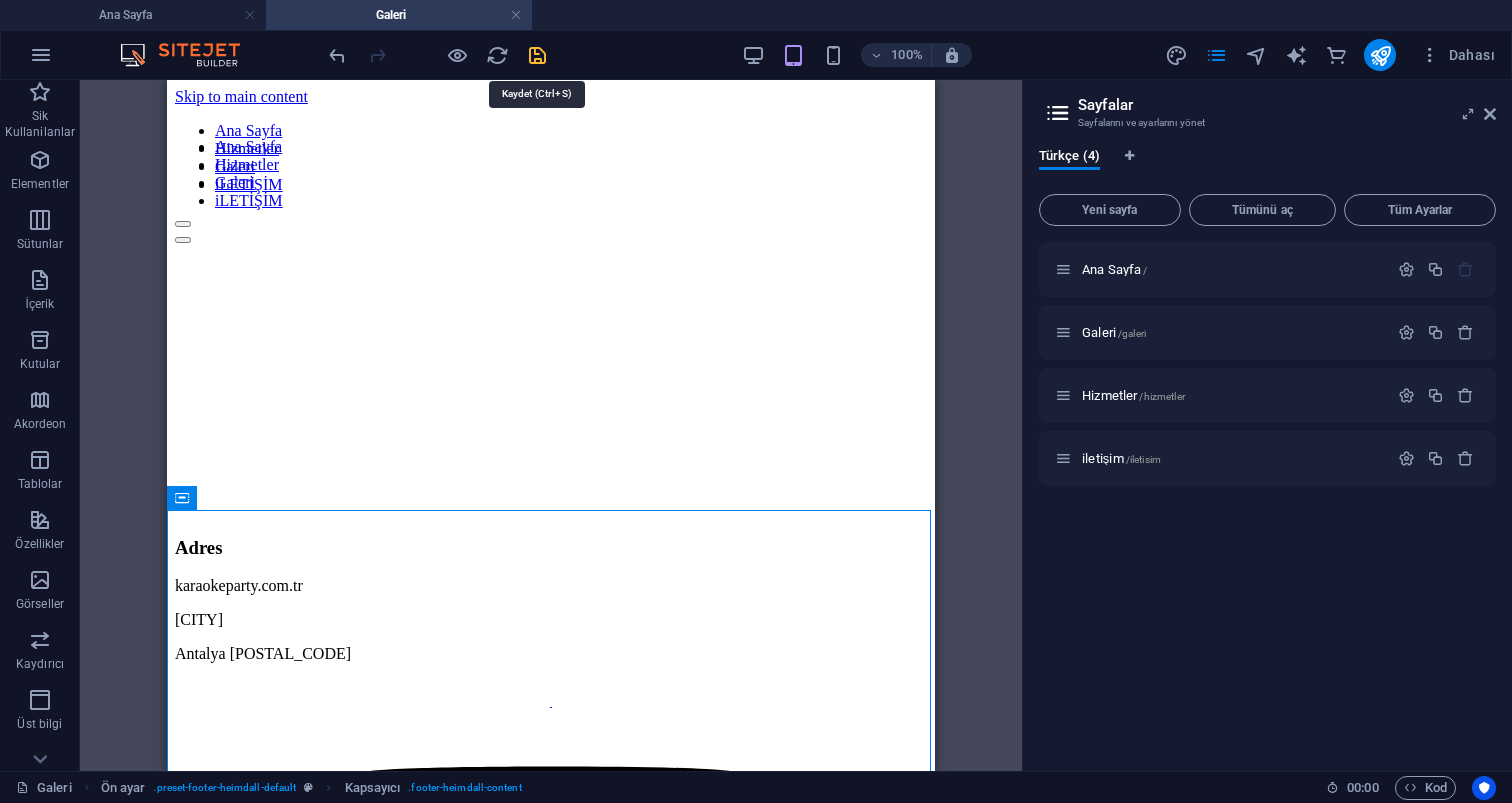 click at bounding box center [537, 55] 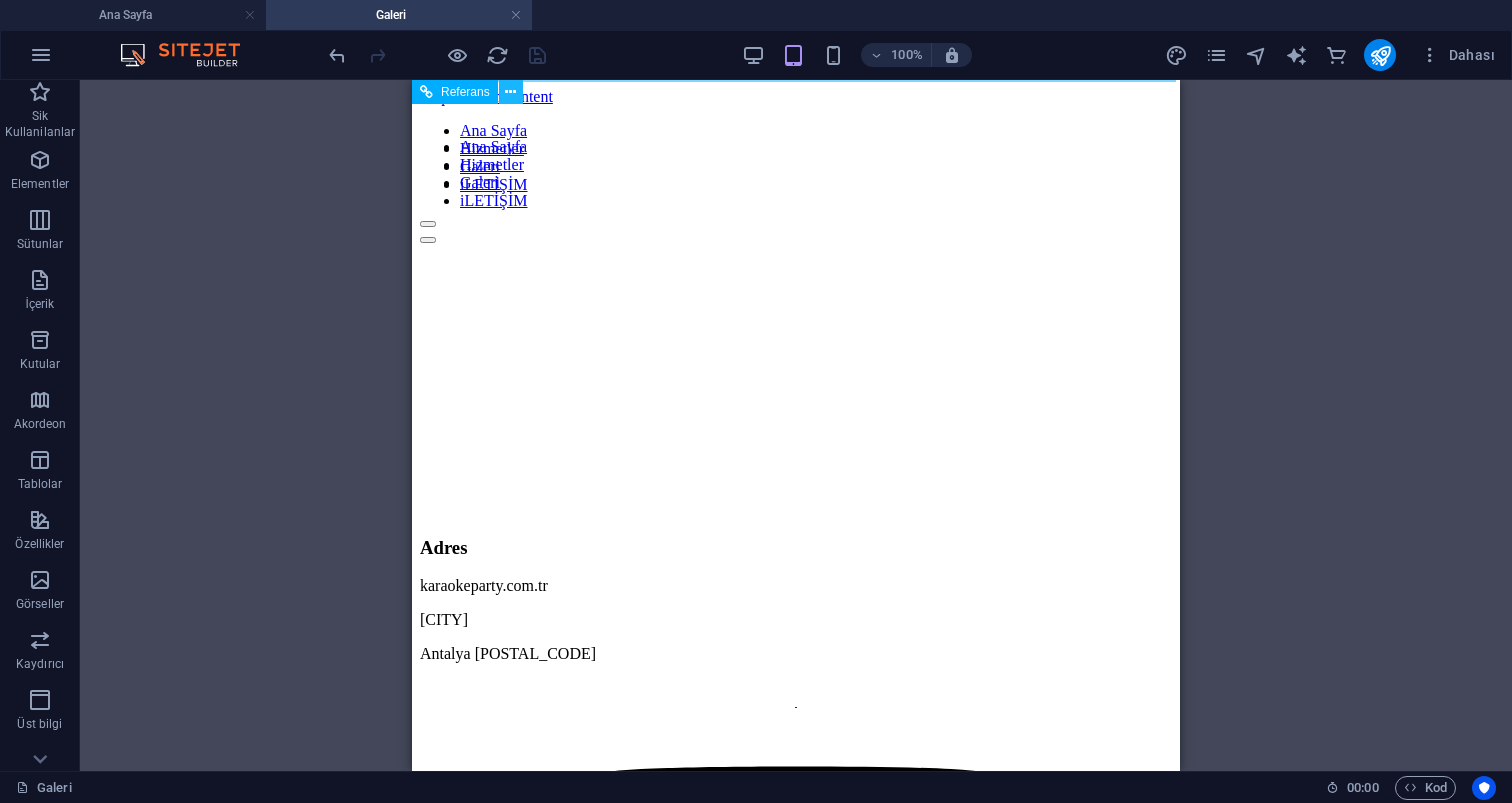 click at bounding box center [510, 92] 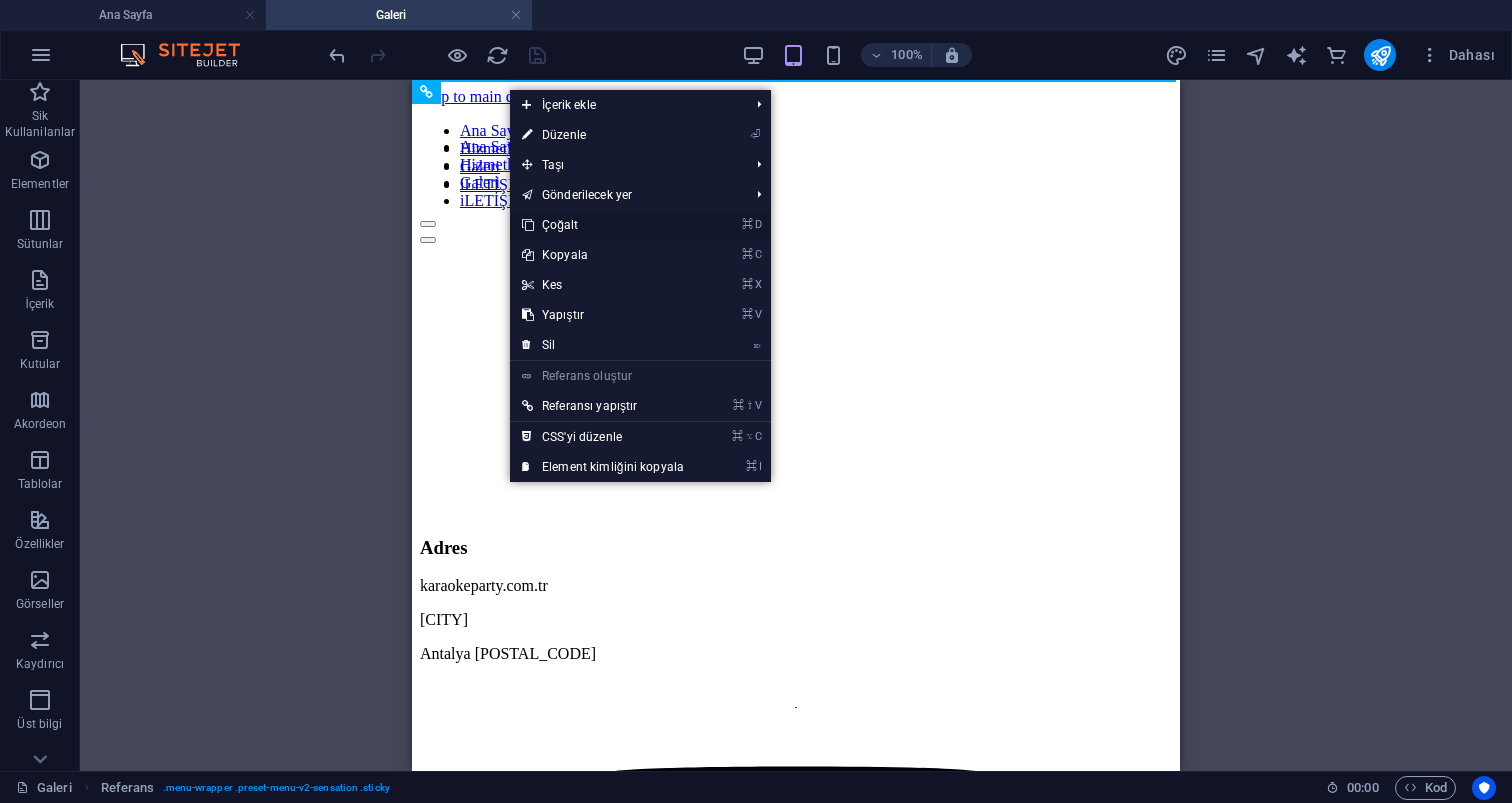 click on "⌘ D  Çoğalt" at bounding box center (603, 225) 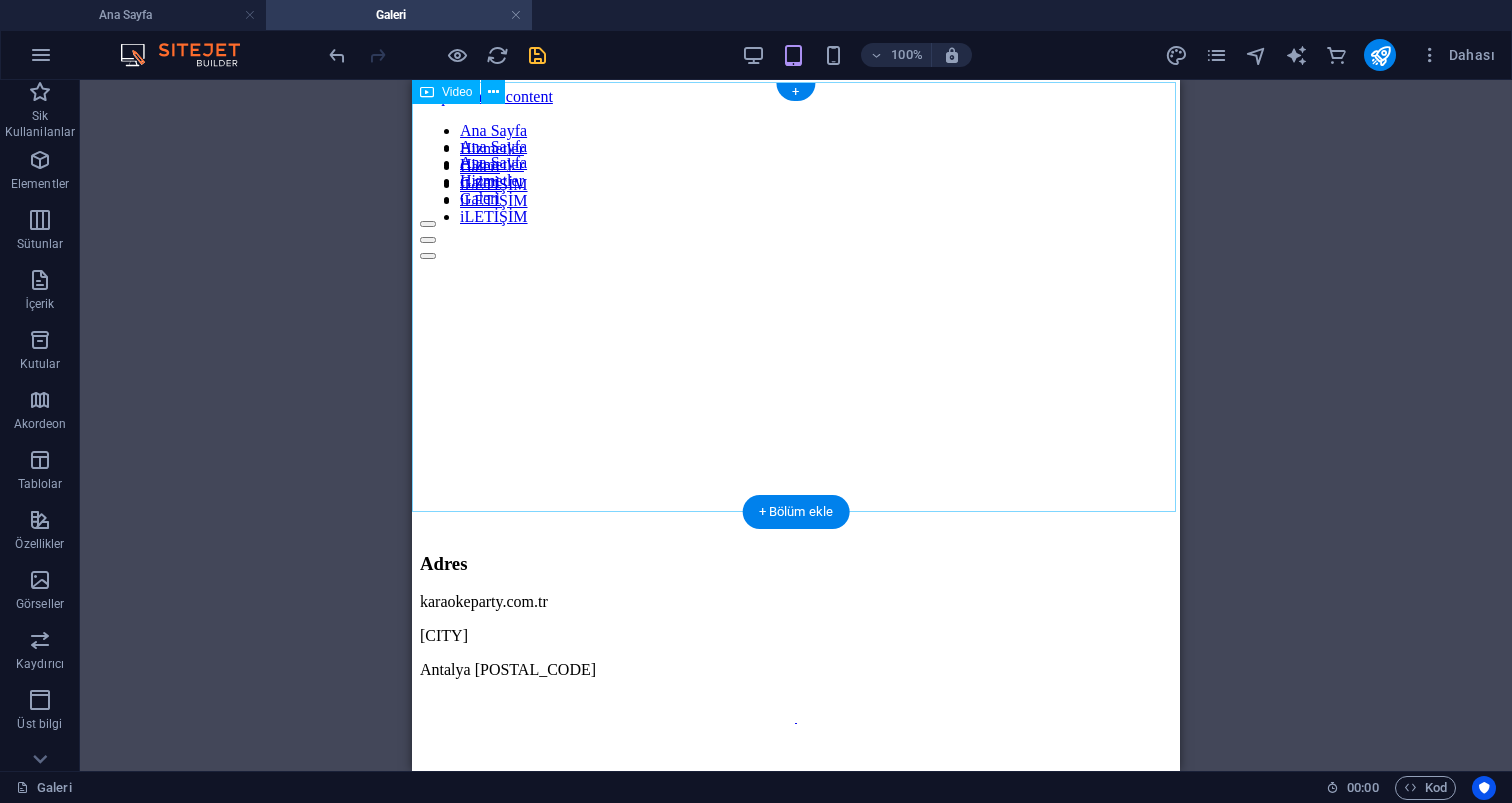 scroll, scrollTop: 0, scrollLeft: 0, axis: both 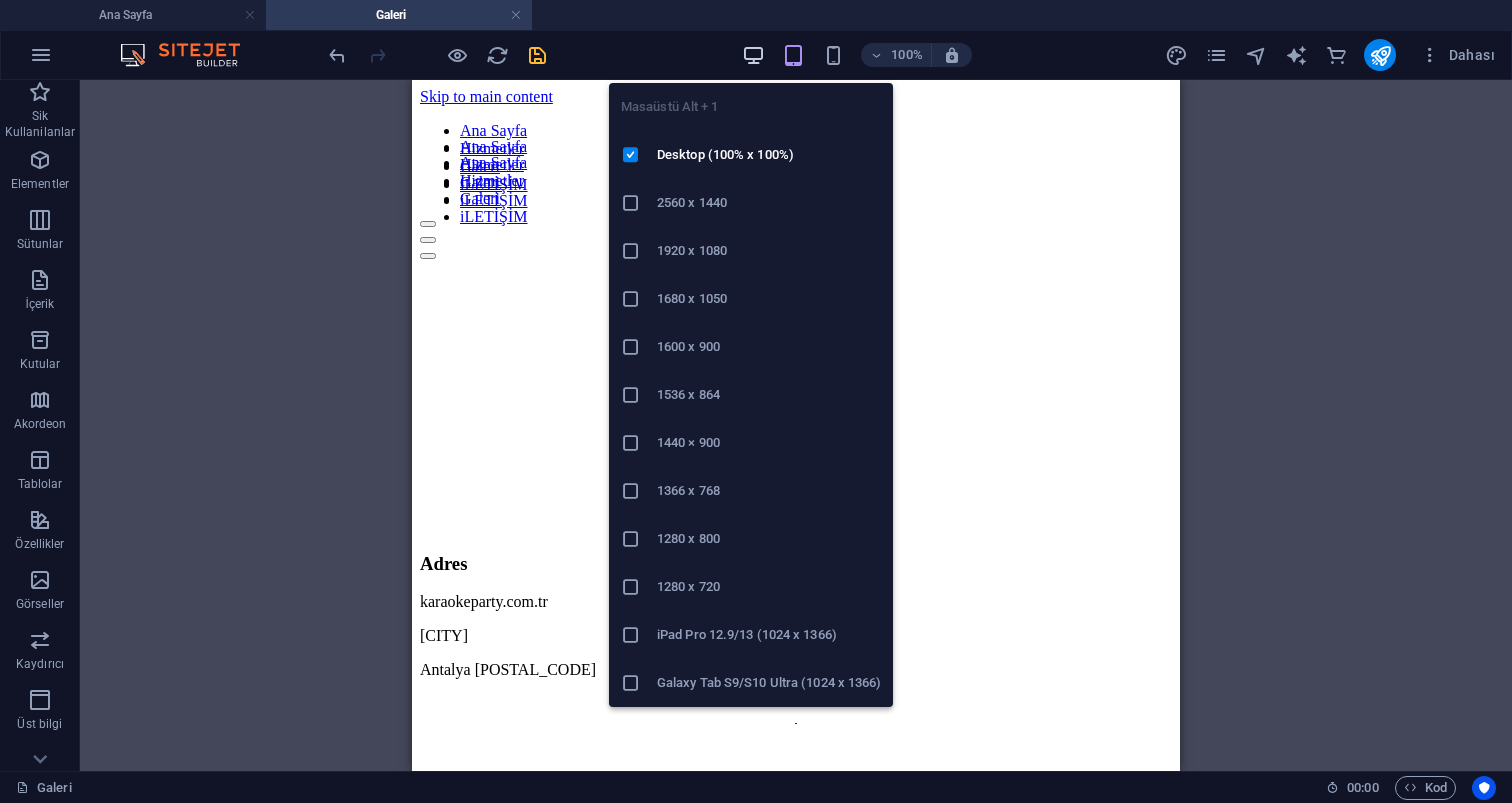 click at bounding box center (753, 55) 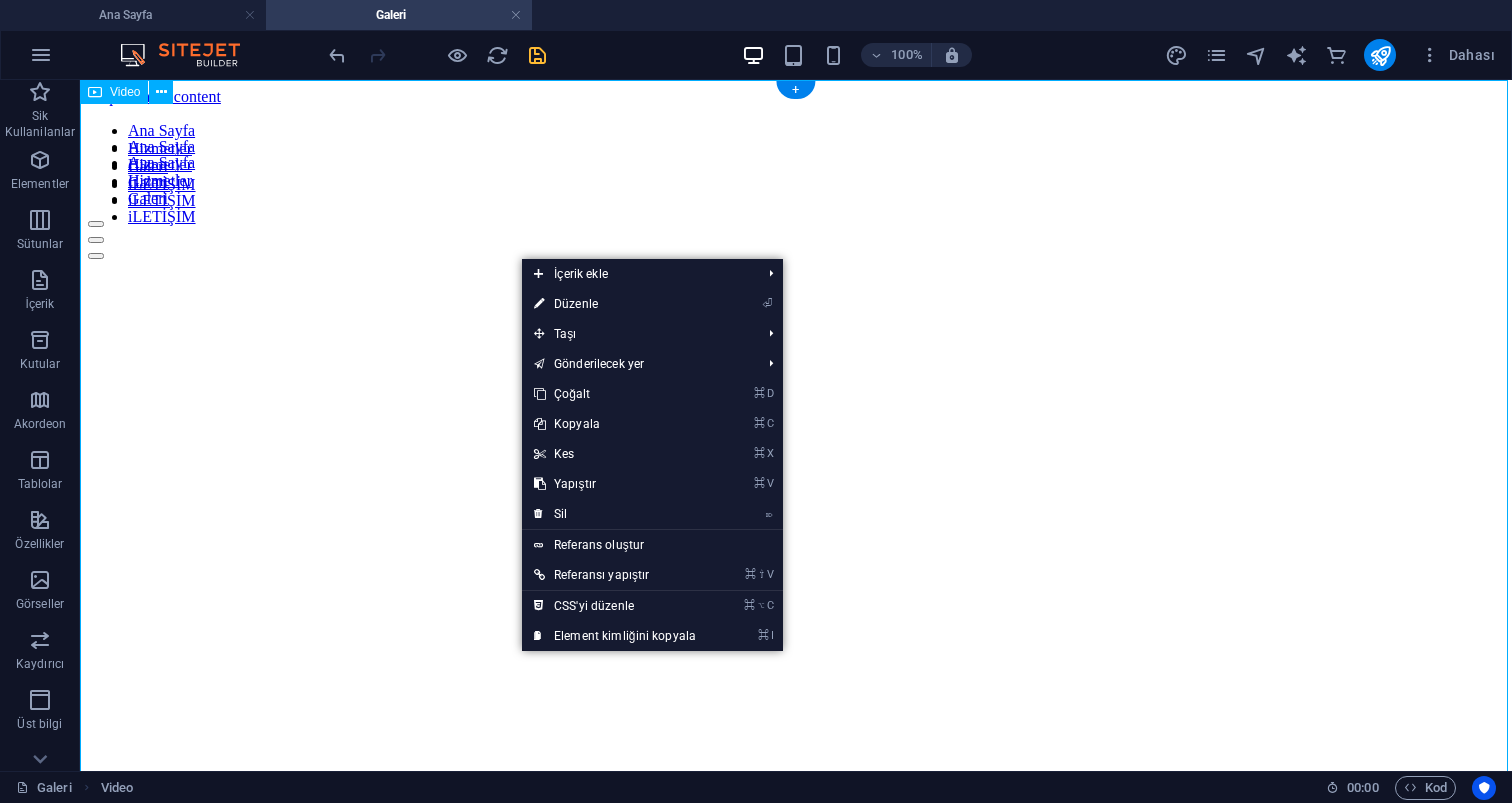scroll, scrollTop: 8, scrollLeft: 0, axis: vertical 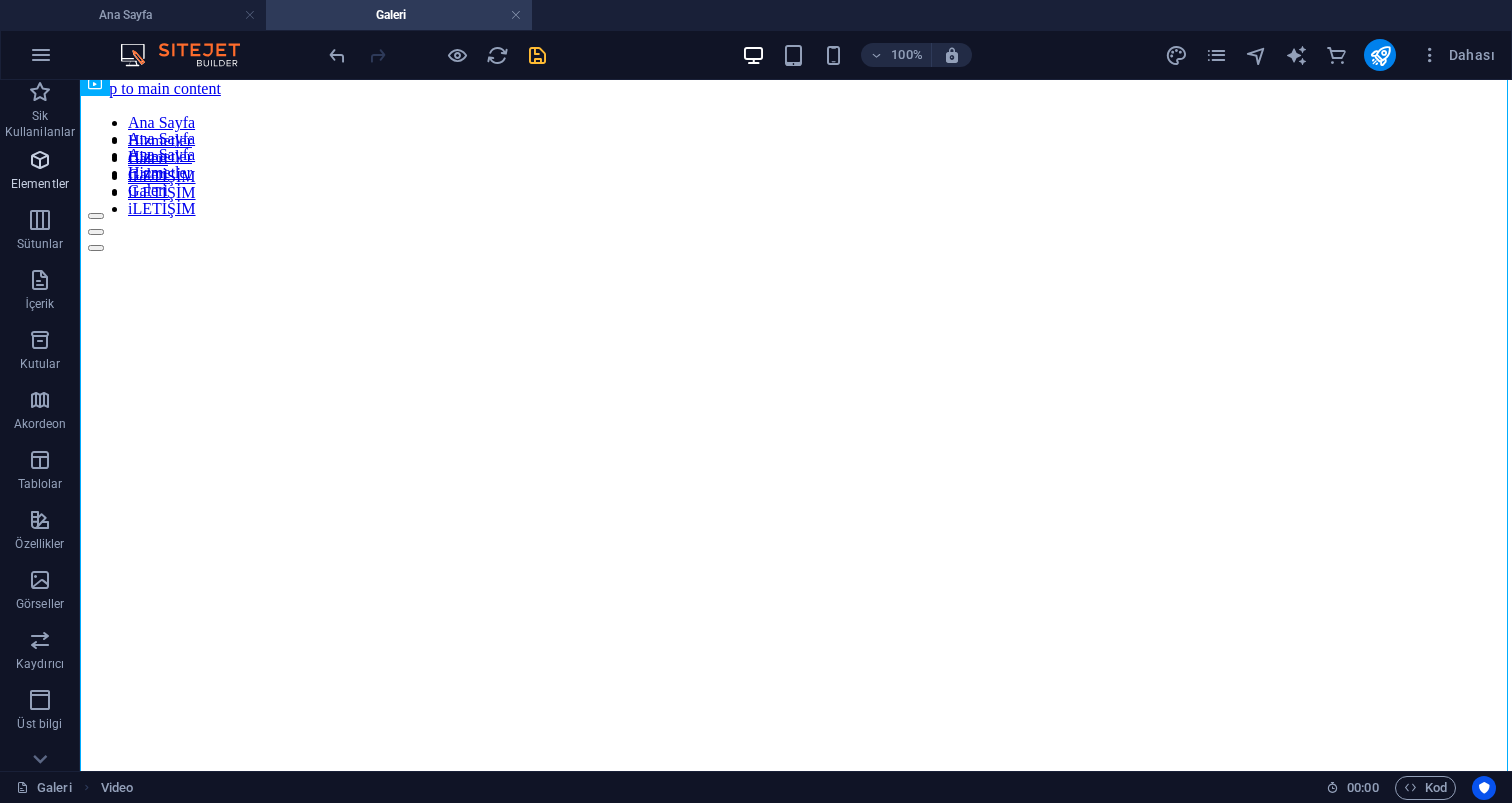 click at bounding box center [40, 160] 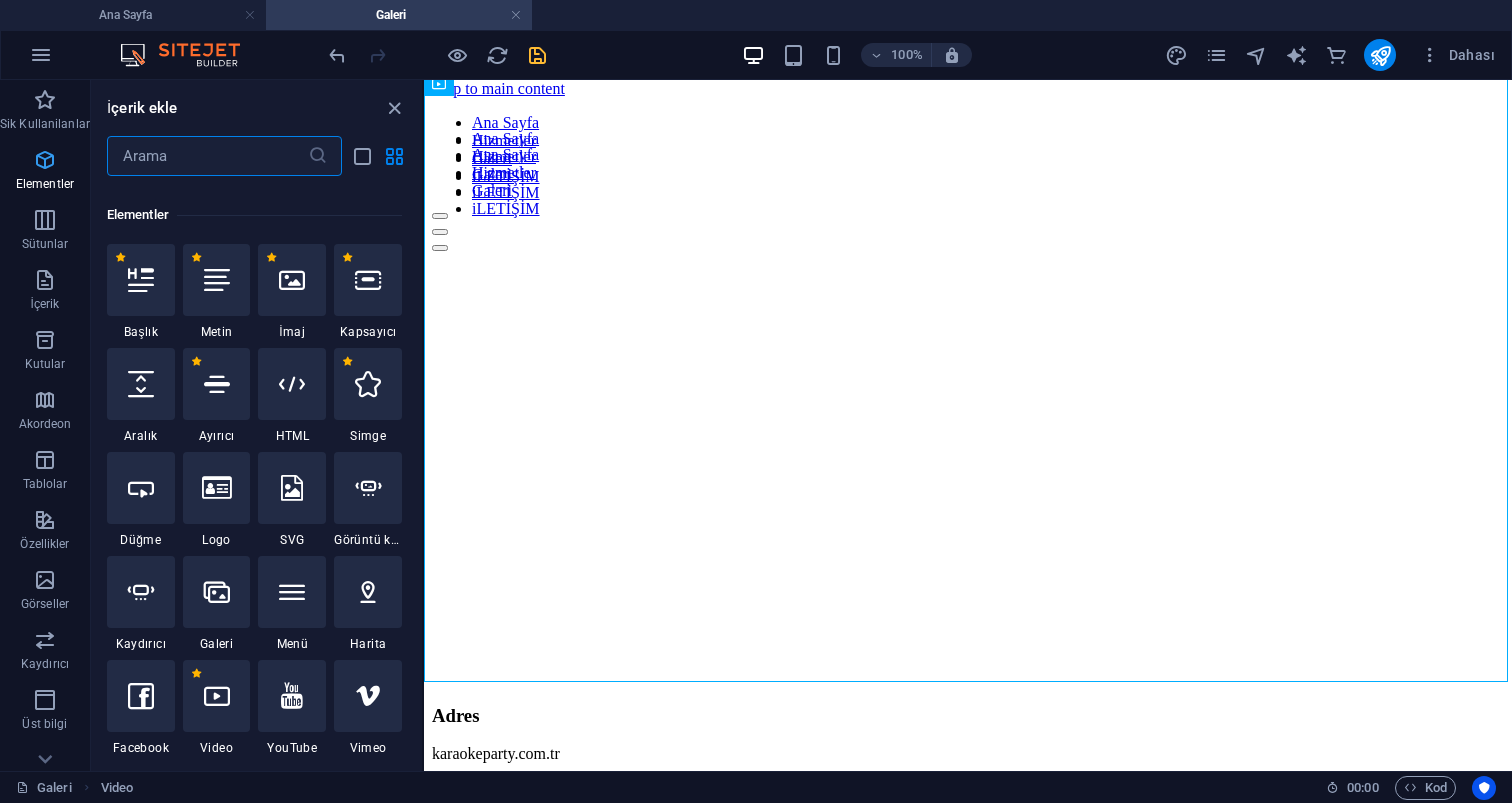 scroll, scrollTop: 869, scrollLeft: 0, axis: vertical 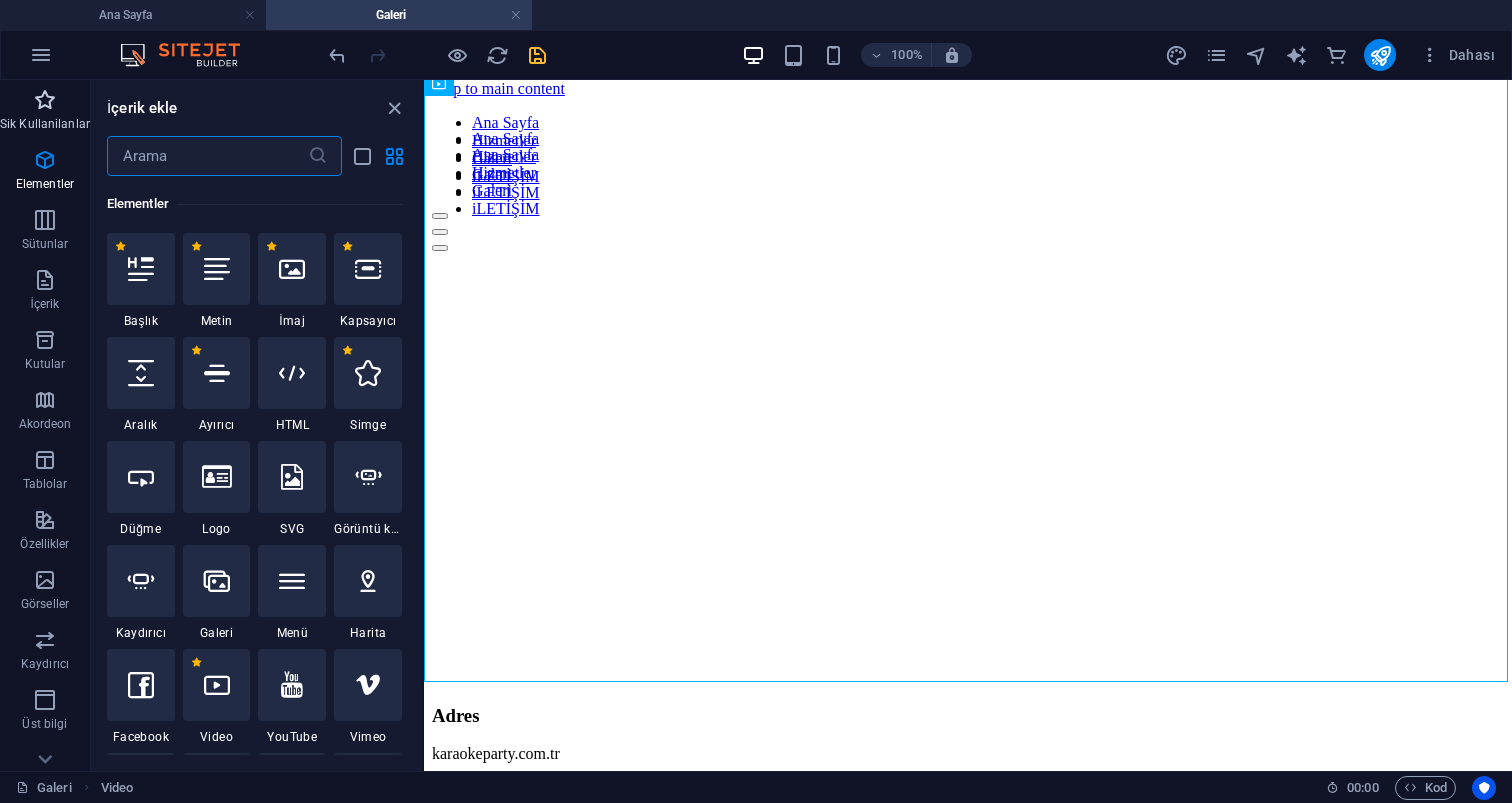 click at bounding box center [45, 100] 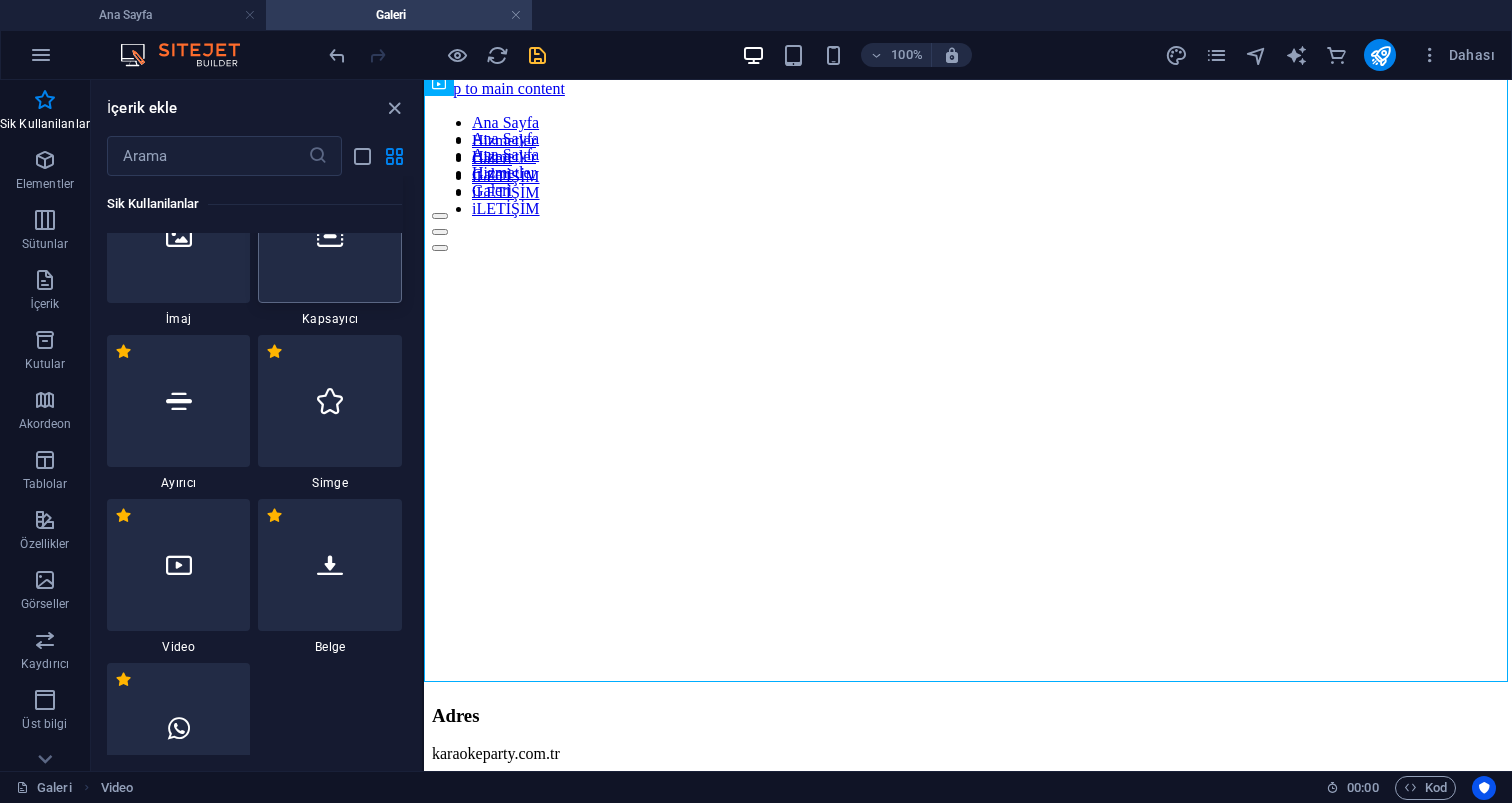 scroll, scrollTop: 229, scrollLeft: 0, axis: vertical 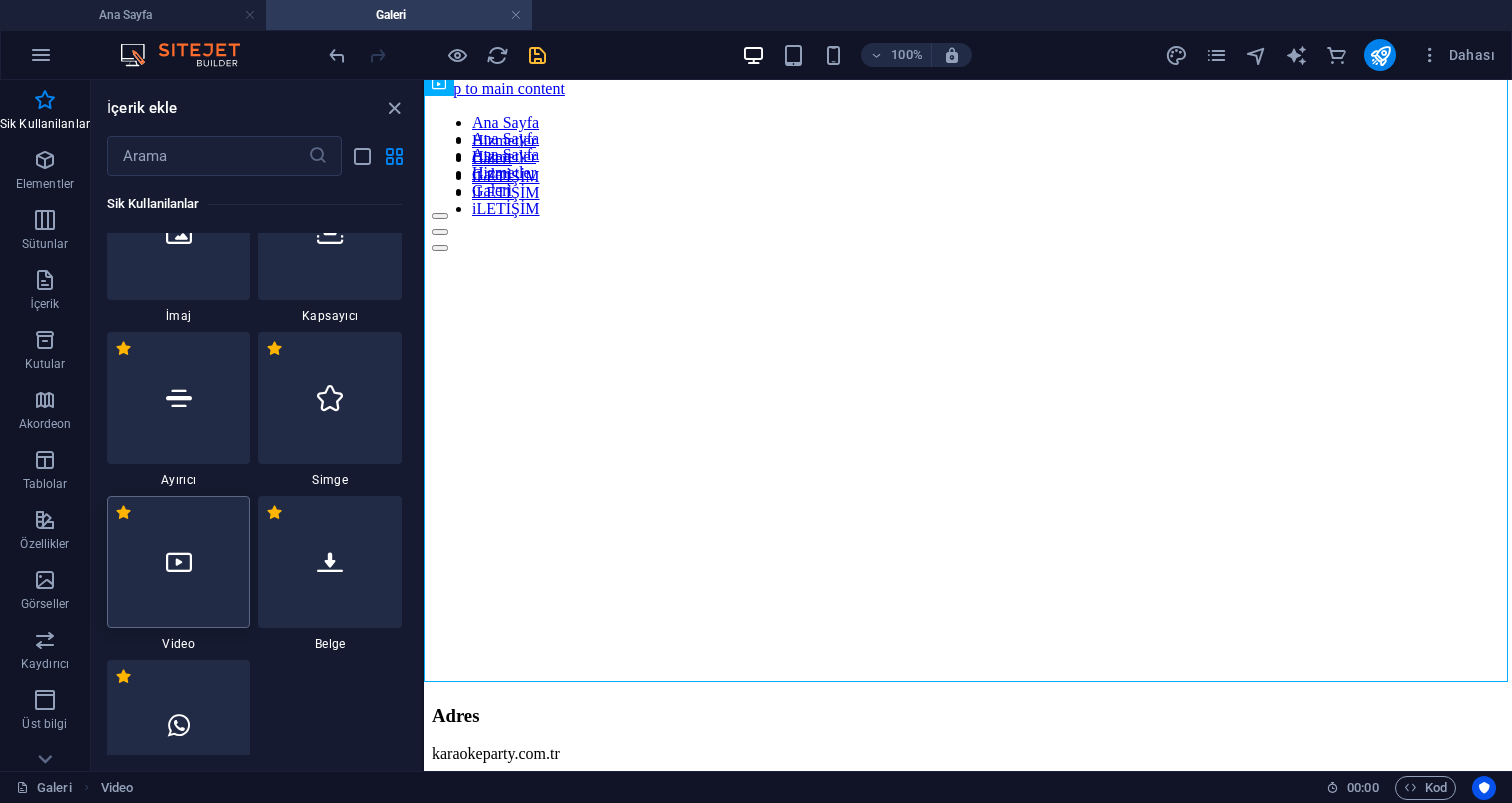click at bounding box center (179, 562) 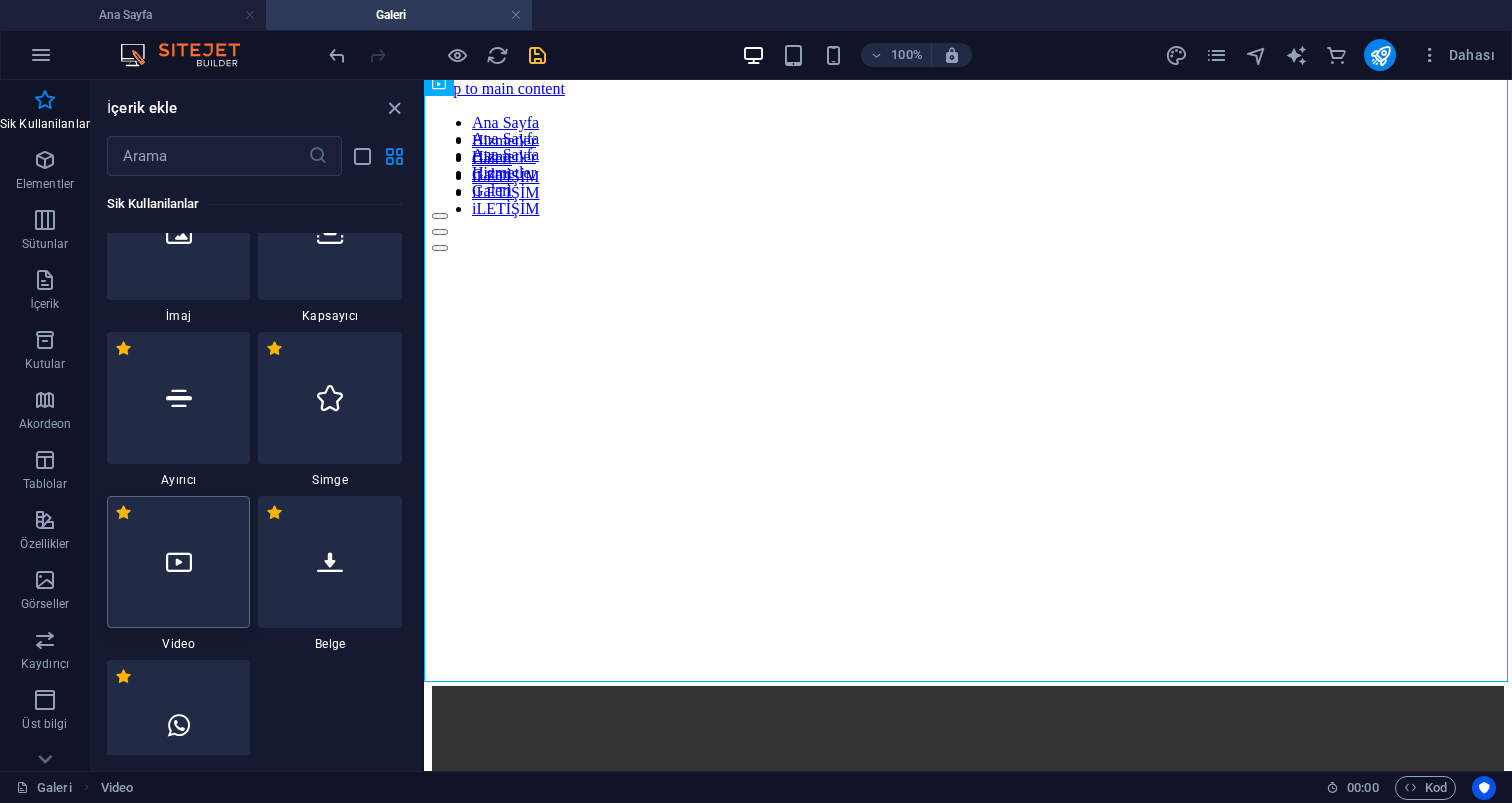 select on "%" 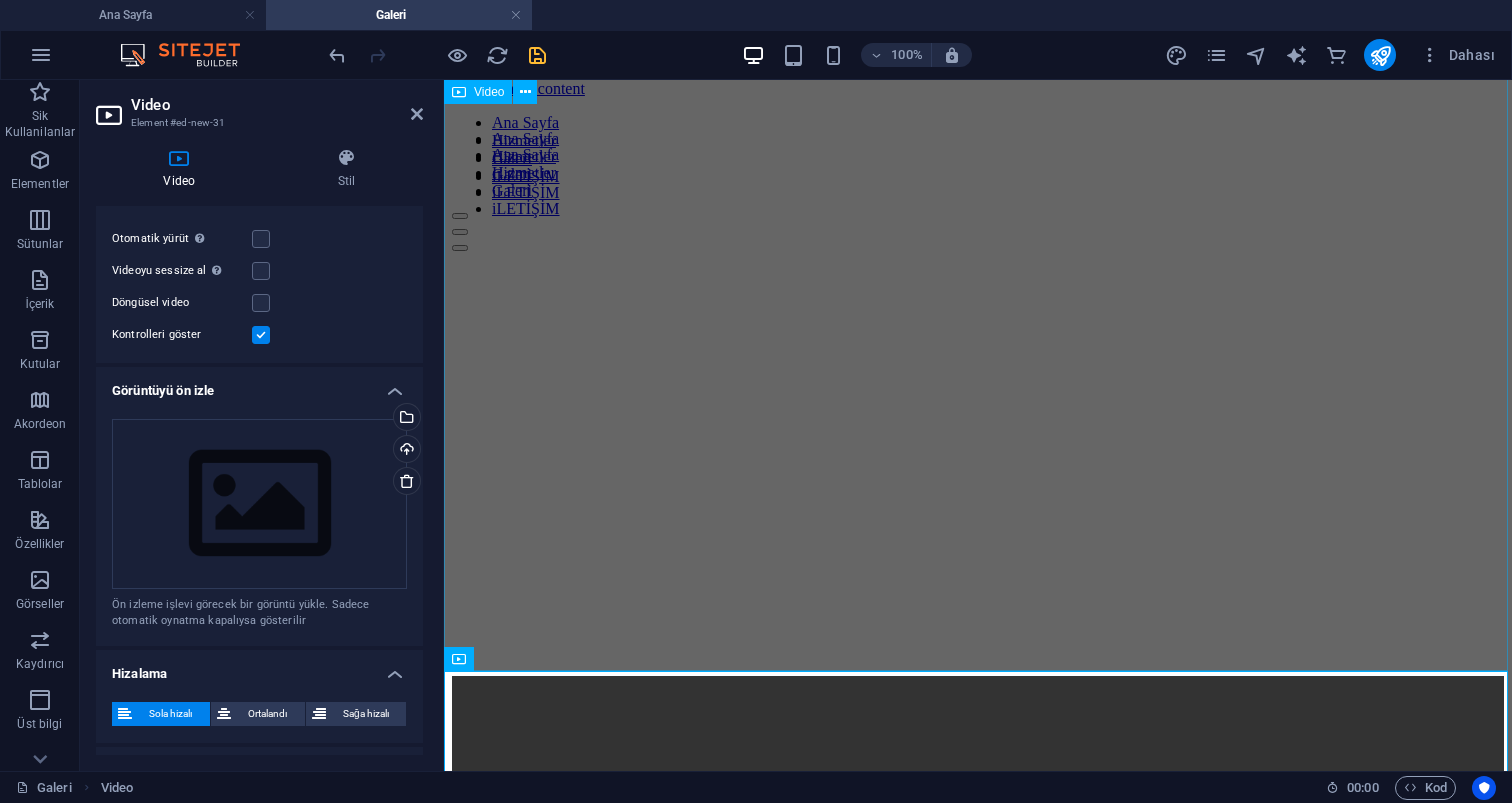 scroll, scrollTop: 241, scrollLeft: 0, axis: vertical 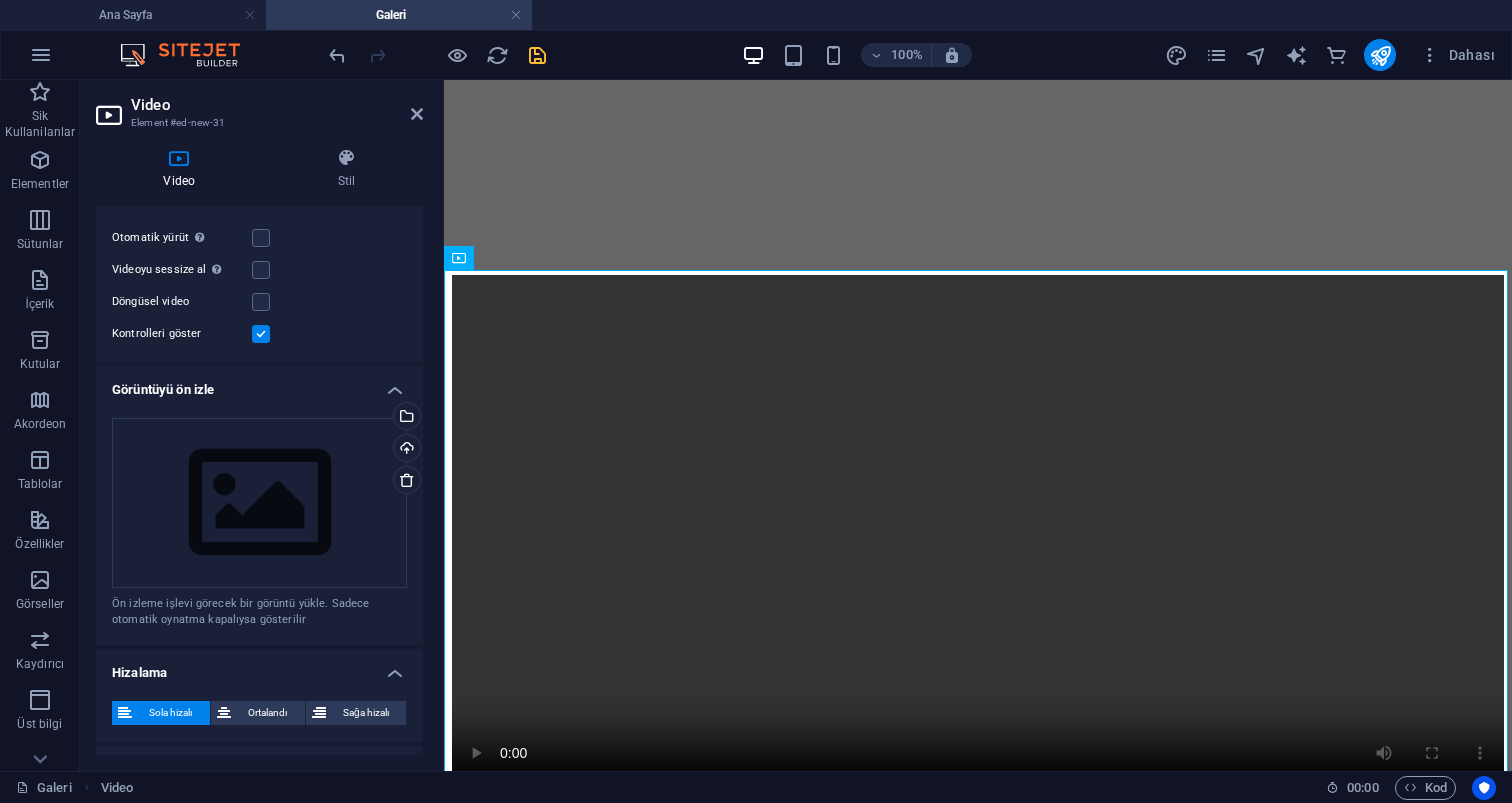 click at bounding box center [261, 334] 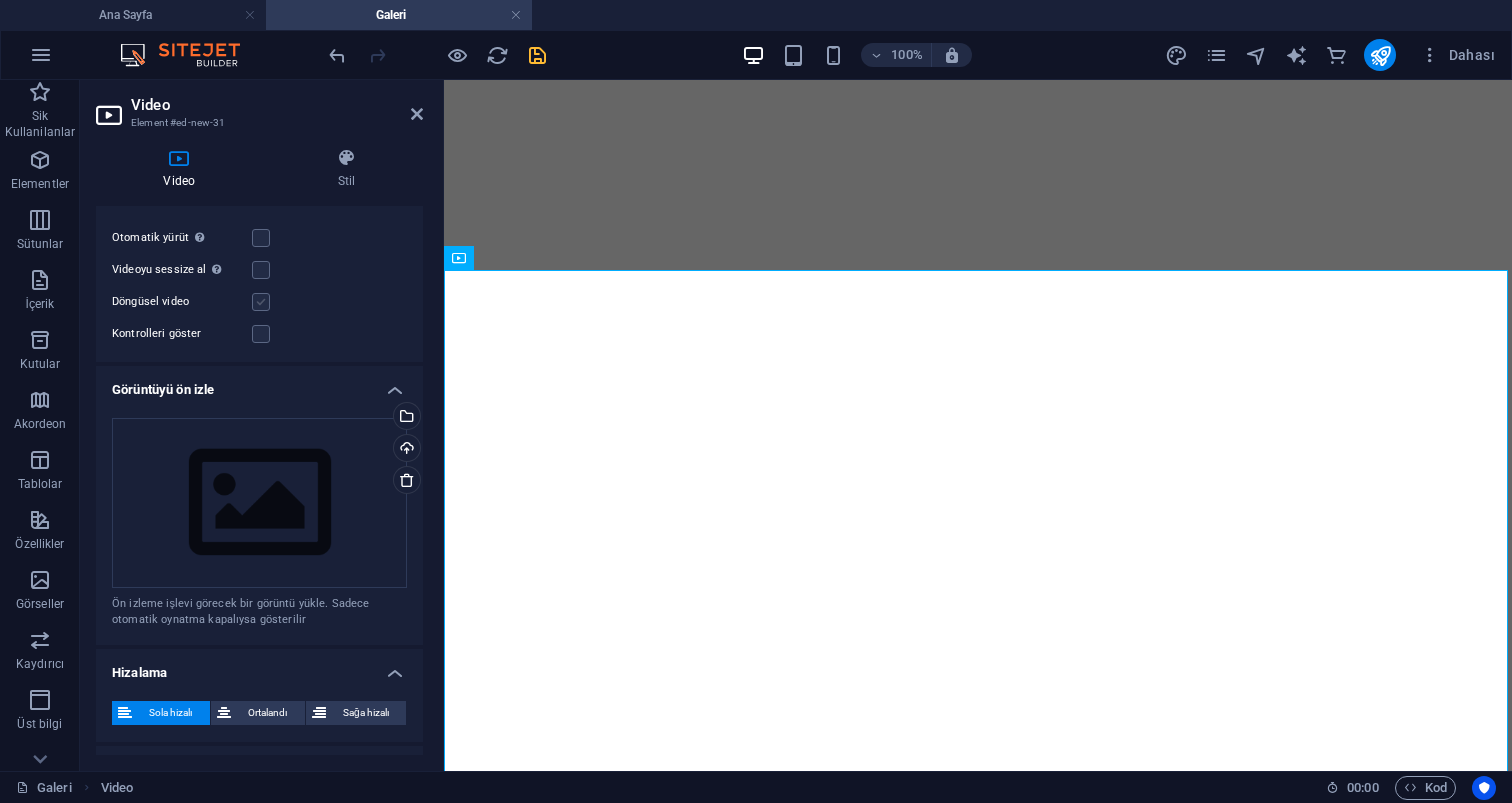 click at bounding box center (261, 302) 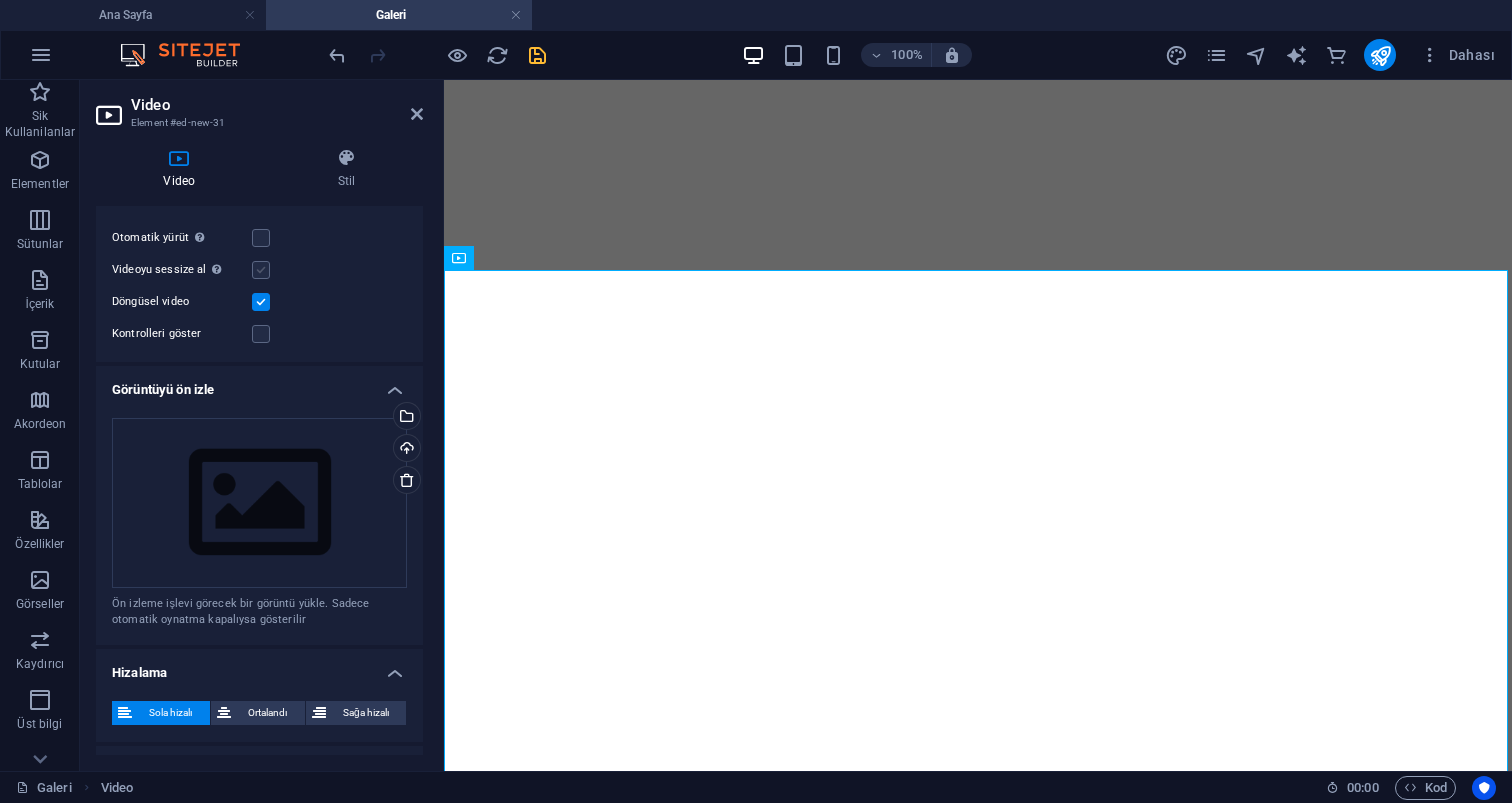 click at bounding box center [261, 270] 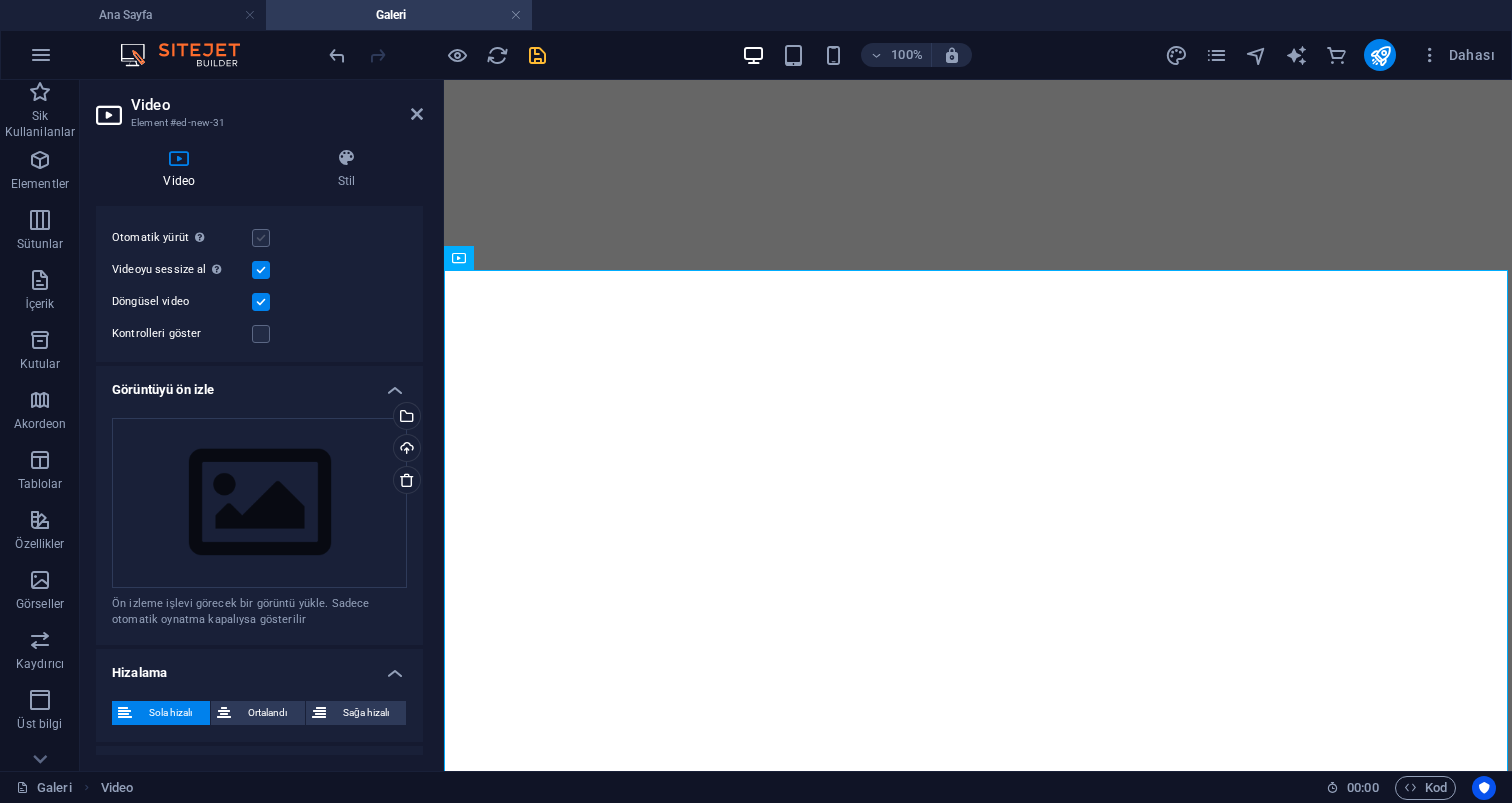 click at bounding box center (261, 238) 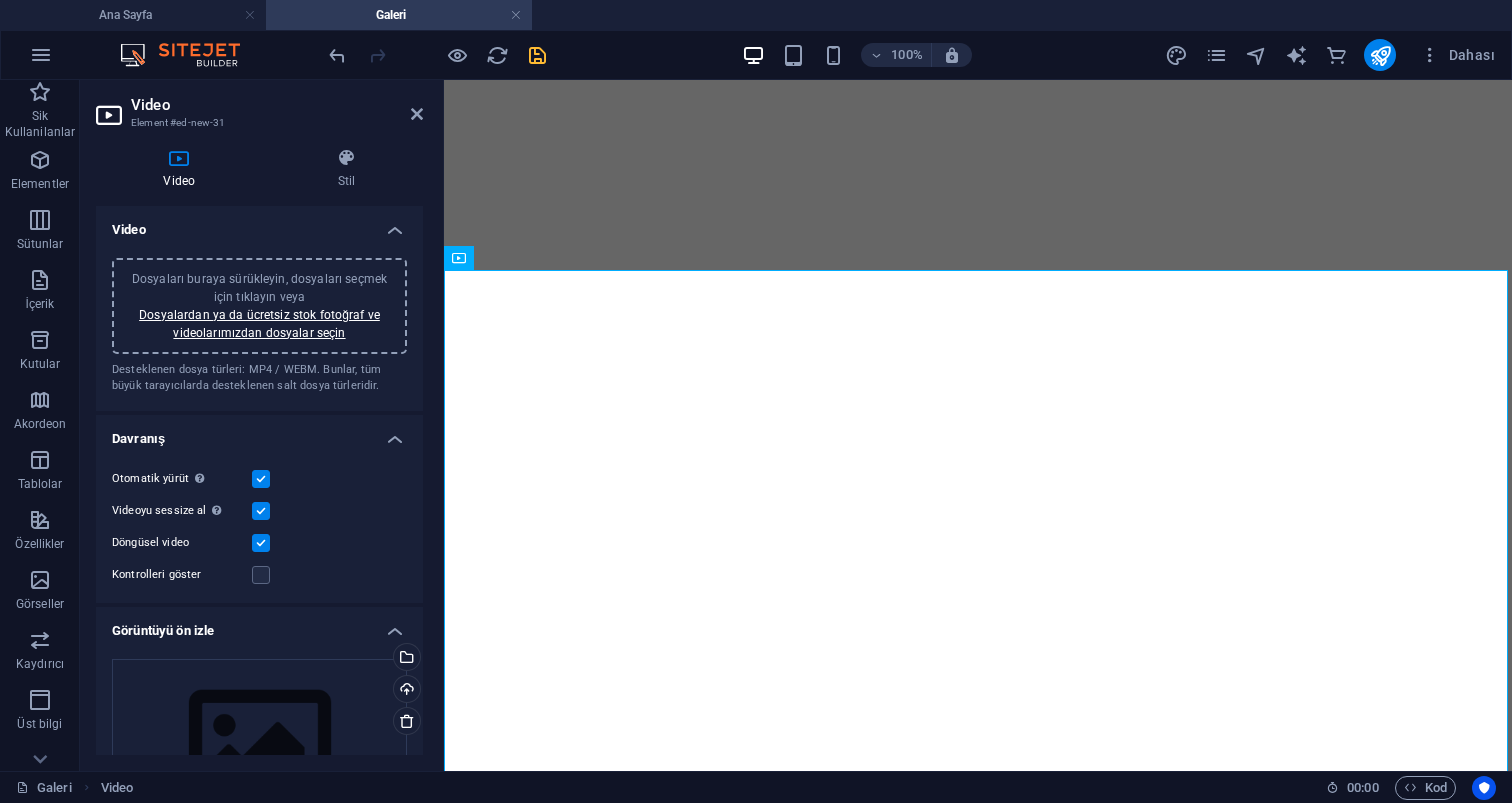 scroll, scrollTop: 0, scrollLeft: 0, axis: both 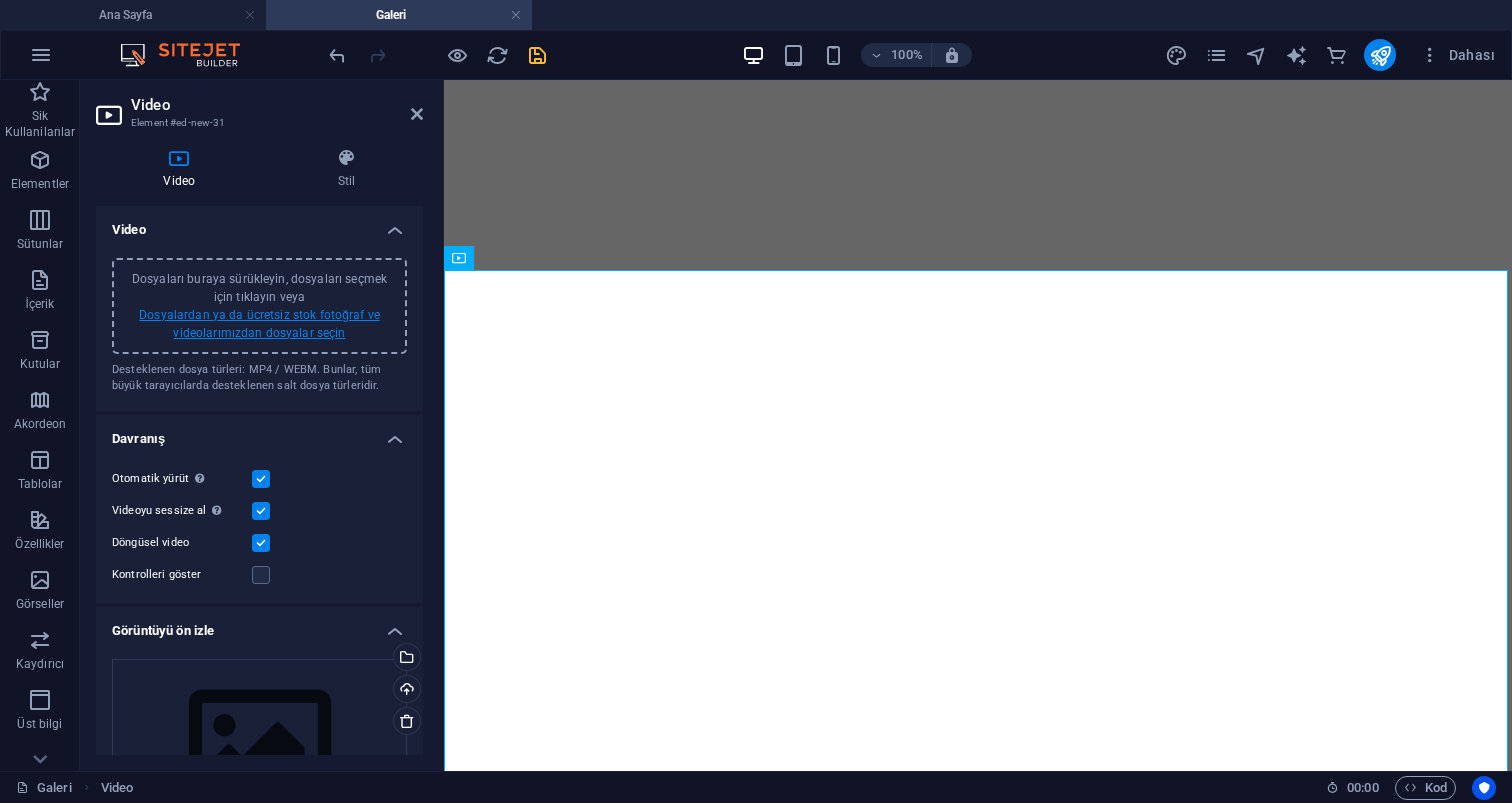 click on "Dosyalardan ya da ücretsiz stok fotoğraf ve videolarımızdan dosyalar seçin" at bounding box center (259, 324) 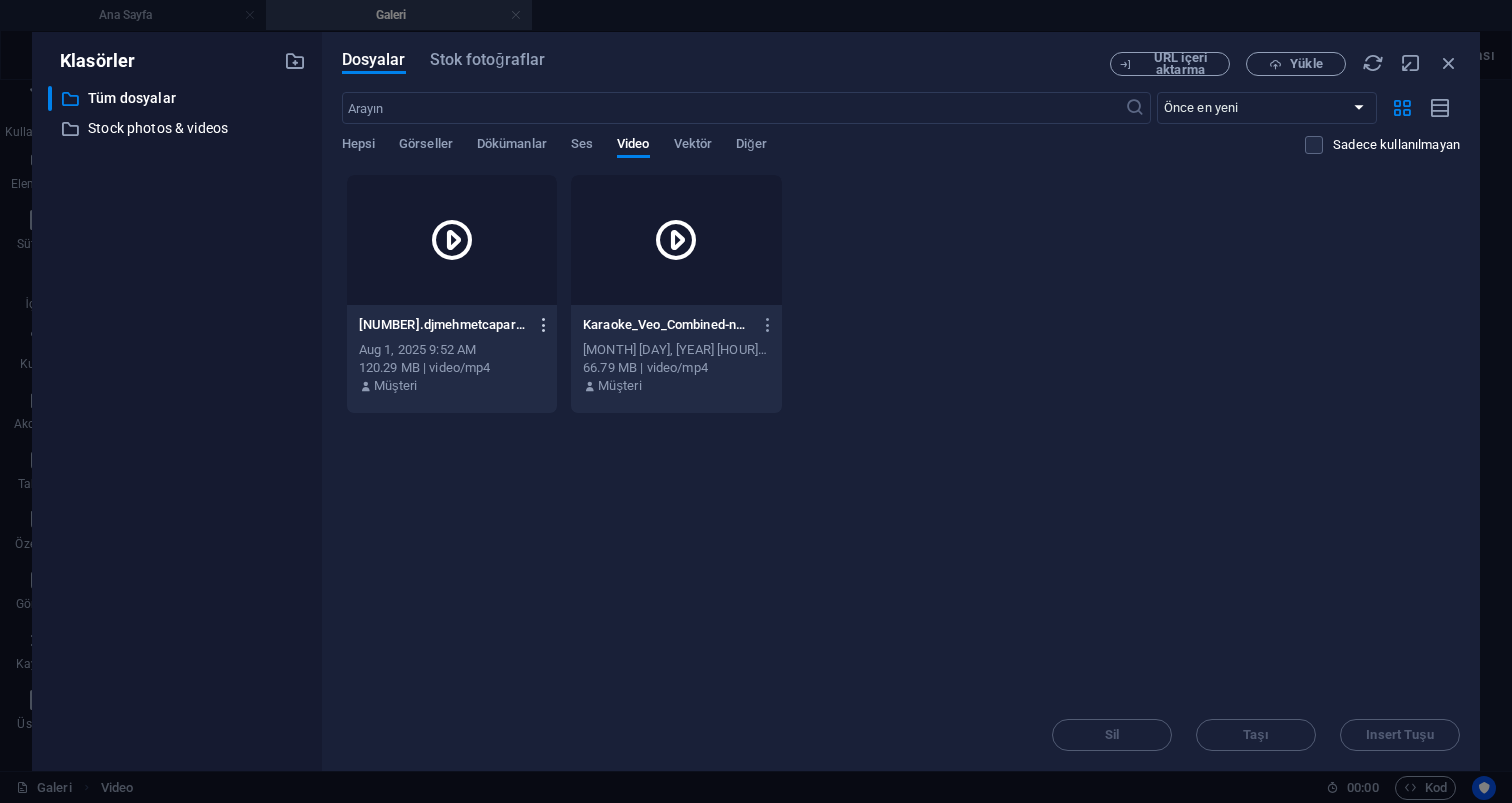 click at bounding box center [544, 325] 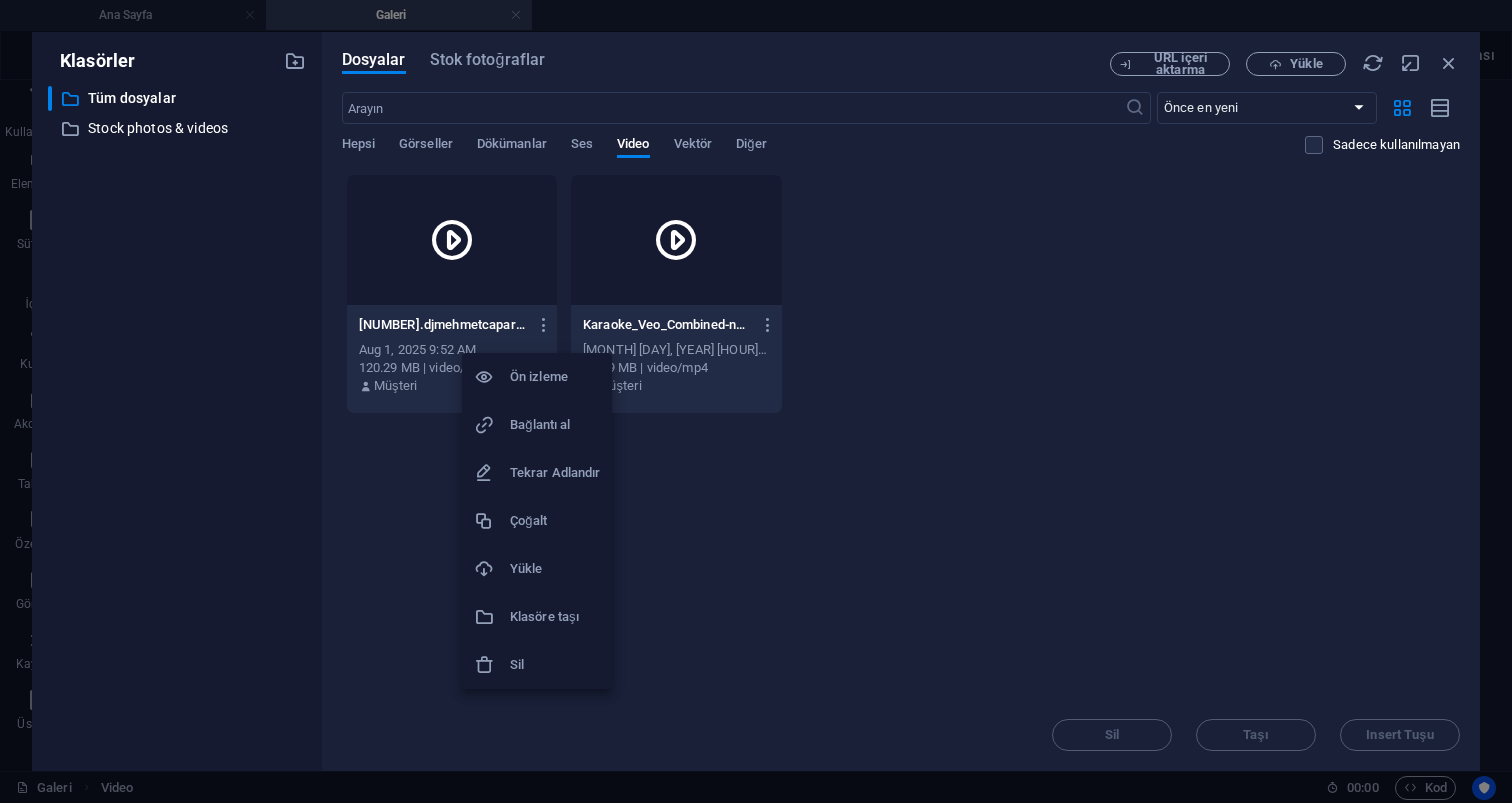 click on "Tekrar Adlandır" at bounding box center (555, 473) 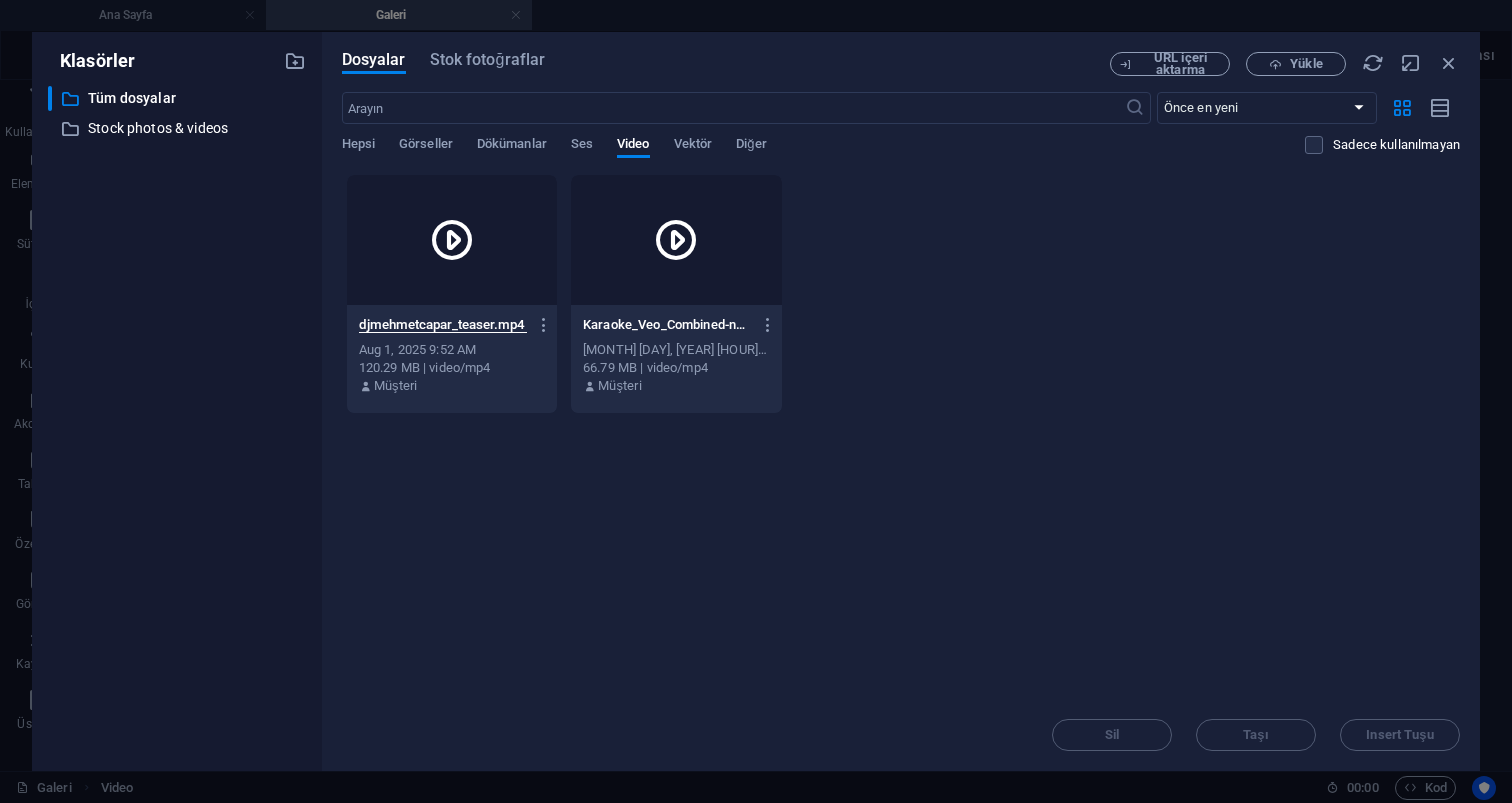 type on "djmehmetcapar_teaser.mp4" 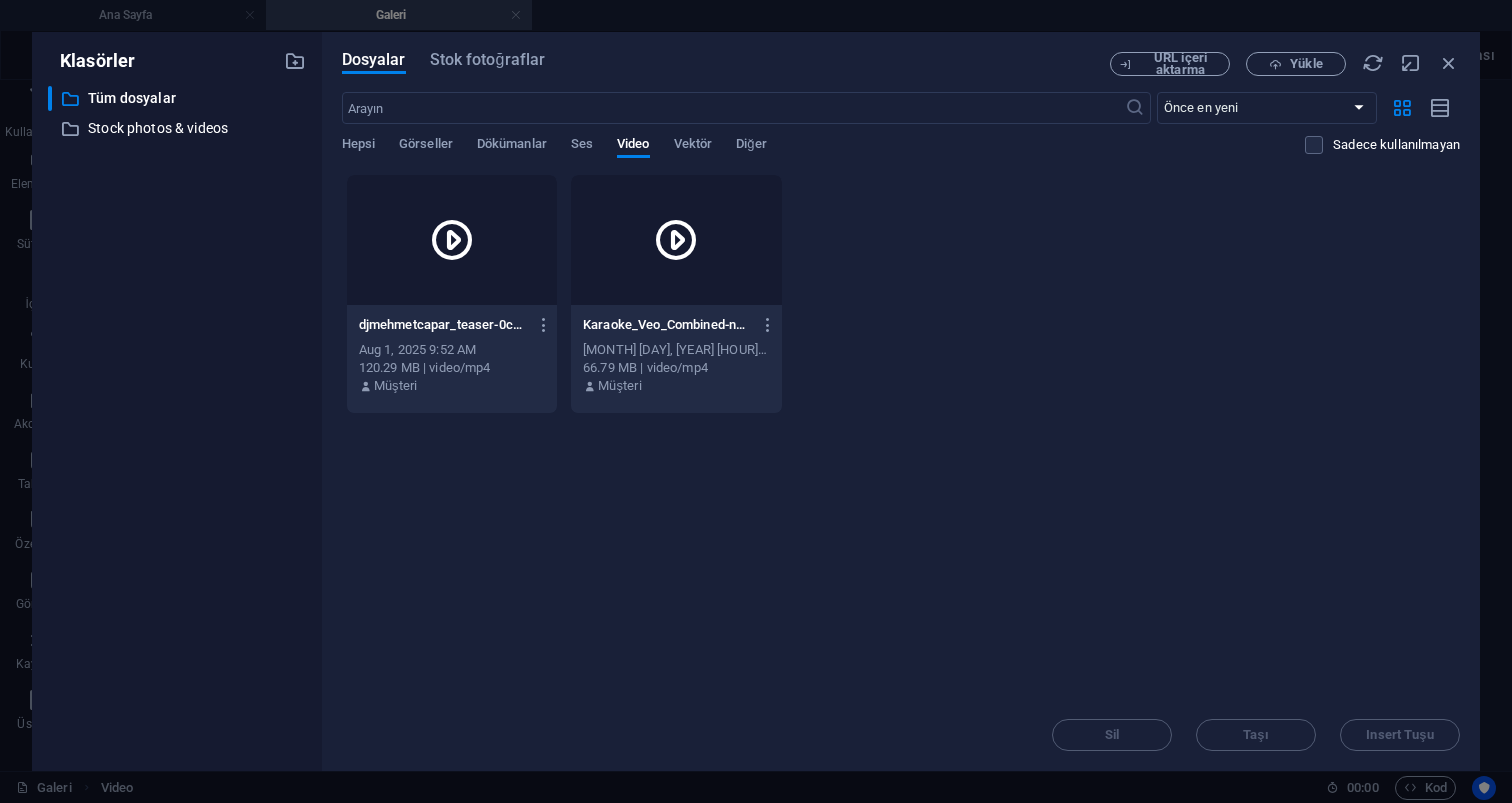 click at bounding box center (452, 240) 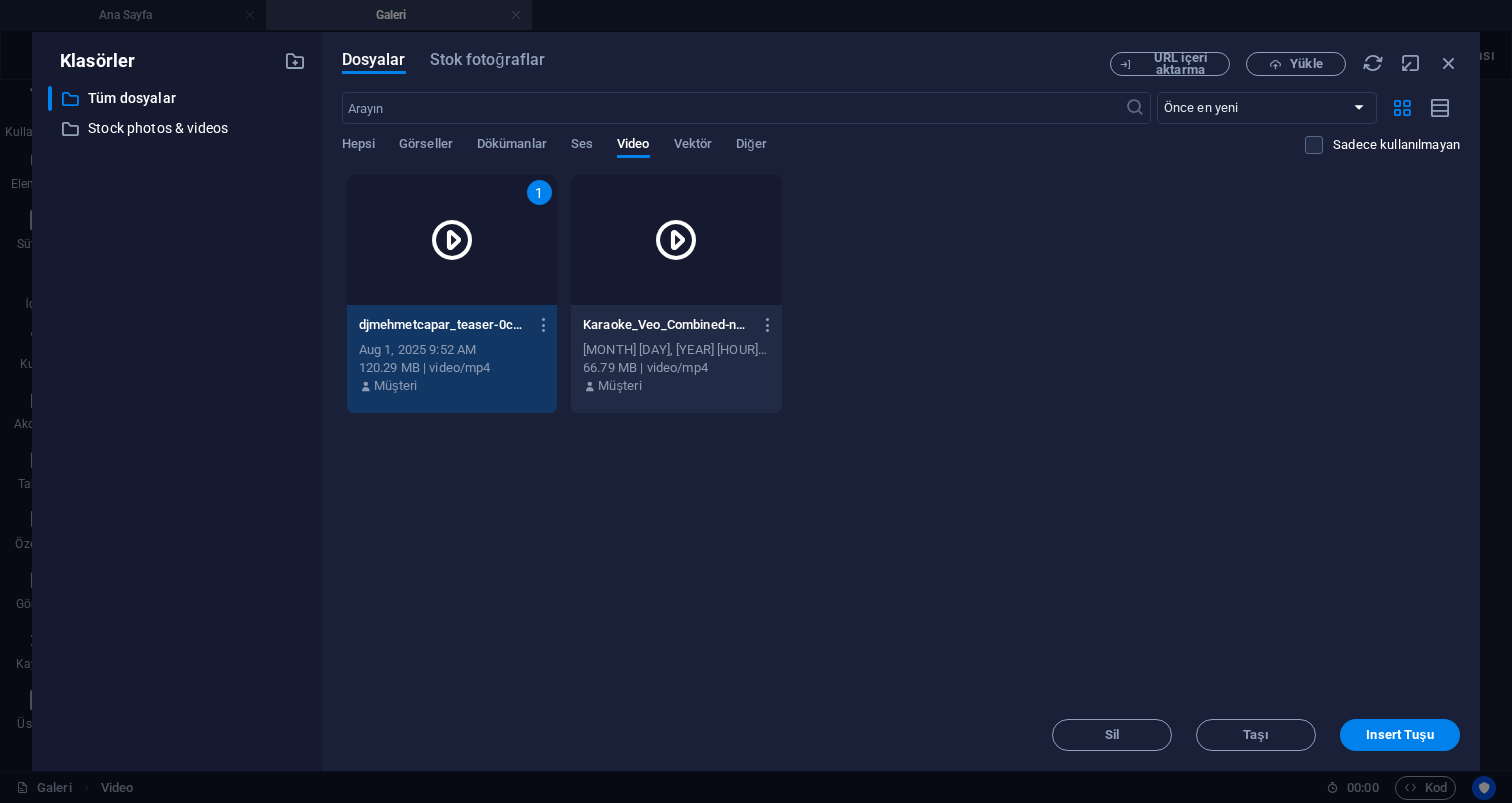 click at bounding box center (452, 240) 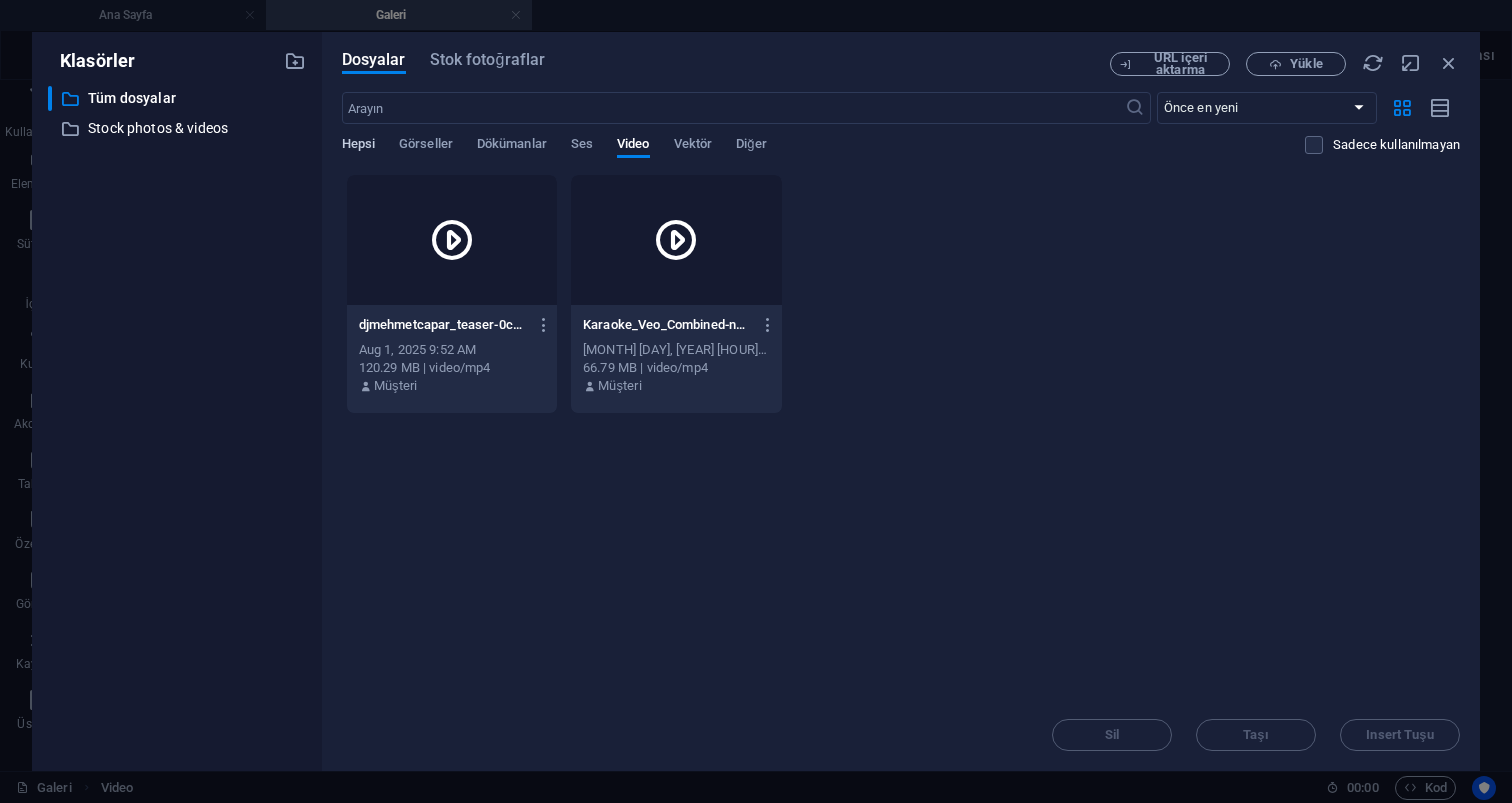 click on "Hepsi" at bounding box center [358, 146] 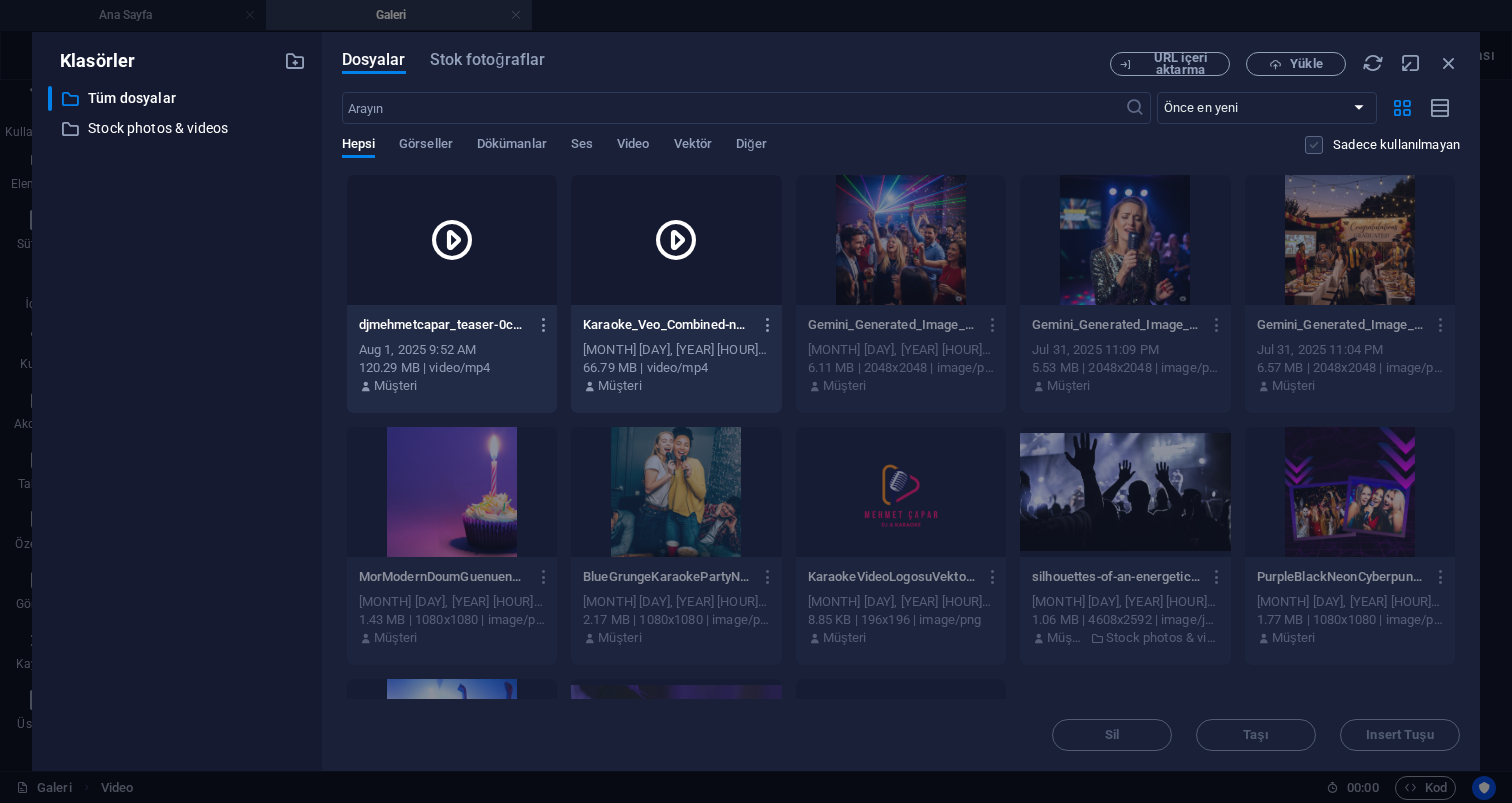 click at bounding box center [1314, 145] 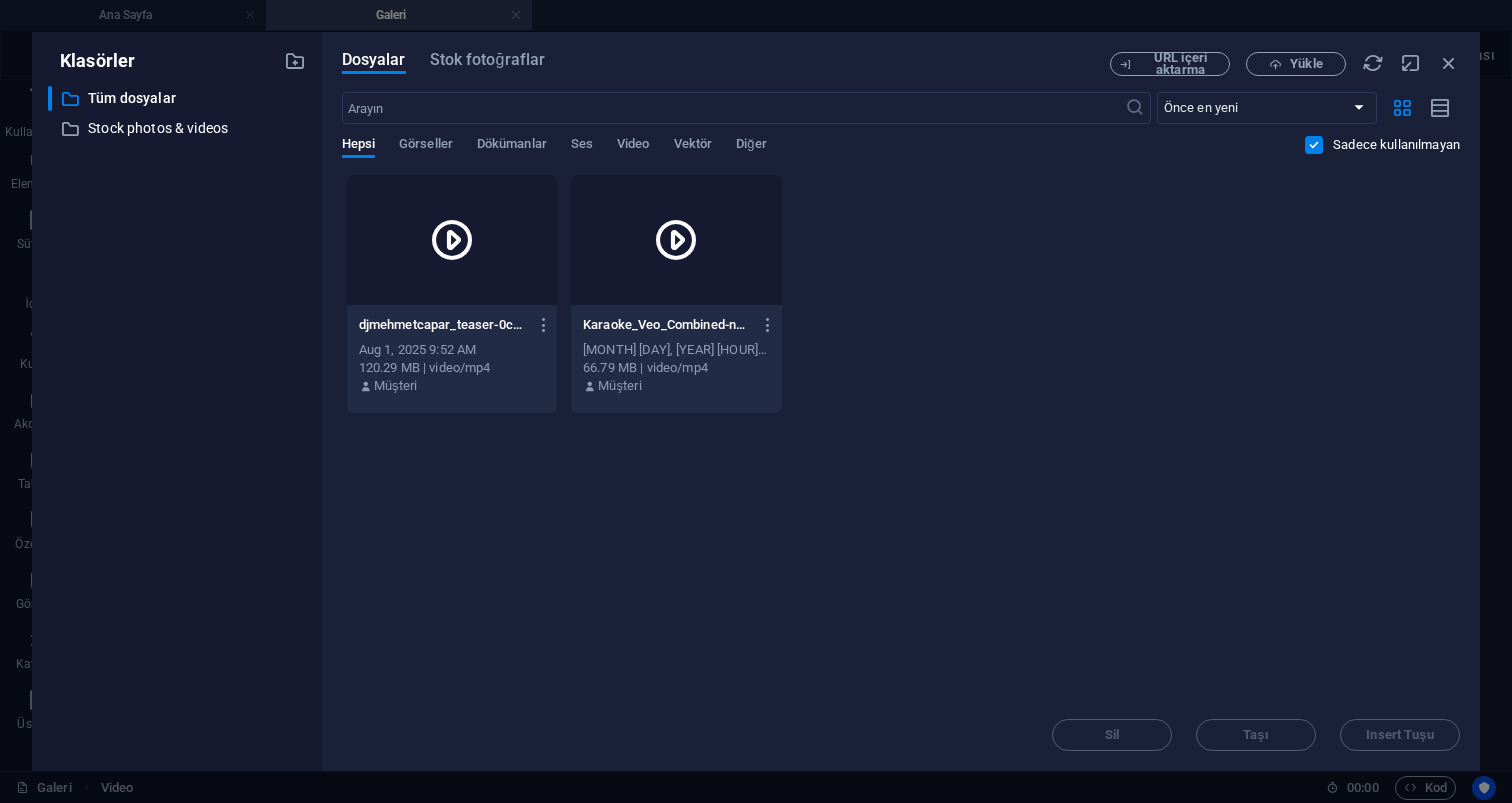 click at bounding box center [452, 240] 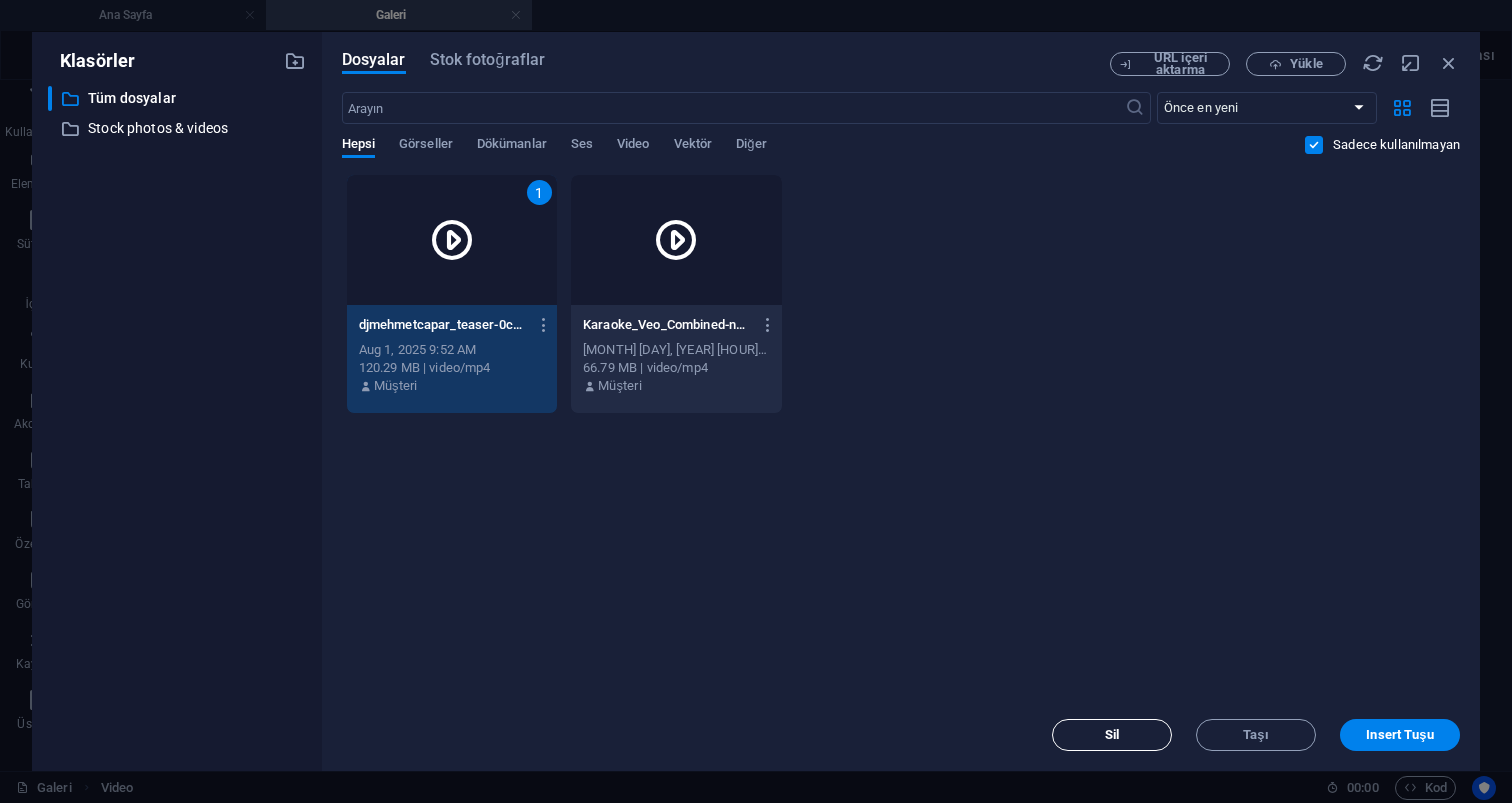 click on "Sil" at bounding box center [1112, 735] 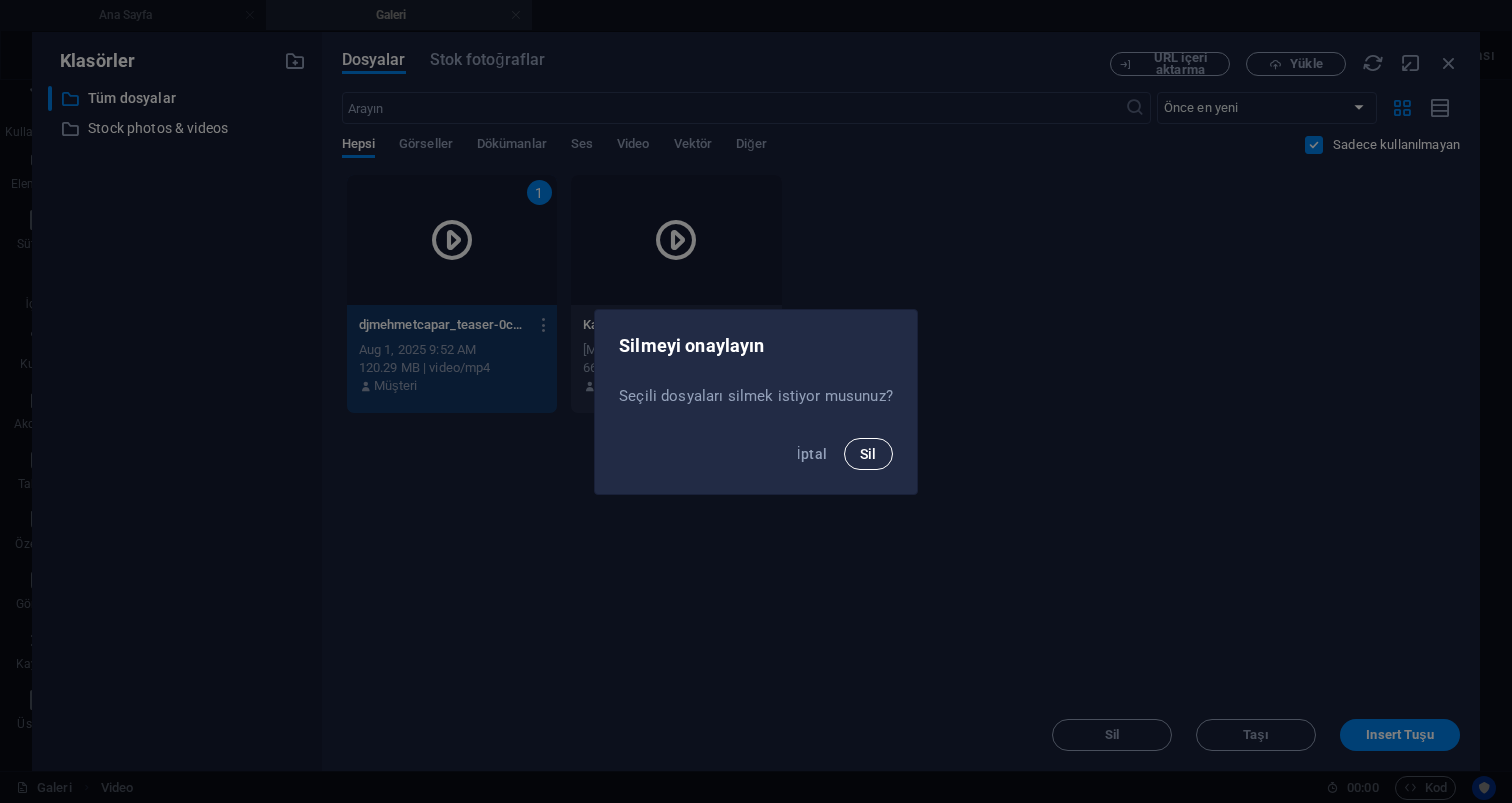 click on "Sil" at bounding box center [868, 454] 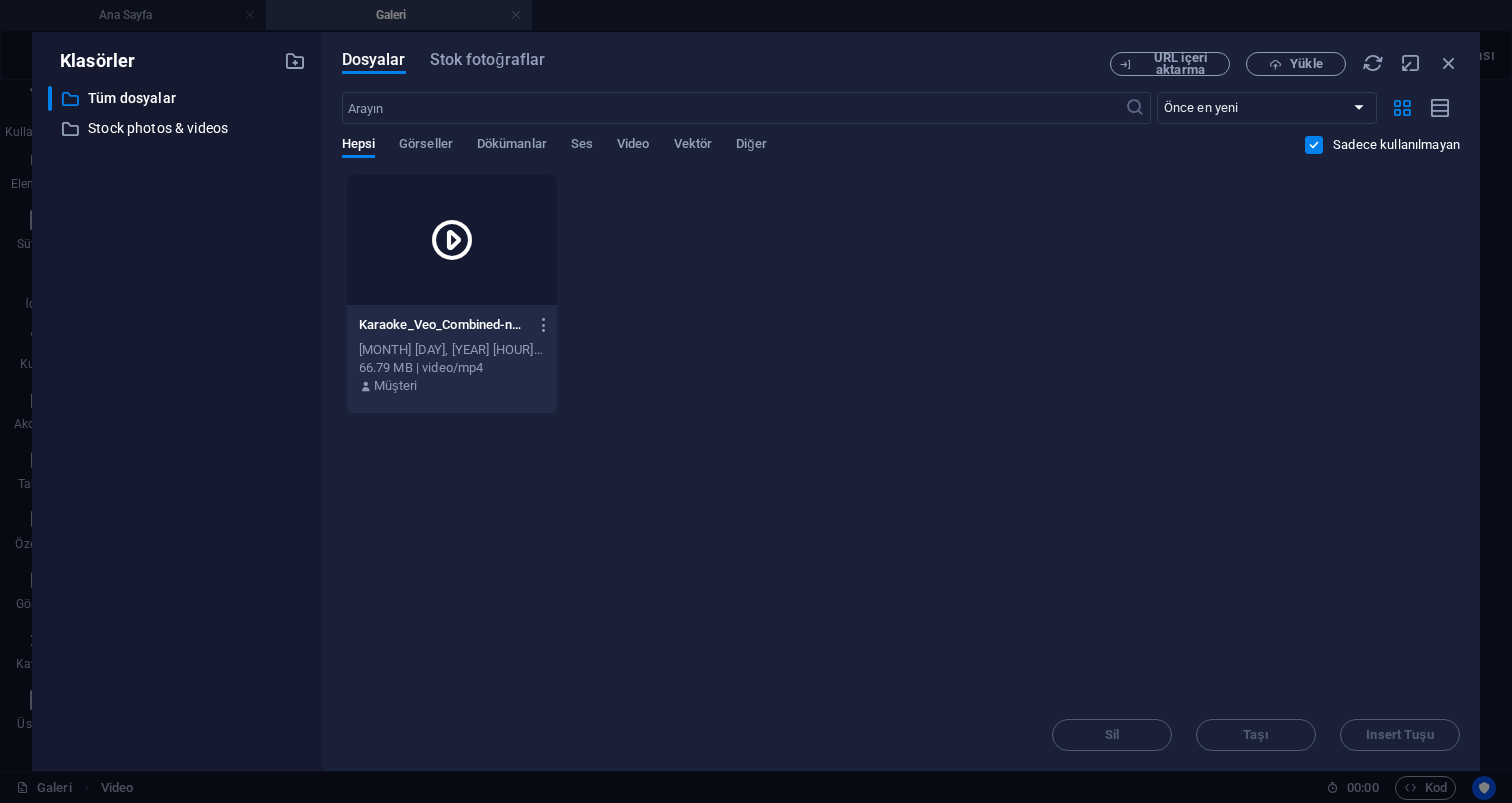 click at bounding box center (1314, 145) 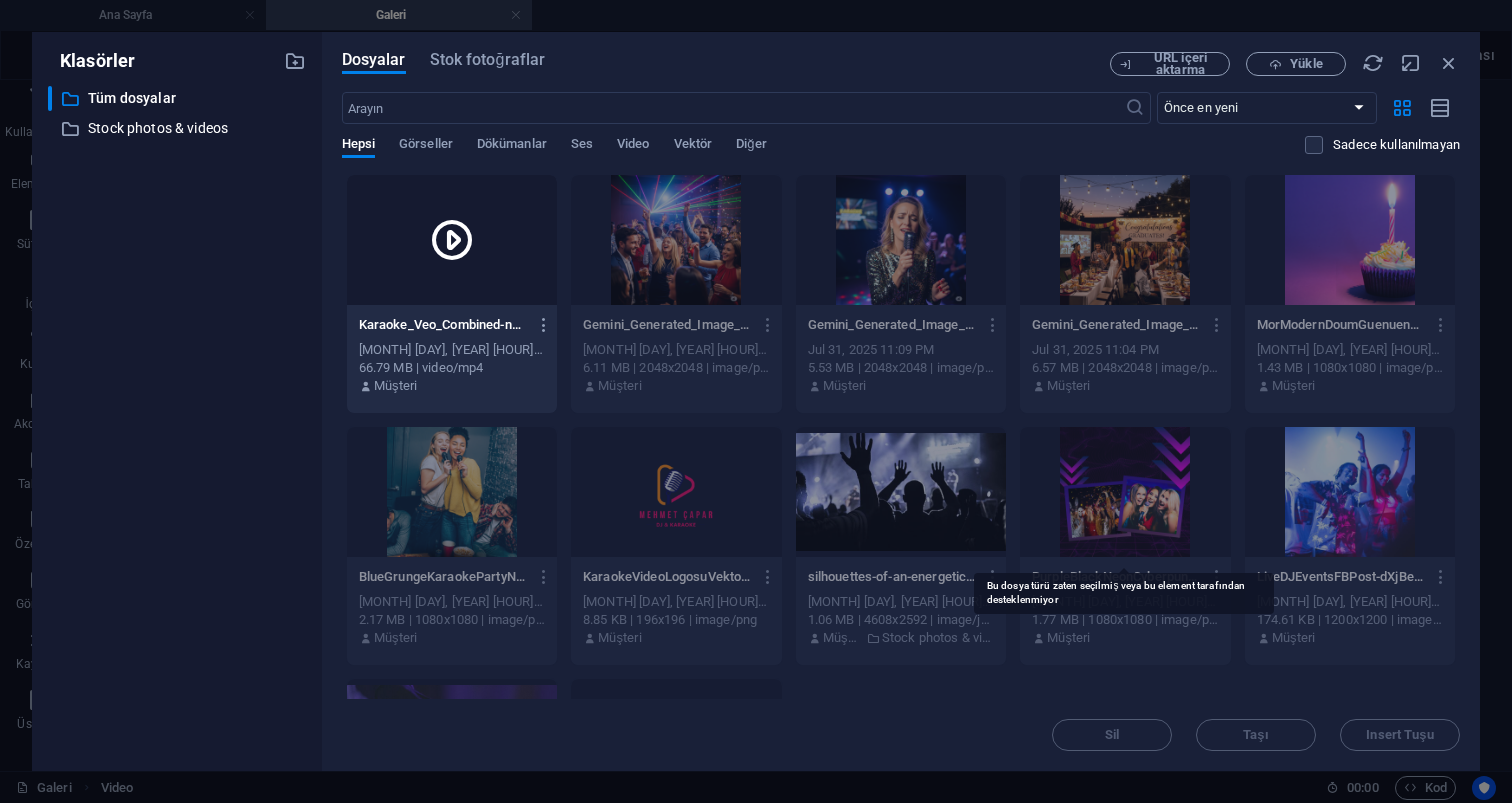 scroll, scrollTop: 0, scrollLeft: 0, axis: both 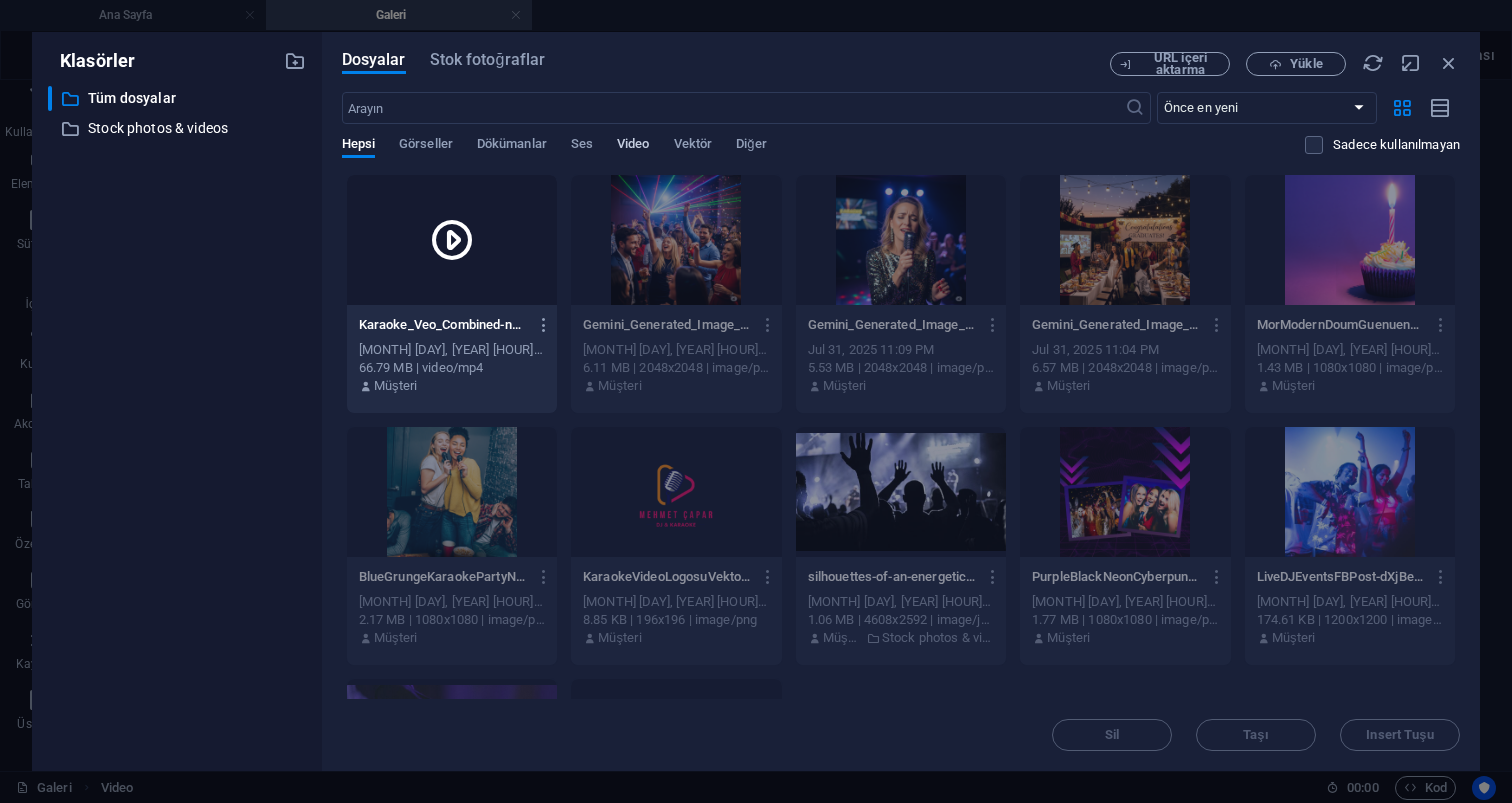 click on "Video" at bounding box center [633, 146] 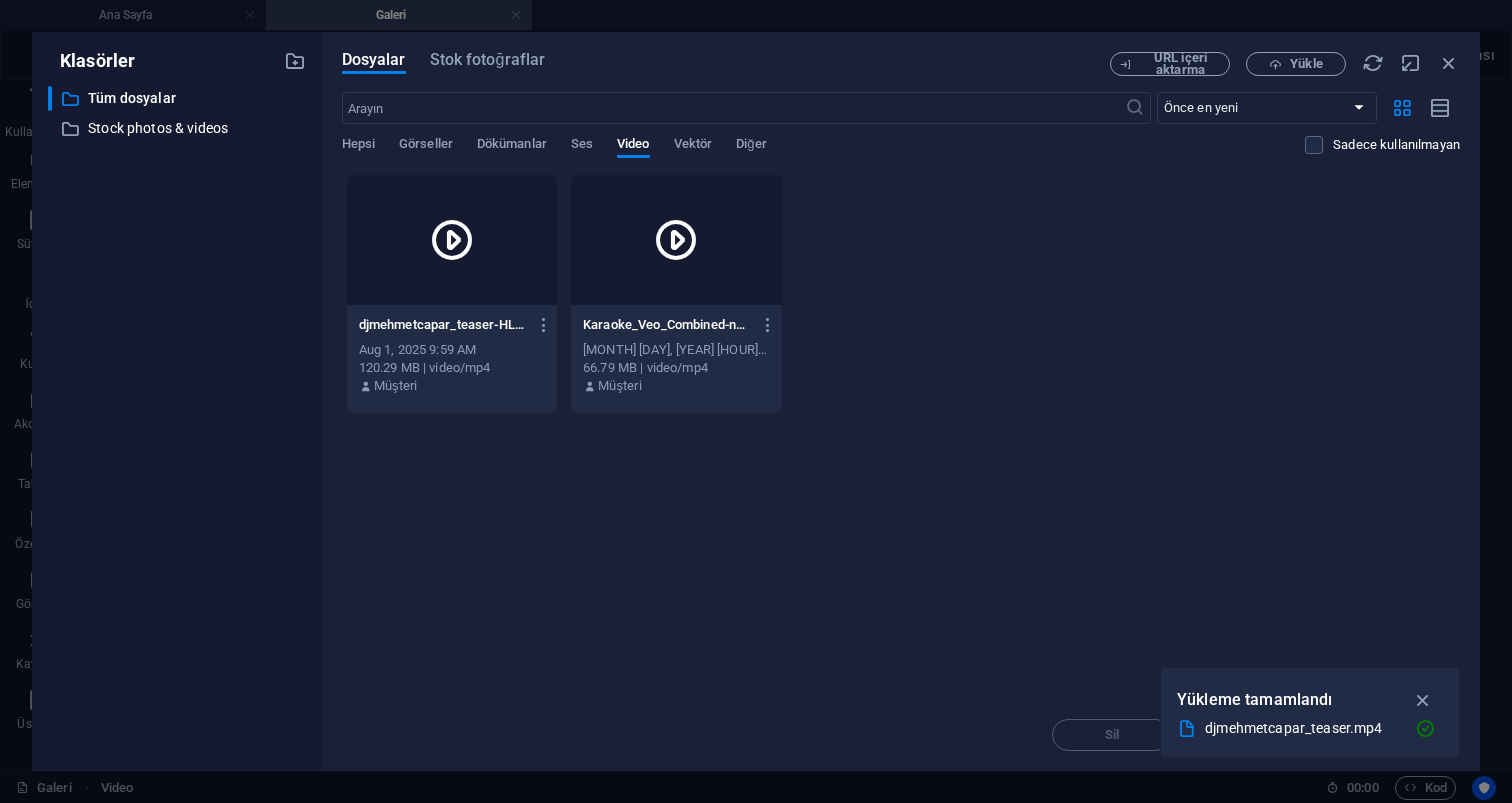 click at bounding box center [452, 240] 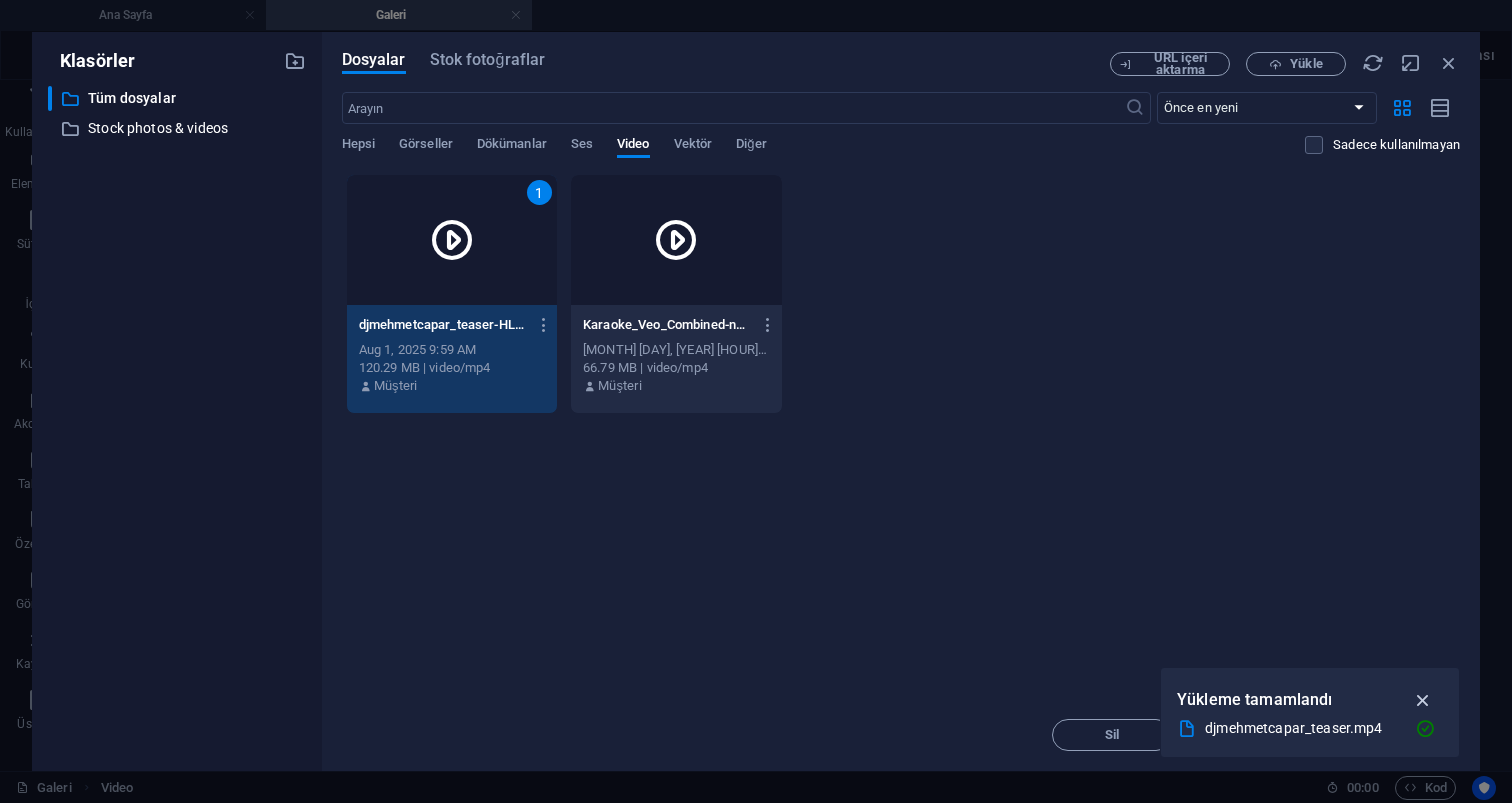 click at bounding box center [1423, 700] 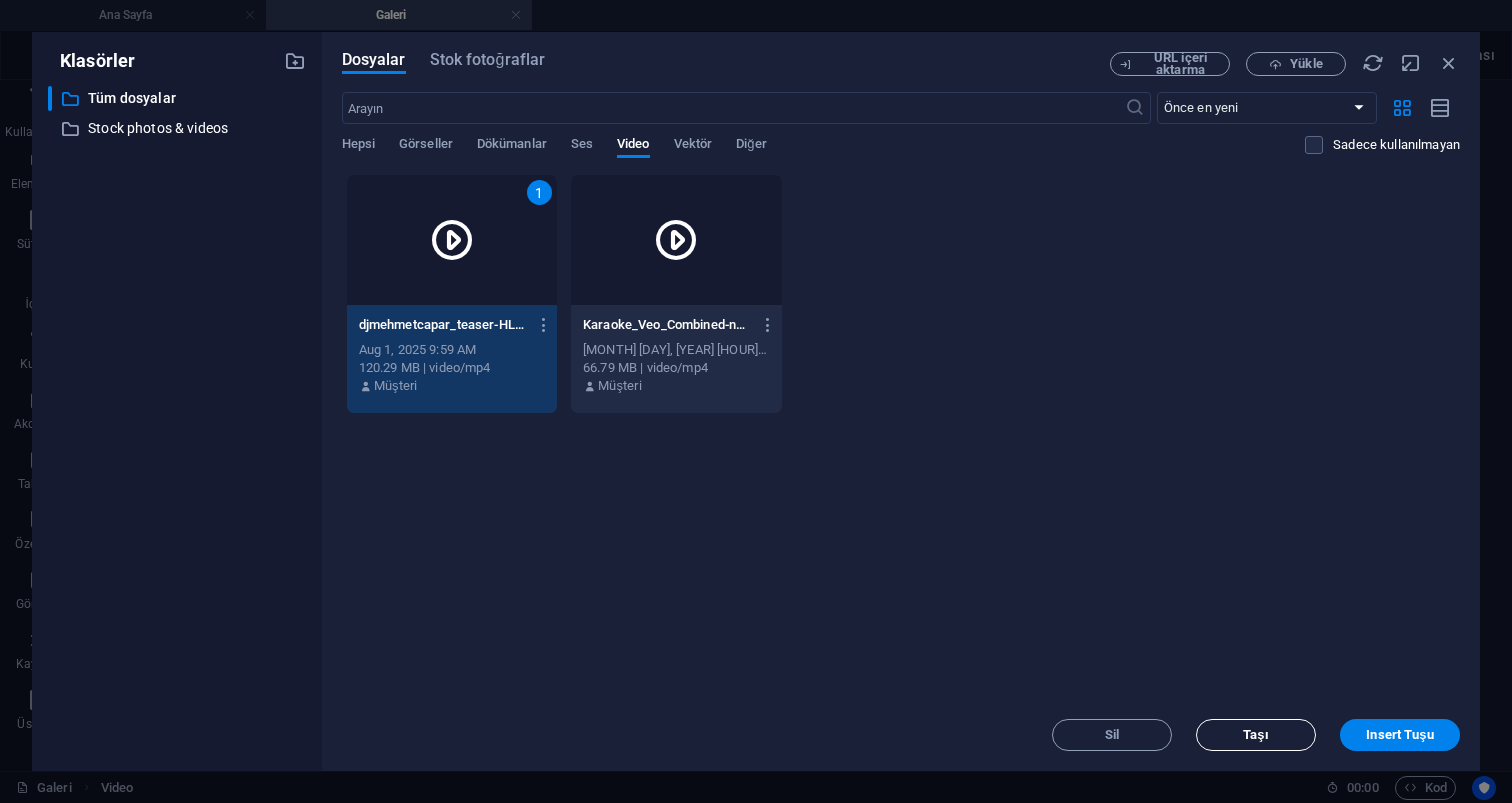click on "Taşı" at bounding box center [1256, 735] 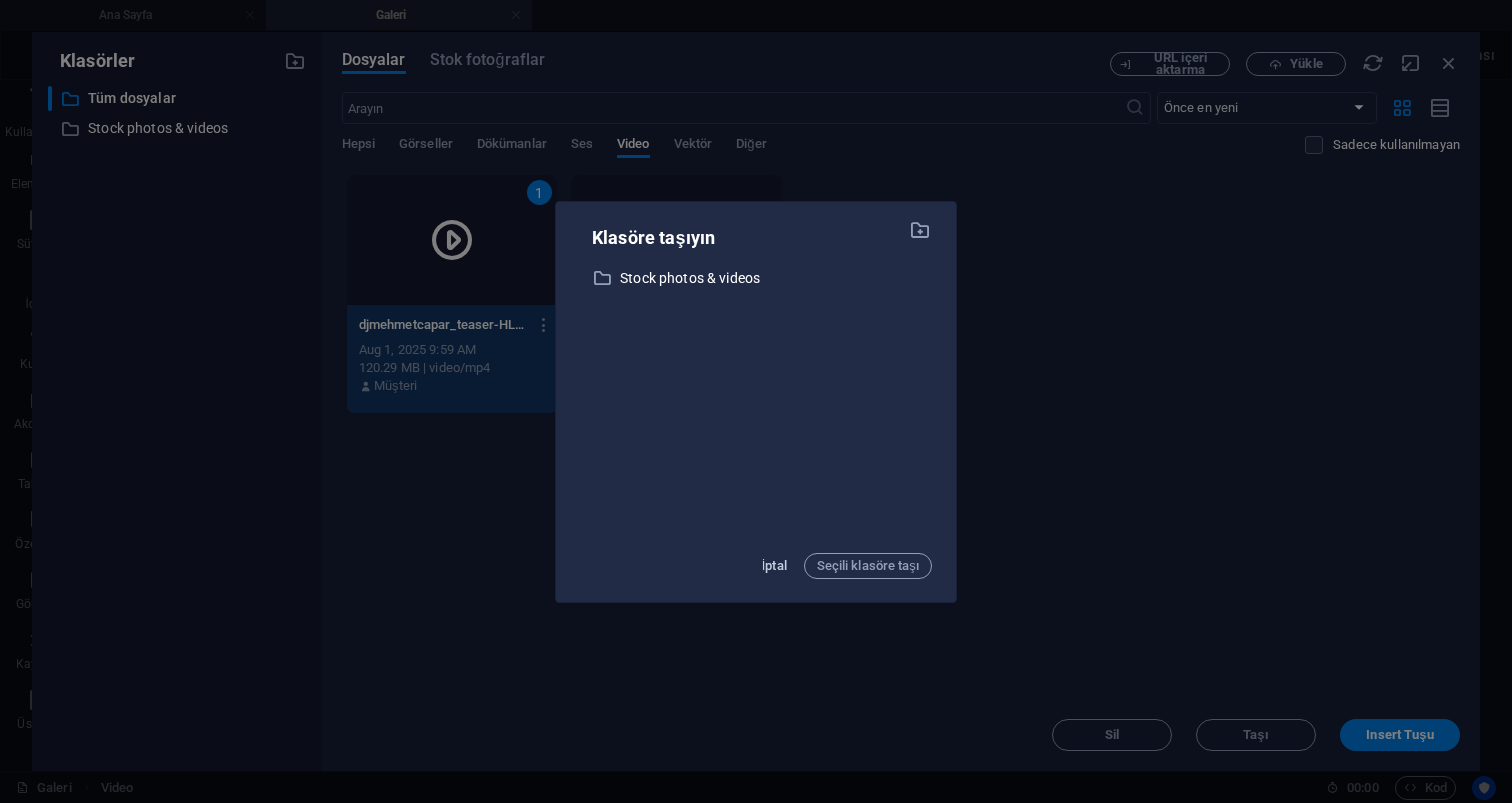 click on "İptal" at bounding box center [774, 566] 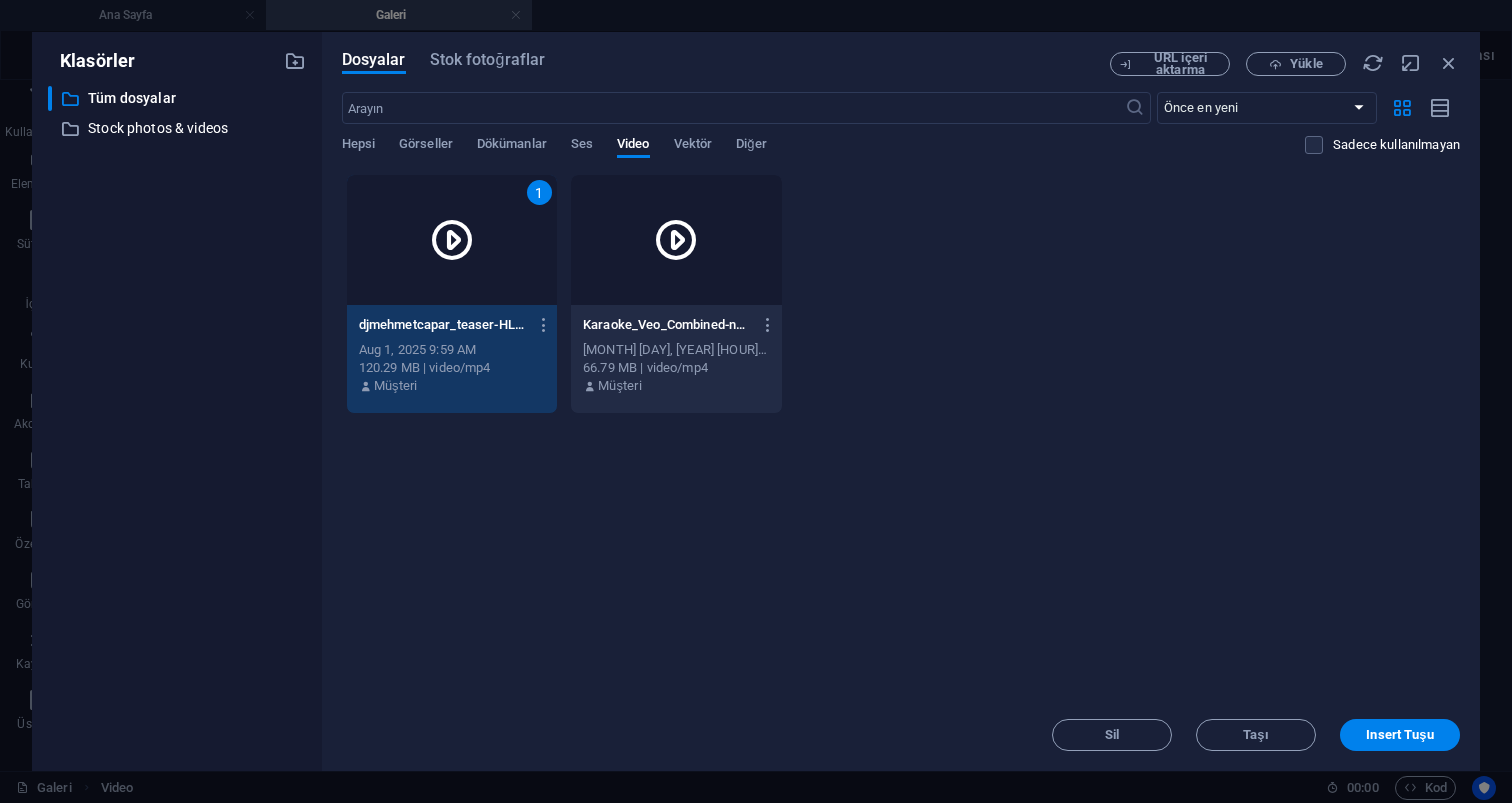 drag, startPoint x: 1425, startPoint y: 732, endPoint x: 1433, endPoint y: 508, distance: 224.1428 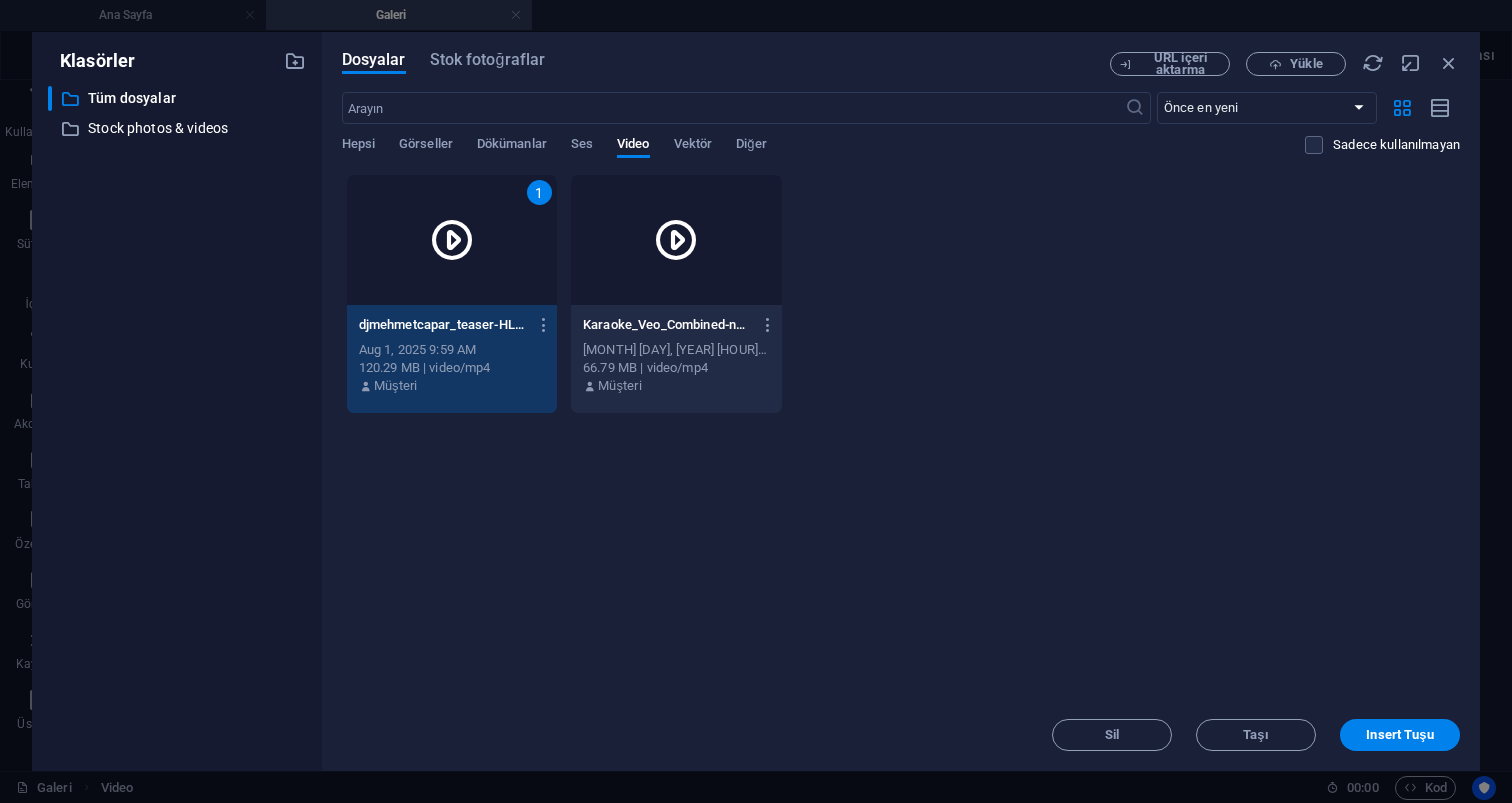 click on "Dosyalar Stok fotoğraflar URL içeri aktarma Yükle ​ Önce en yeni Önce en eski Ad (A-Z) Ad (Z-A) Boyut (0-9) Boyut (9-0) Çözünürlük (0-9) Çözünürlük (9-0) Hepsi Görseller Dökümanlar Ses Video Vektör Diğer Sadece kullanılmayan Anında yüklemek için dosyaları buraya bırakın [NUMBER] djmehmetcapar_teaser-HLHWHzkyDiIk2dz2gPhxbw.mp4 djmehmetcapar_teaser-HLHWHzkyDiIk2dz2gPhxbw.mp4 Aug 1, 2025 9:59 AM 120.29 MB | video/mp4 Müşteri Karaoke_Veo_Combined-nOjDuFE_fzUW_6ugXZrh3g.mp4 Karaoke_Veo_Combined-nOjDuFE_fzUW_6ugXZrh3g.mp4 Jul 31, 2025 11:56 PM 66.79 MB | video/mp4 Müşteri Sil Taşı Insert Tuşu" at bounding box center (901, 401) 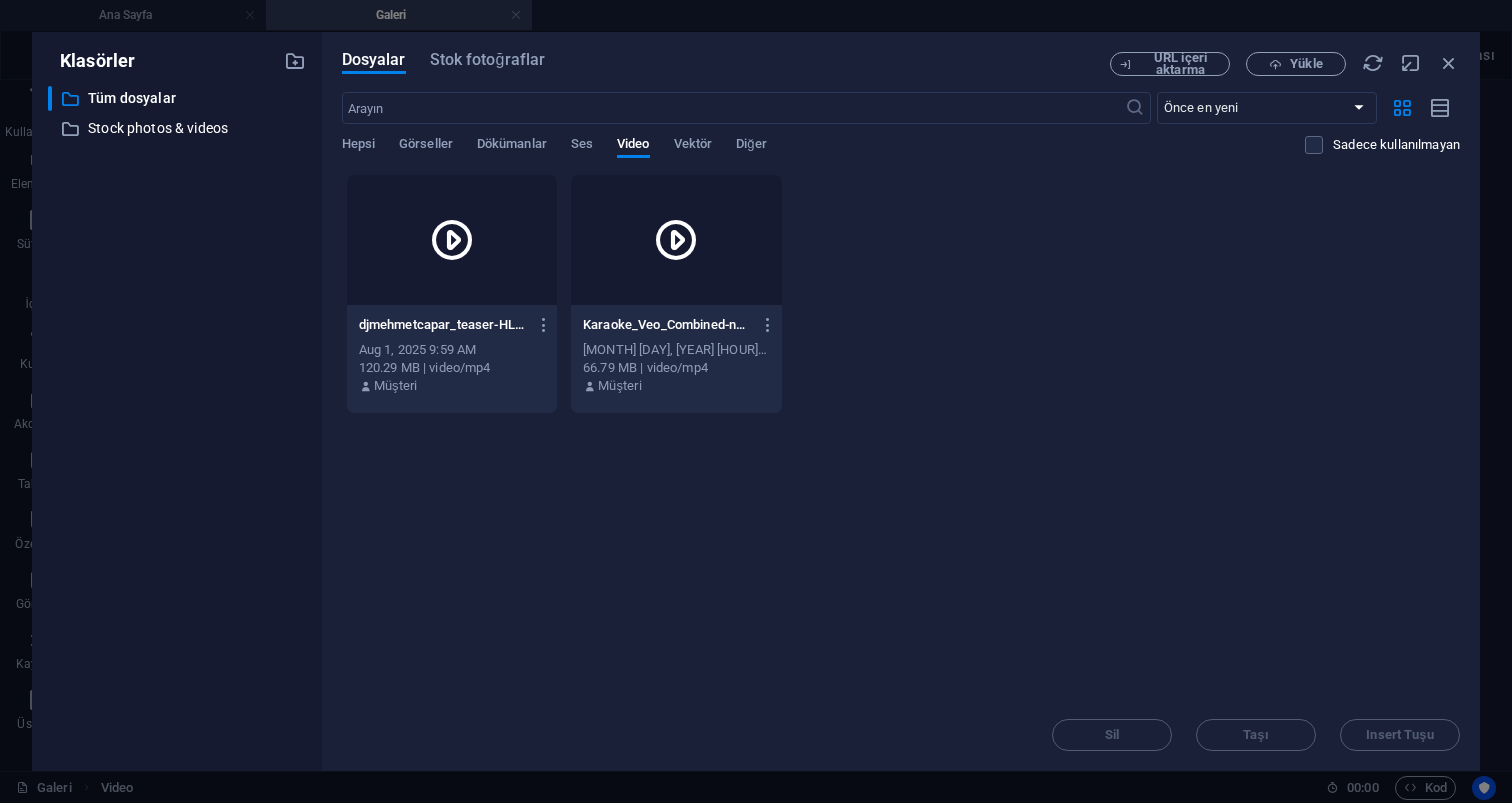 click at bounding box center [452, 240] 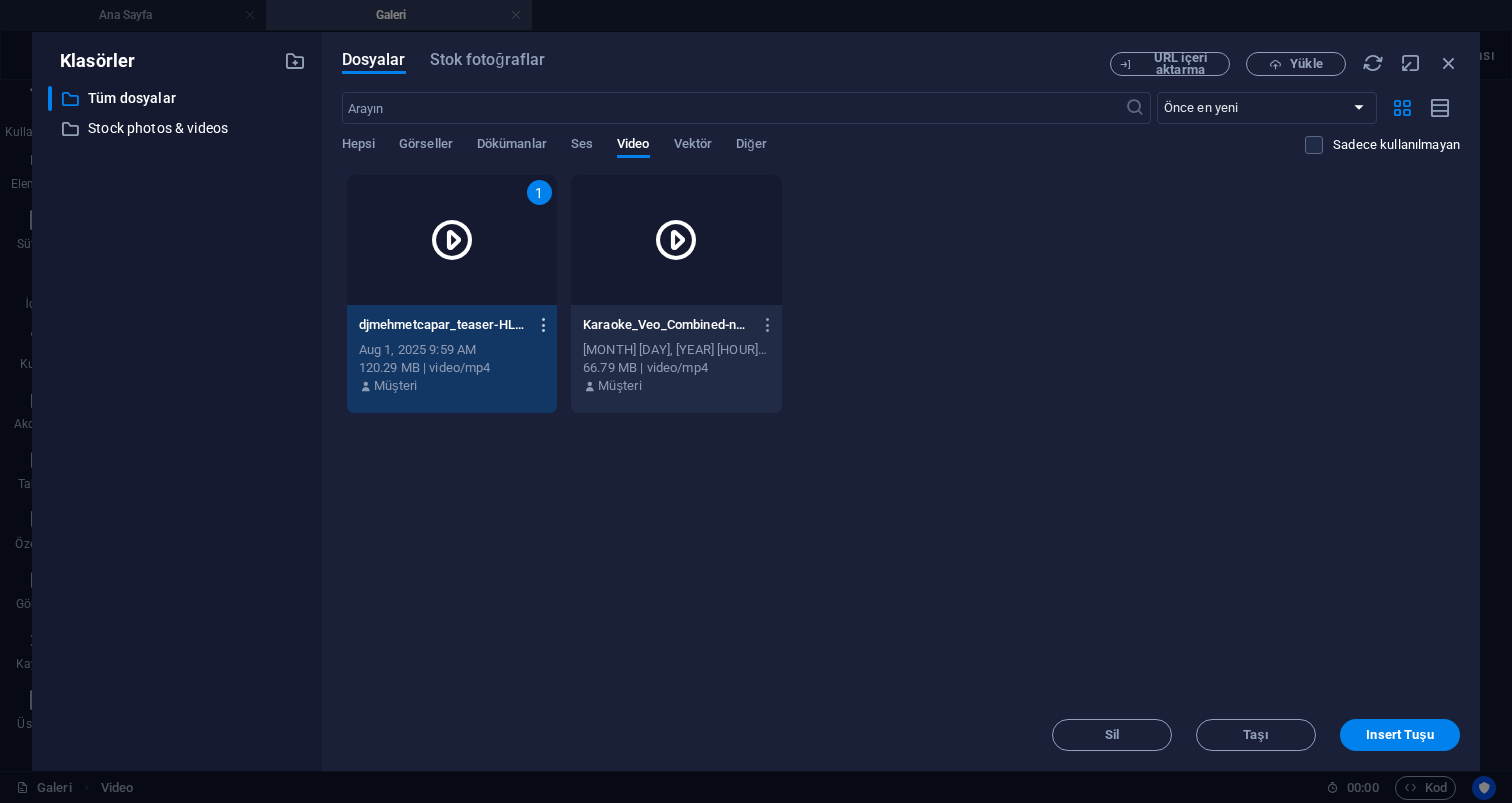 click at bounding box center (544, 325) 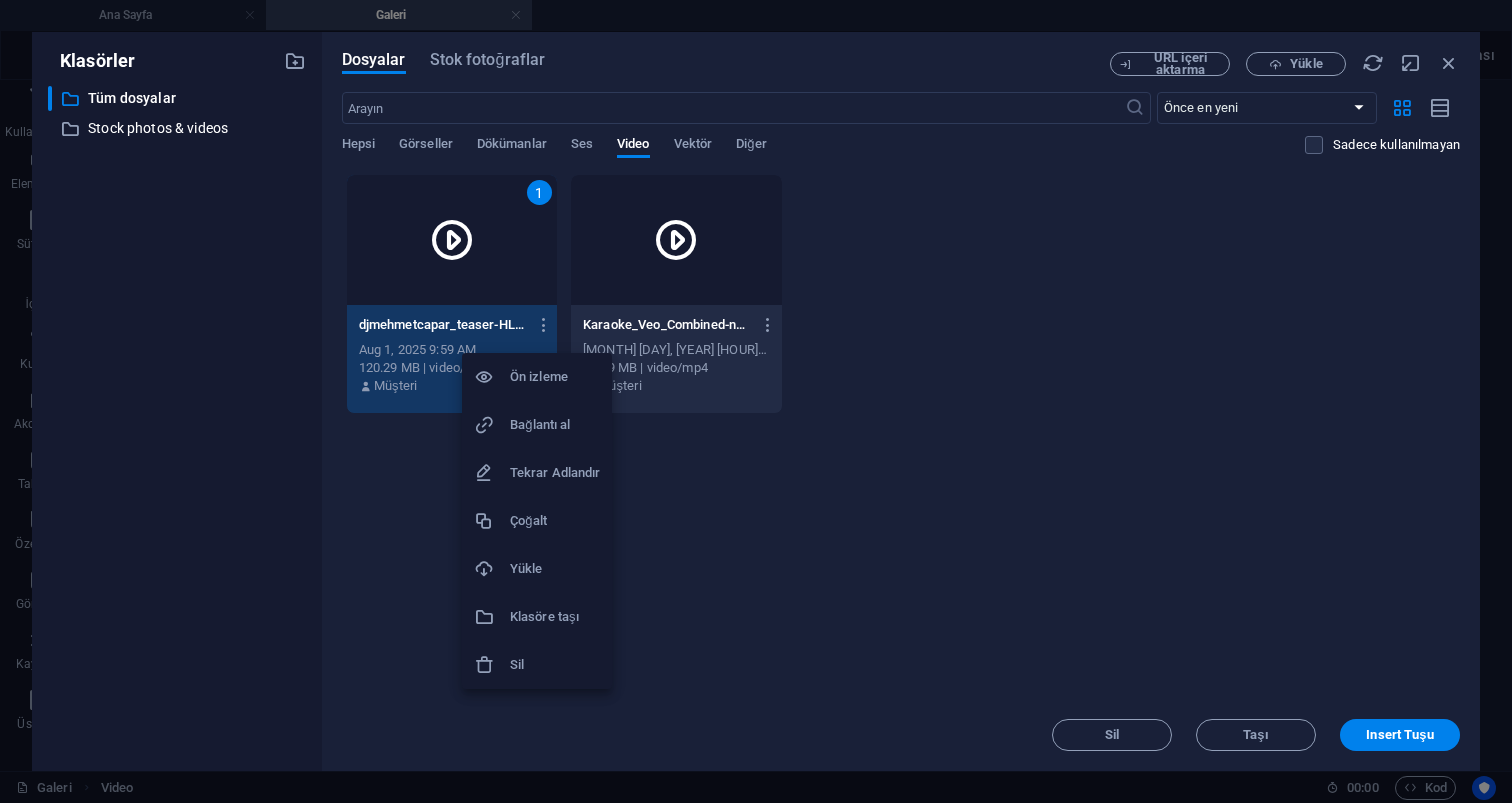 click at bounding box center [756, 401] 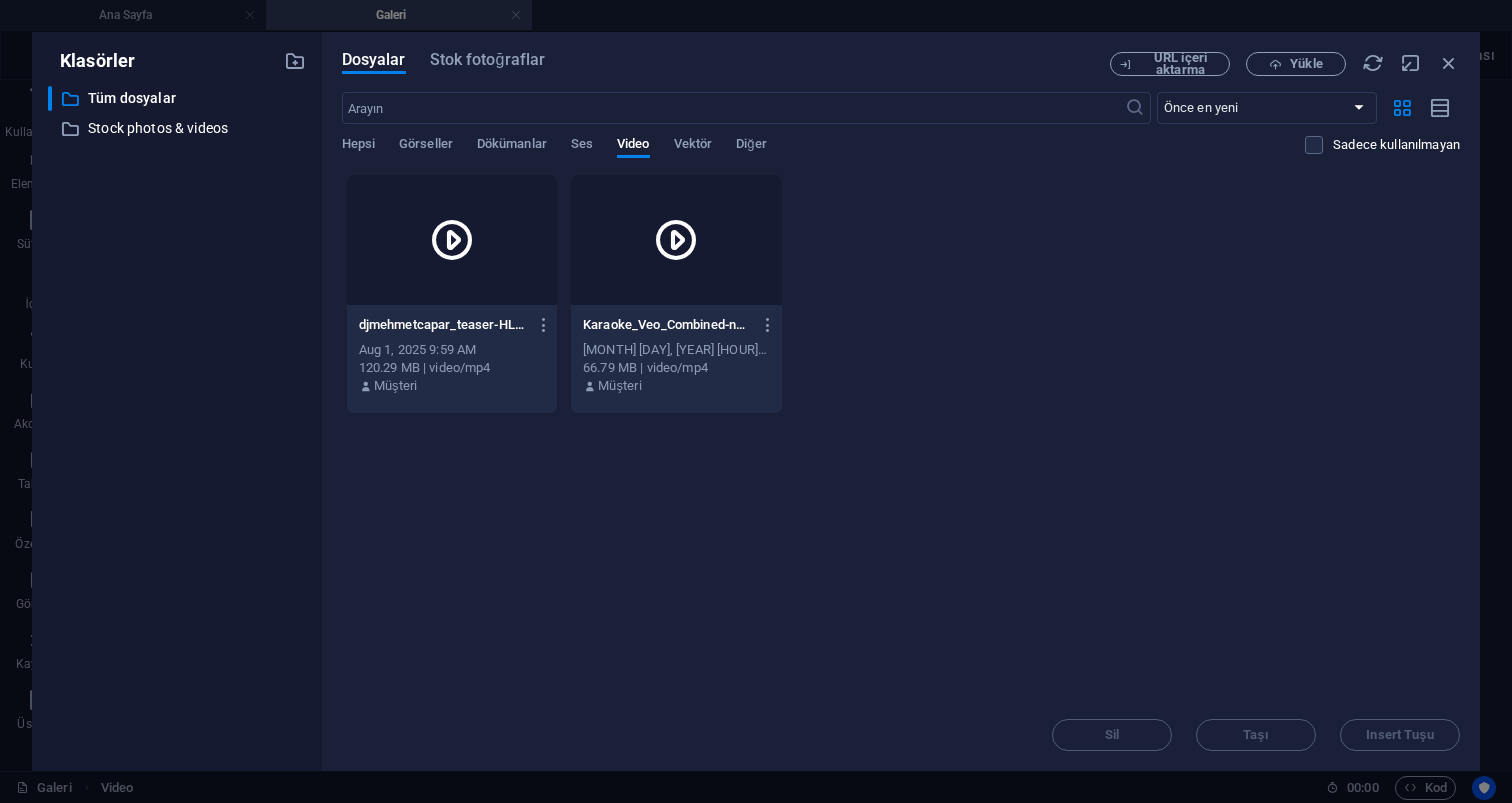 click at bounding box center [452, 240] 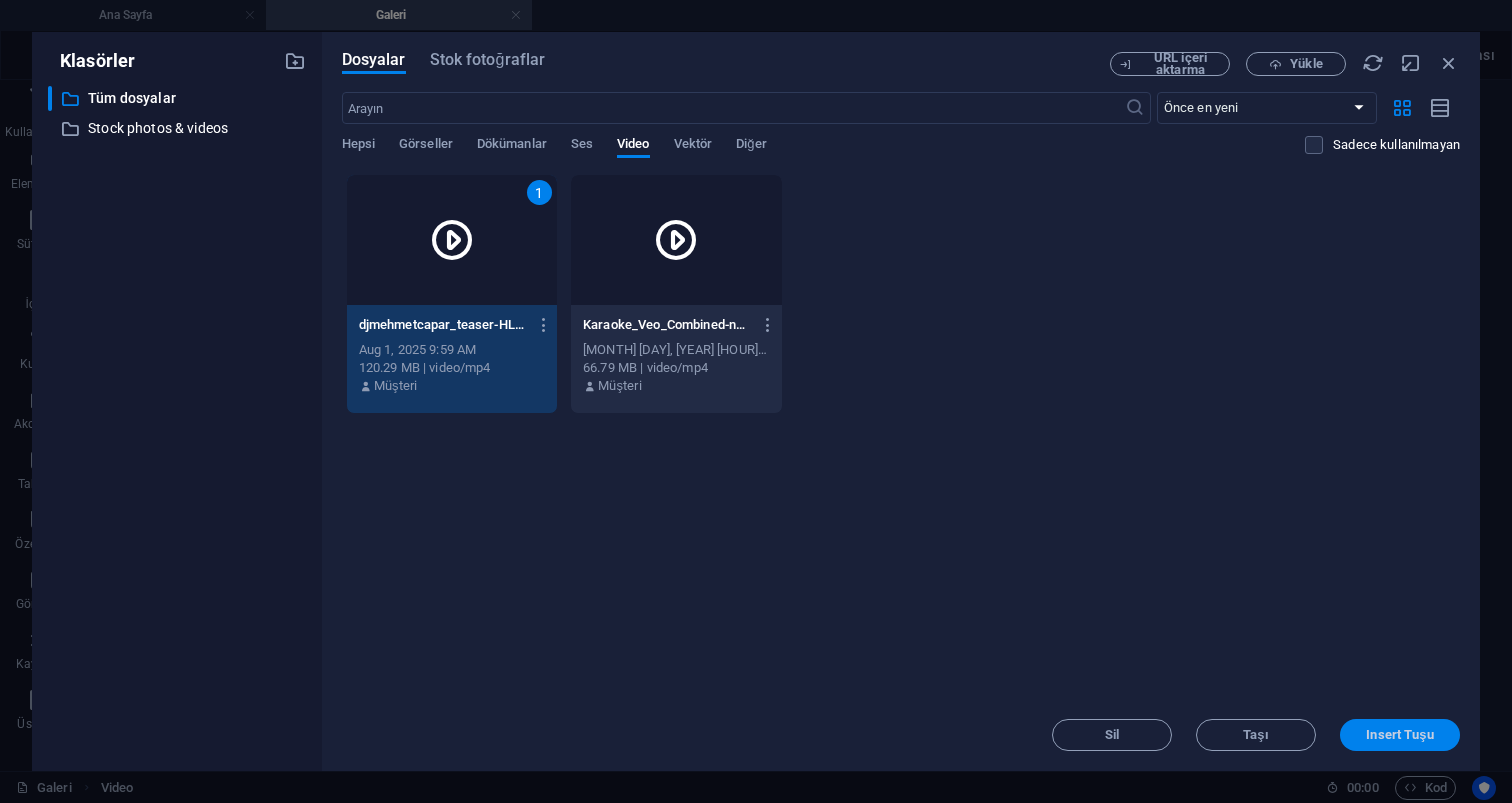 click on "Insert Tuşu" at bounding box center (1400, 735) 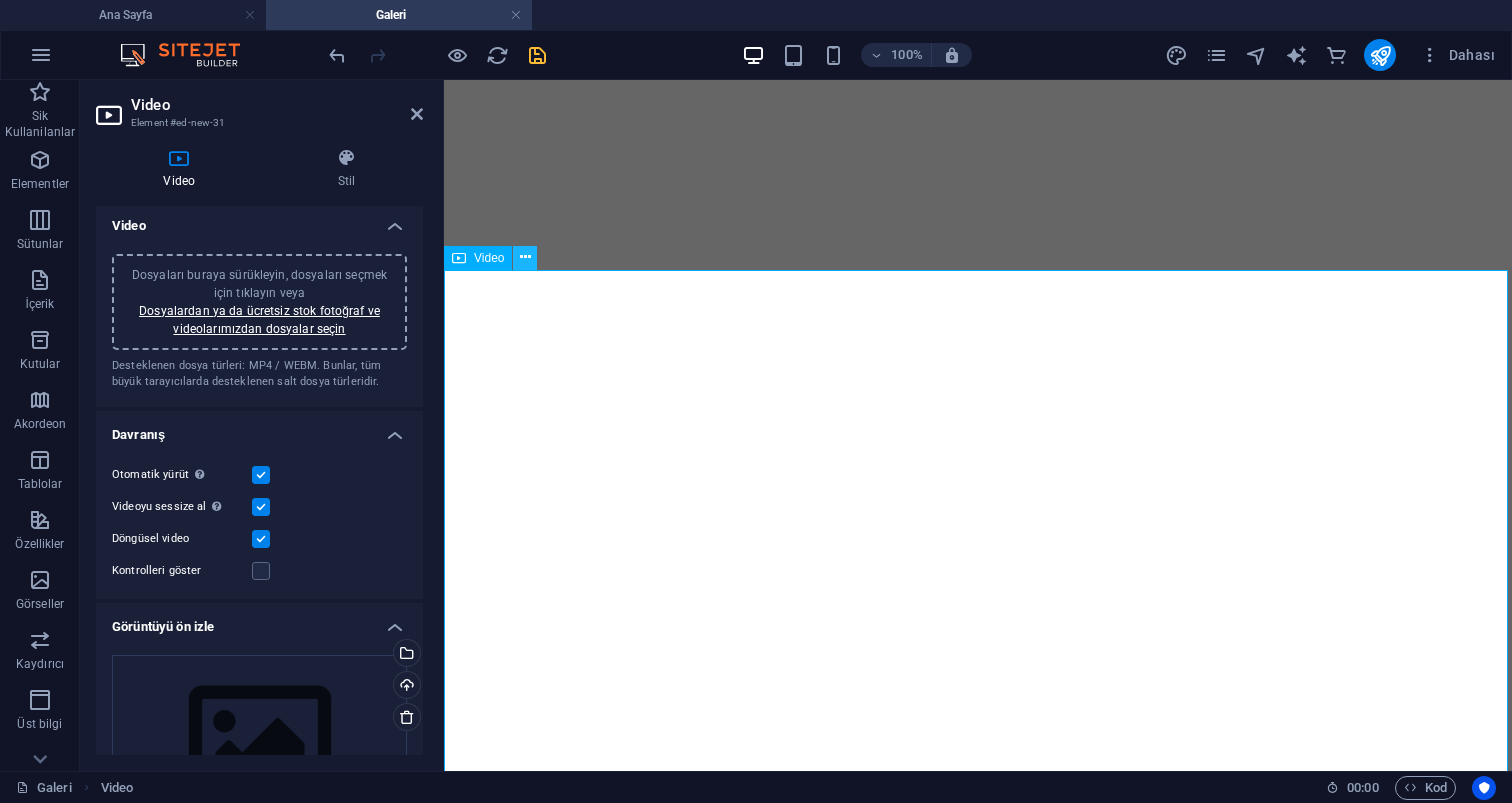 click at bounding box center (525, 258) 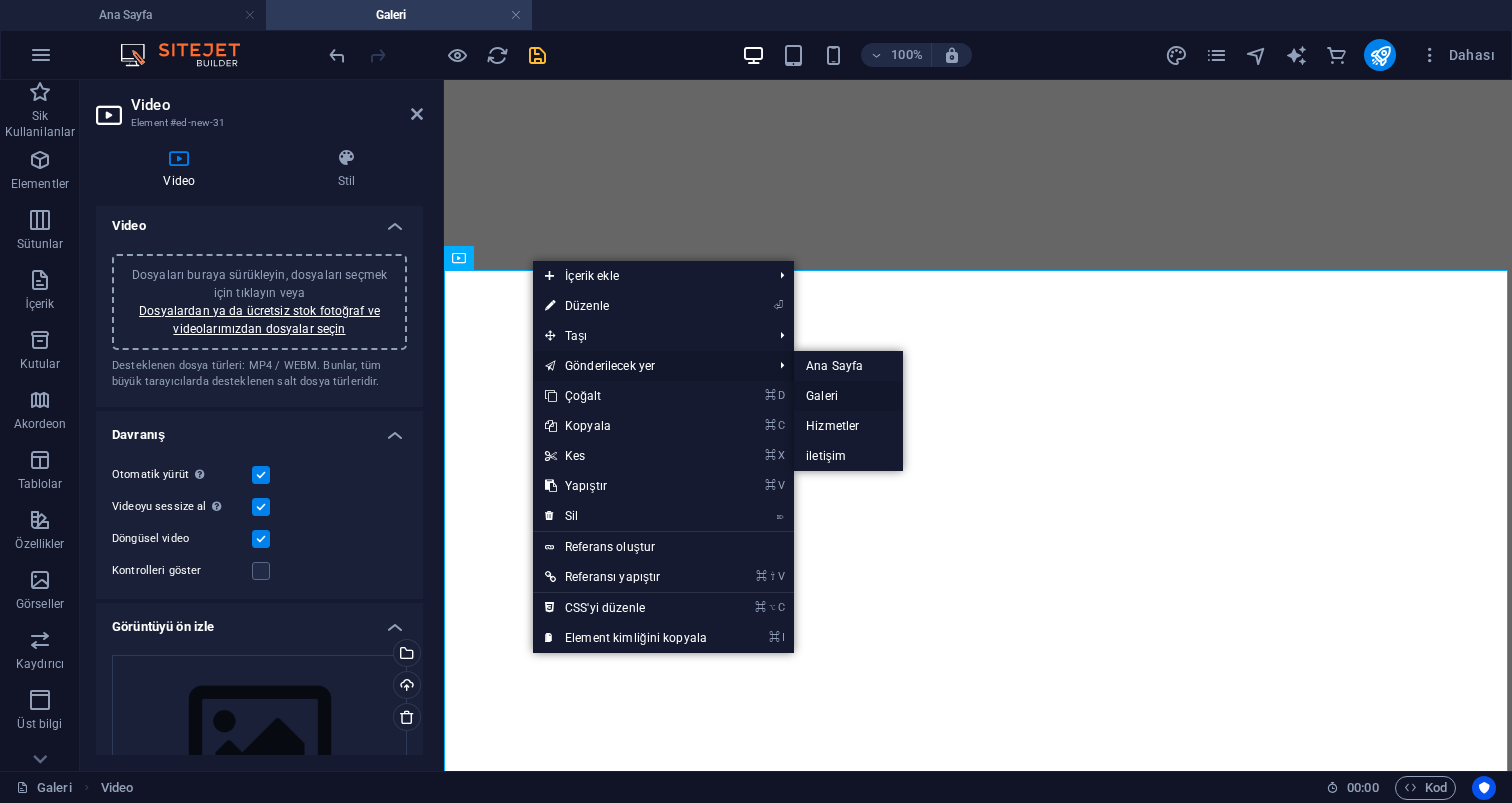 click on "Galeri" at bounding box center (848, 396) 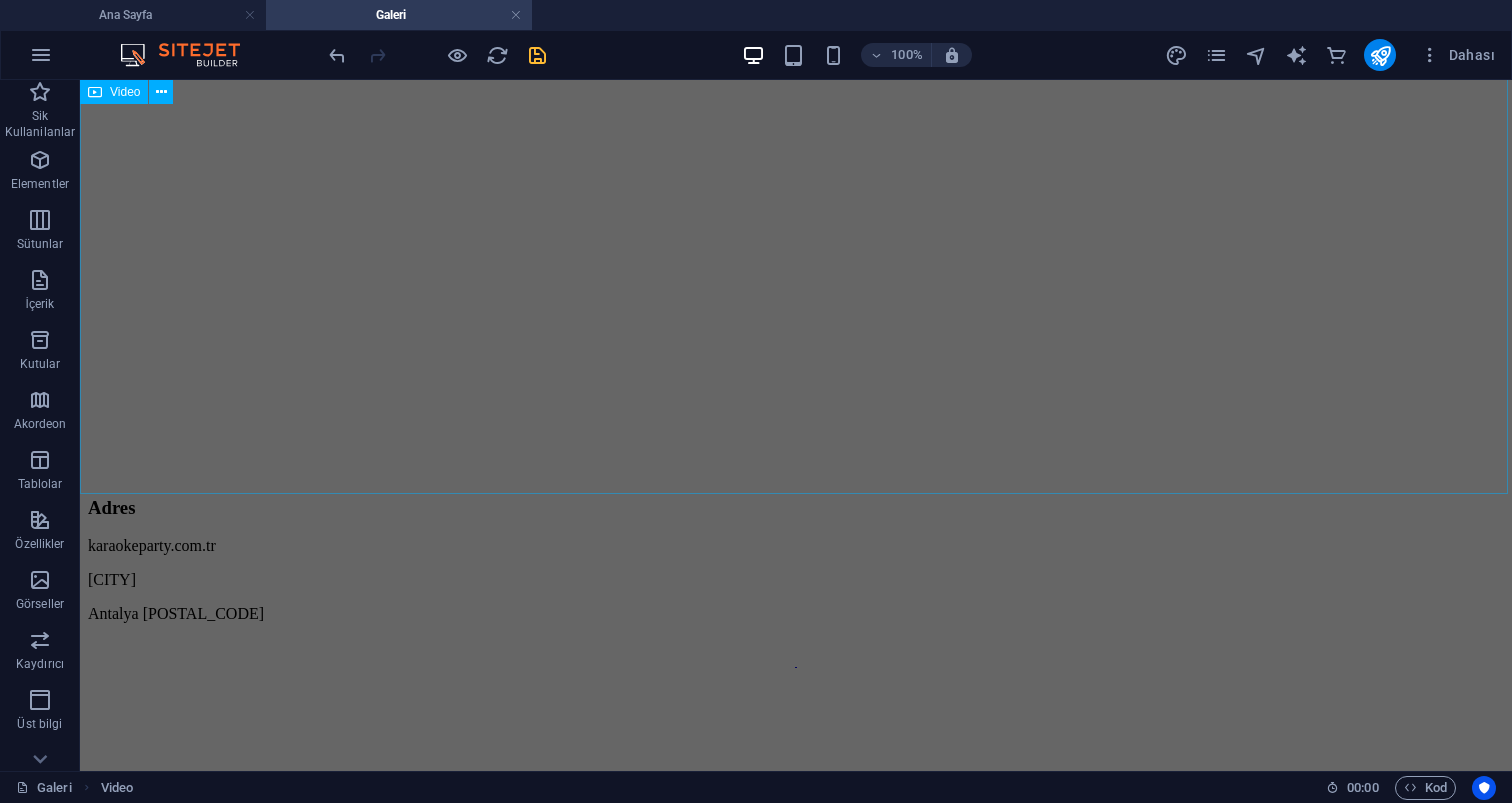 scroll, scrollTop: 387, scrollLeft: 0, axis: vertical 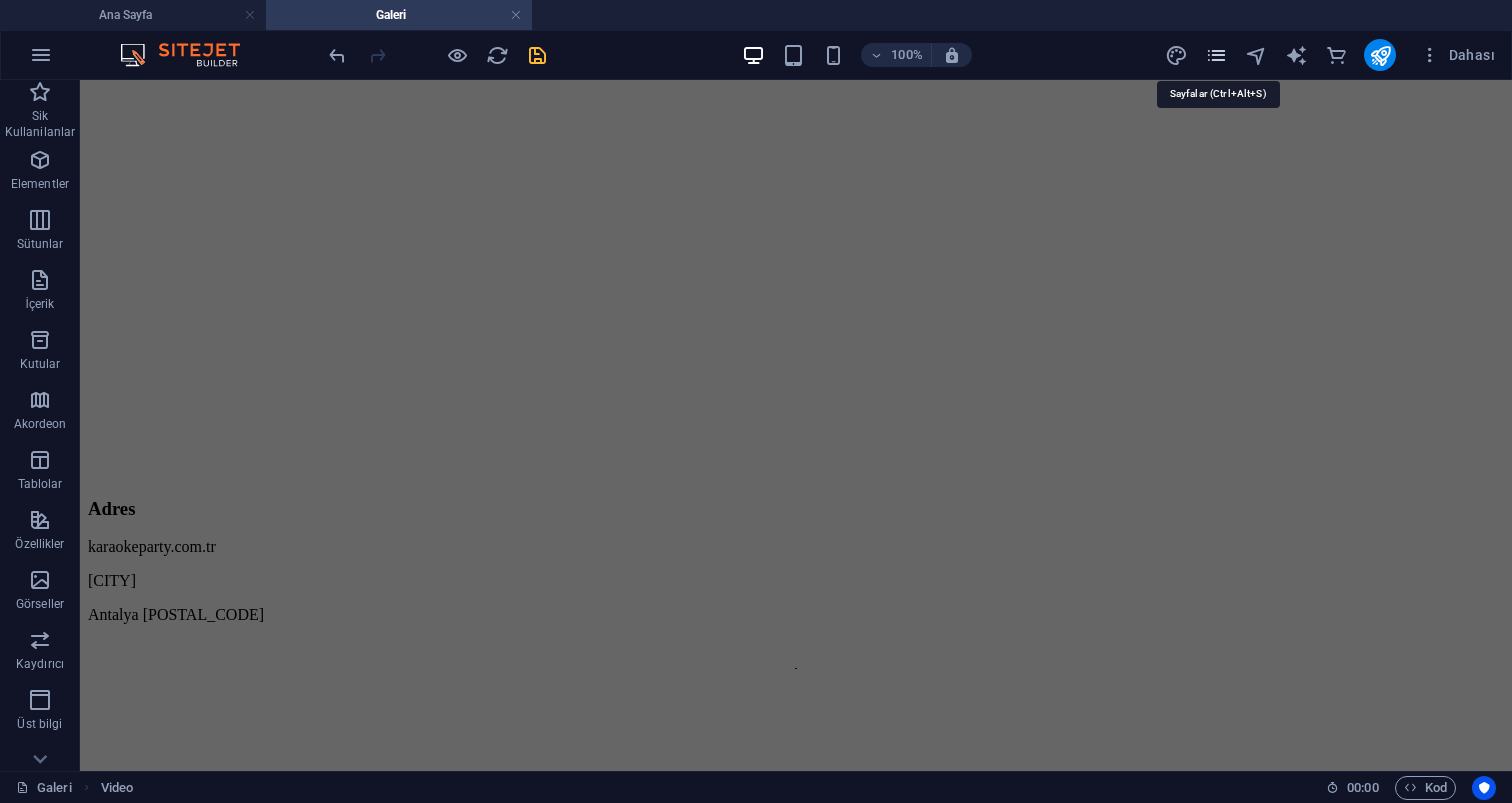 click at bounding box center (1216, 55) 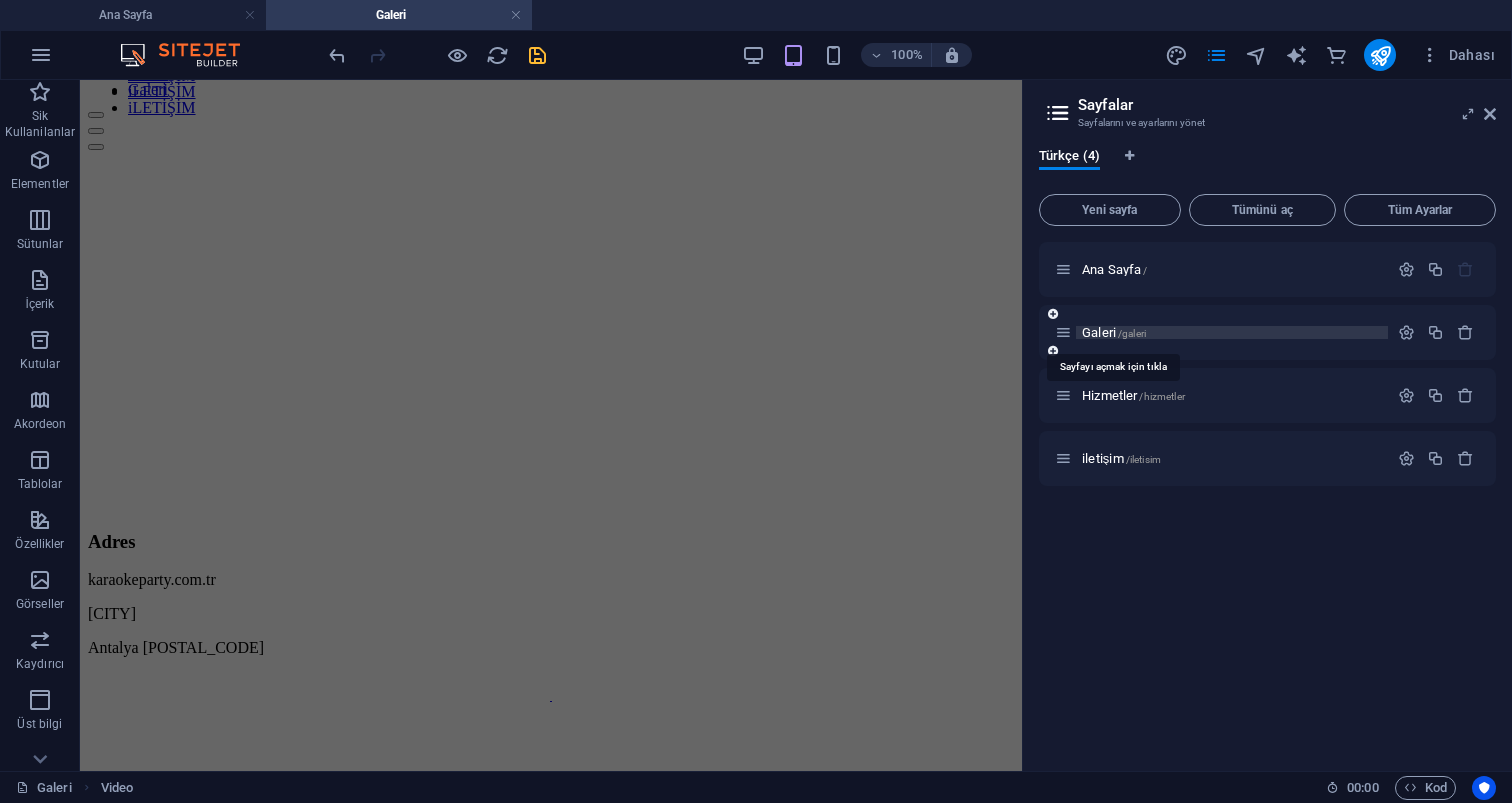 click on "Galeri /[URL_SEGMENT]" at bounding box center [1114, 332] 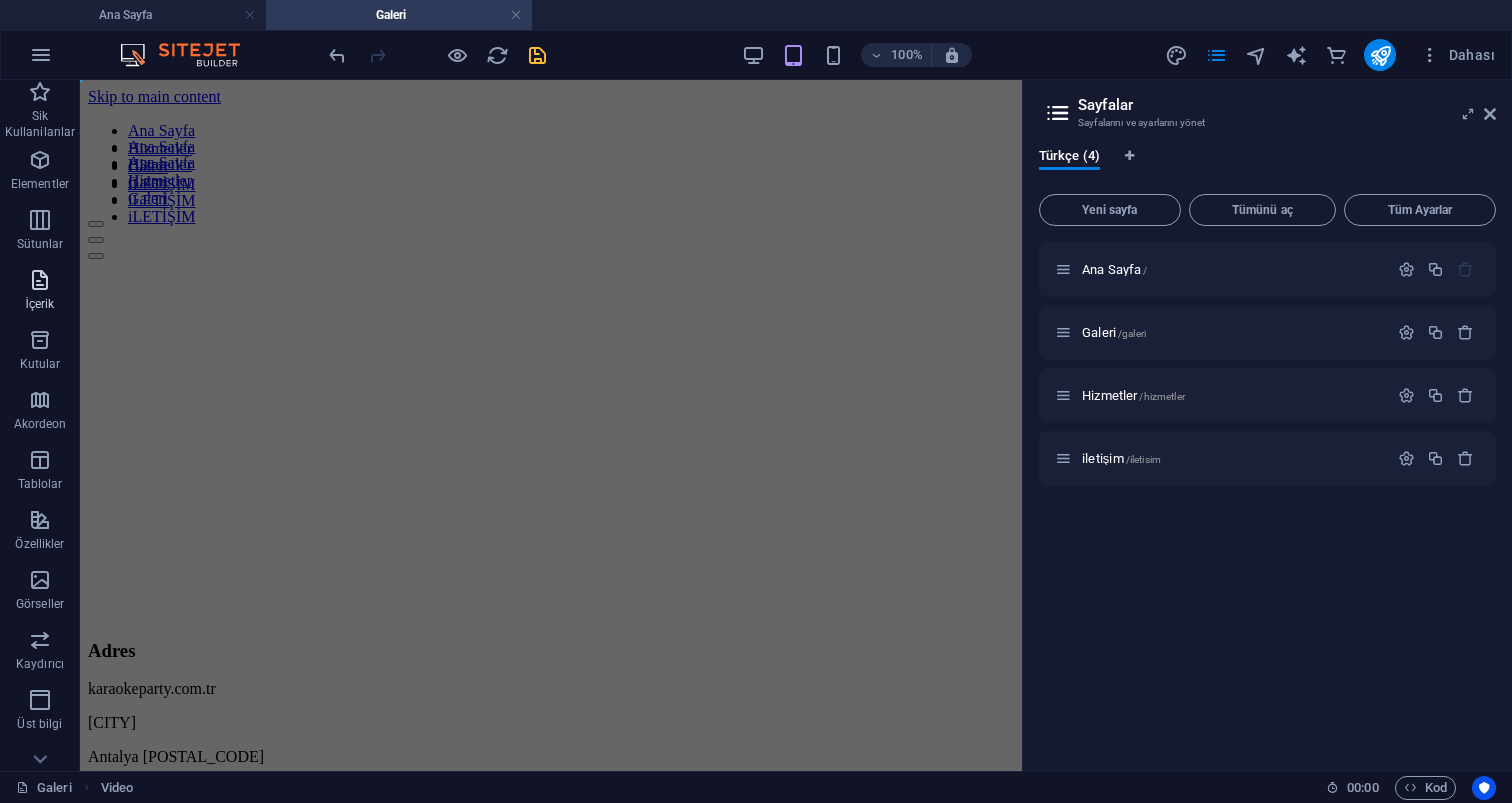 scroll, scrollTop: 0, scrollLeft: 0, axis: both 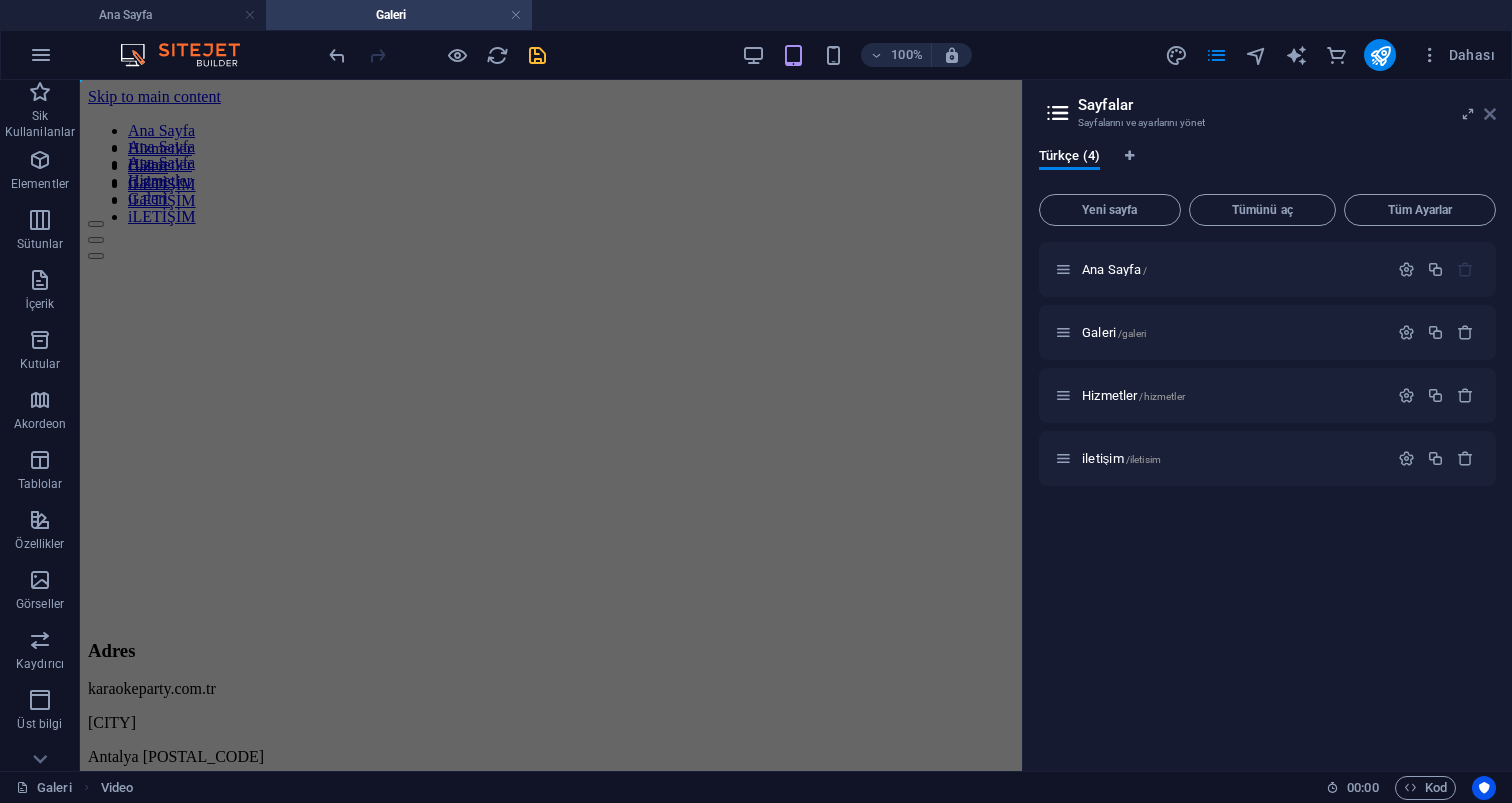 drag, startPoint x: 1490, startPoint y: 115, endPoint x: 1410, endPoint y: 35, distance: 113.137085 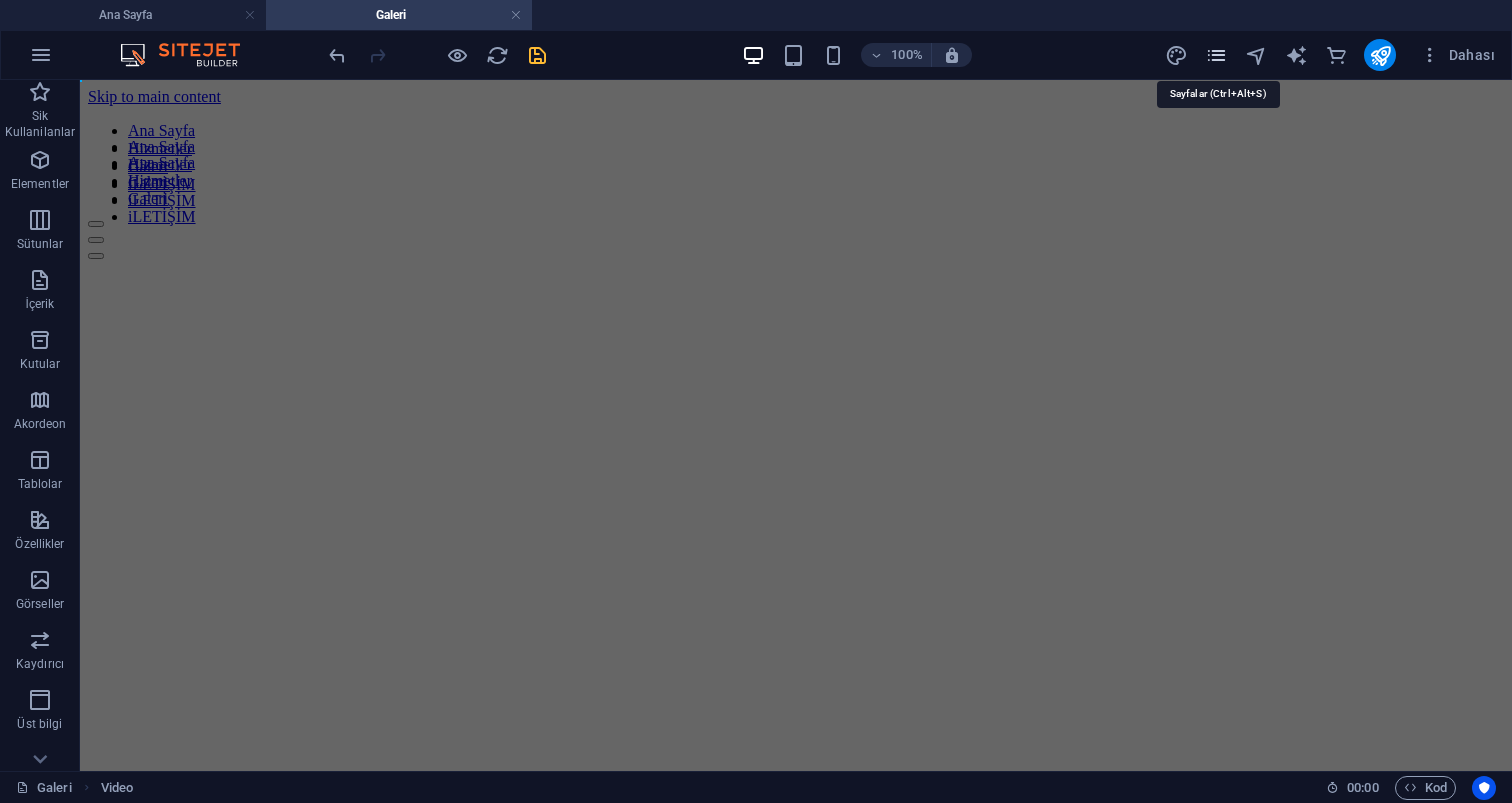 click at bounding box center [1216, 55] 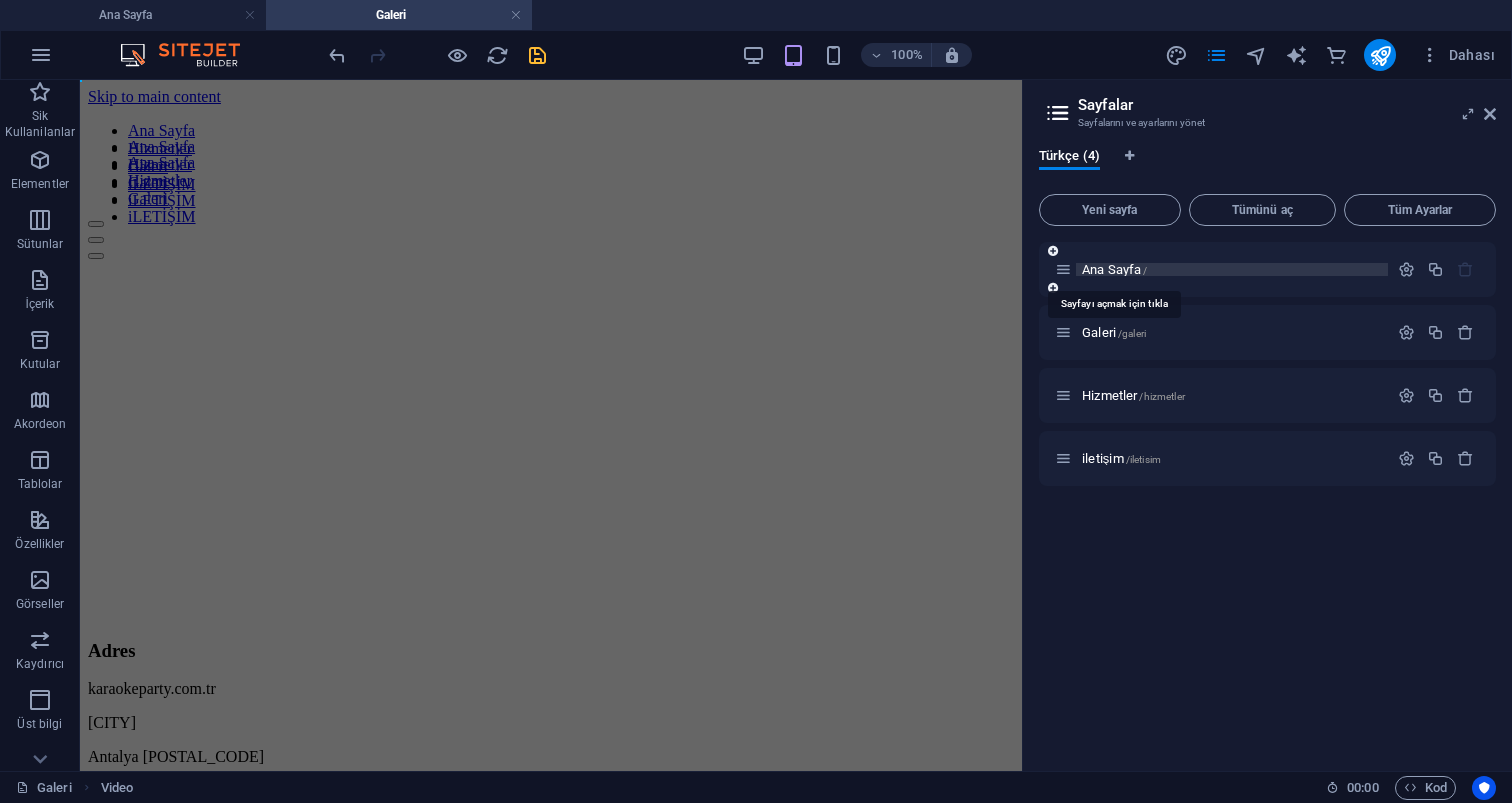 click on "Ana Sayfa /" at bounding box center (1114, 269) 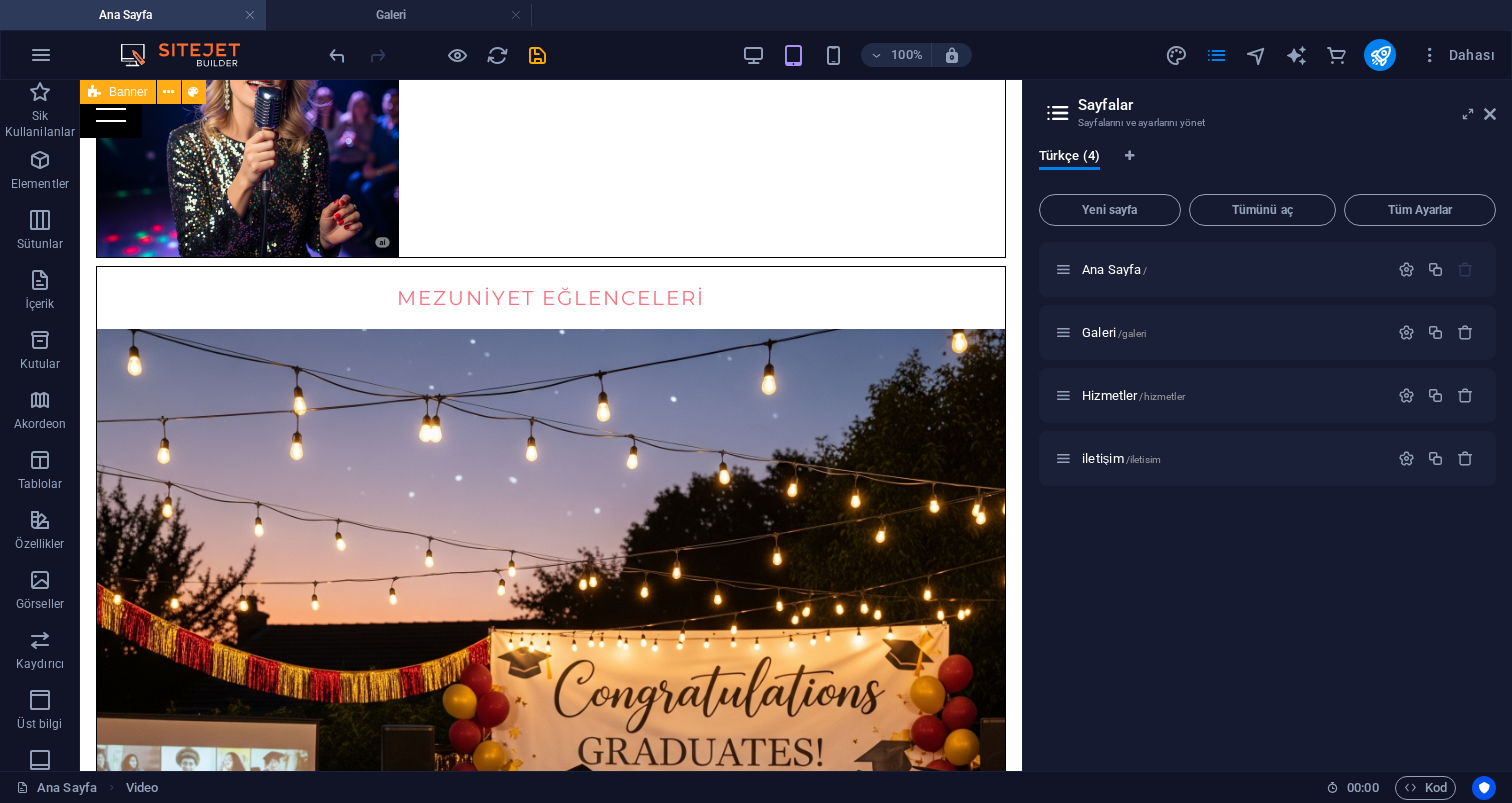 scroll, scrollTop: 1598, scrollLeft: 0, axis: vertical 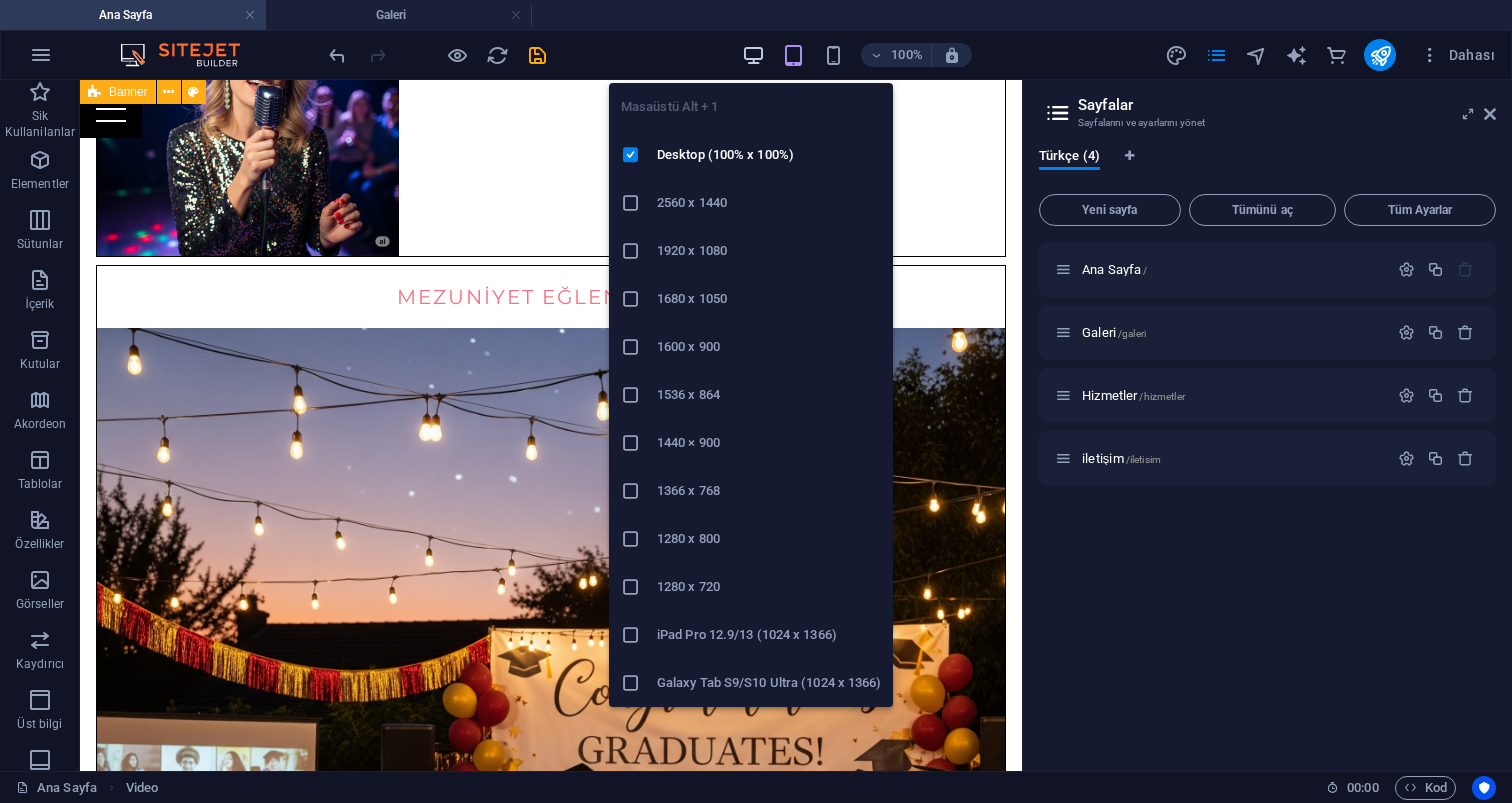click at bounding box center (753, 55) 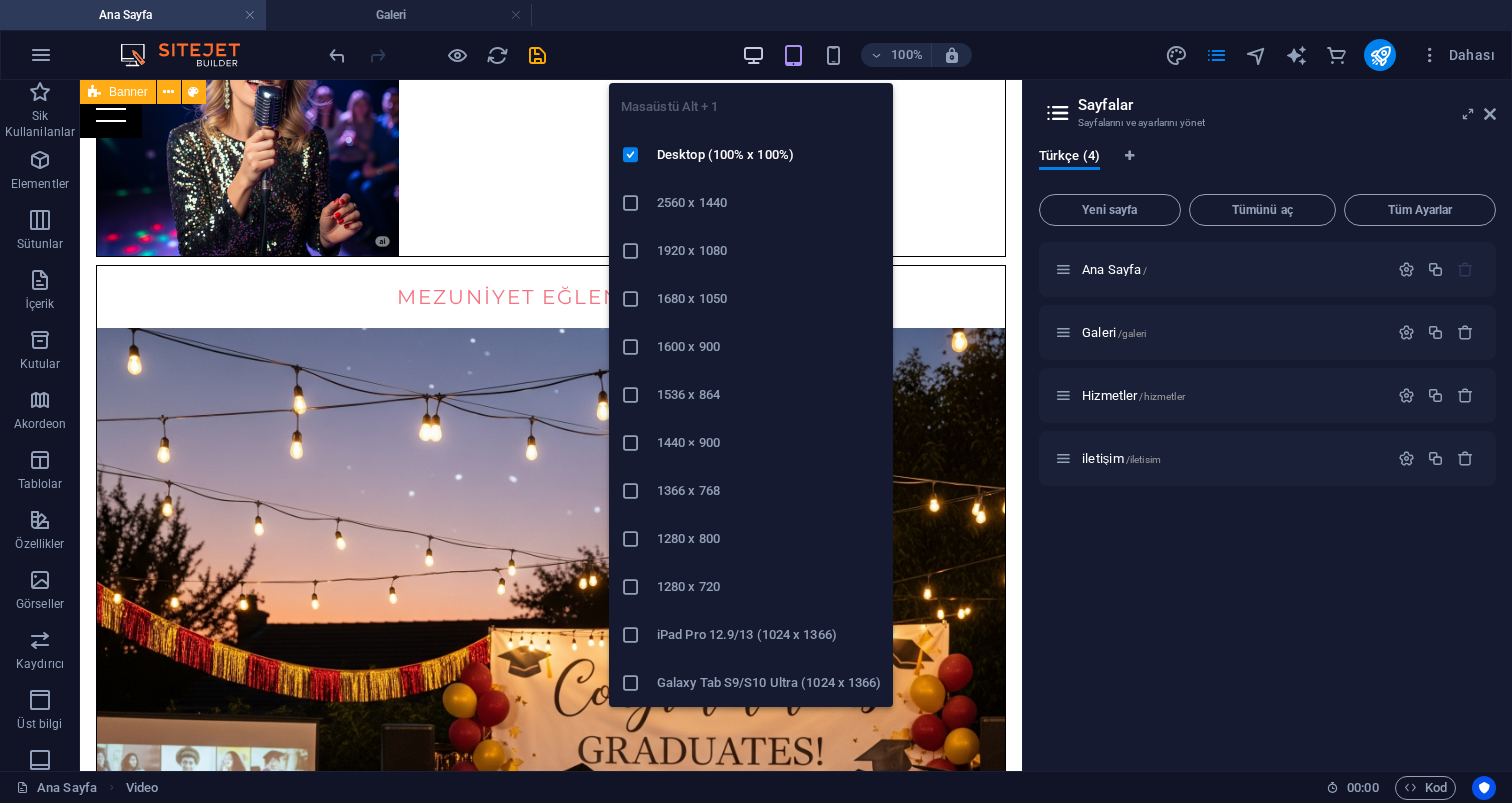 click at bounding box center [753, 55] 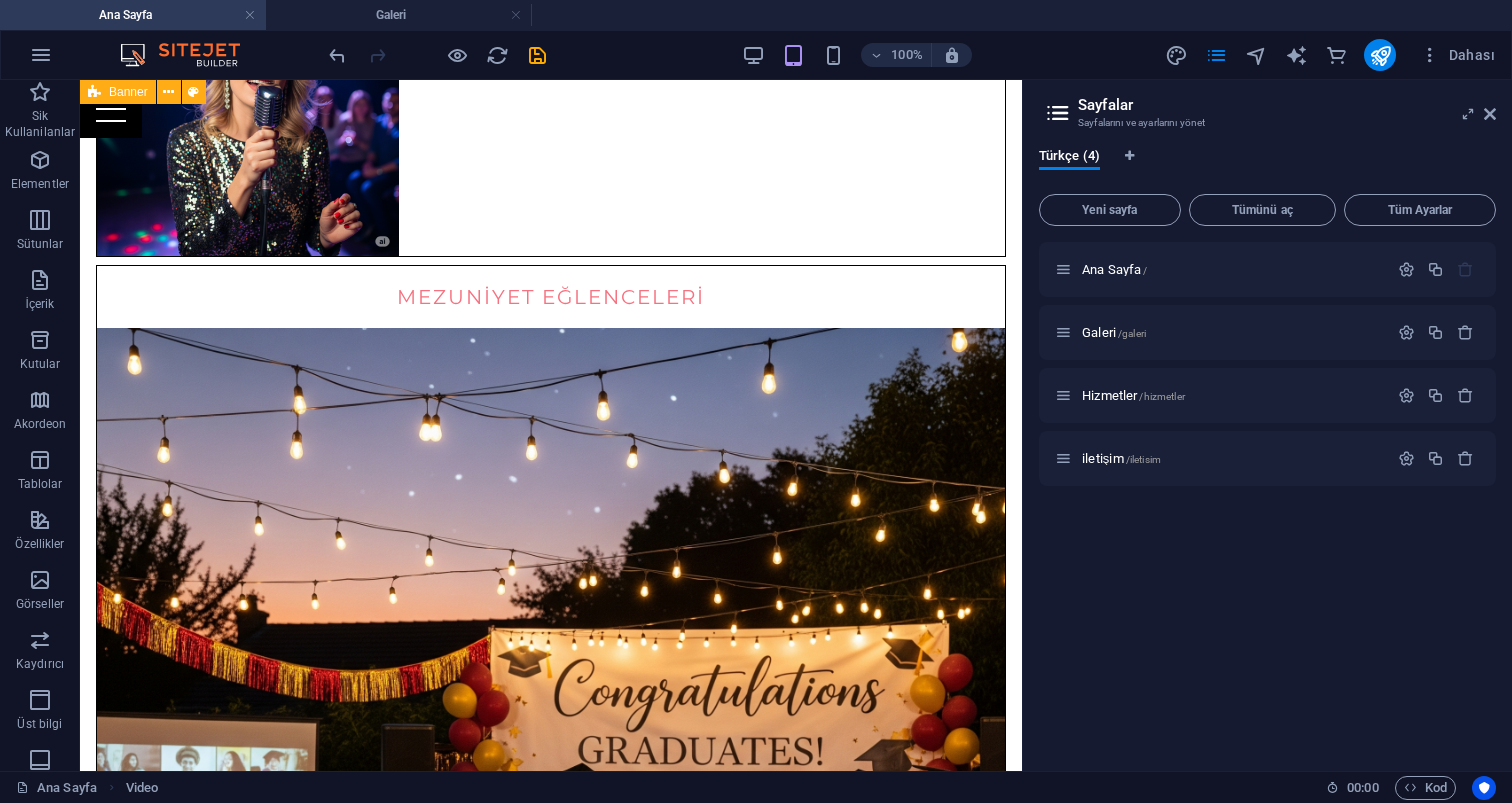 click on "Sayfalar Sayfalarını ve ayarlarını yönet Türkçe ([NUMBER]) Yeni sayfa Tümünü aç Tüm Ayarlar Ana Sayfa / [URL_SEGMENT] / [URL_SEGMENT] Hizmetler / [URL_SEGMENT] iletişim / [URL_SEGMENT]" at bounding box center (1267, 425) 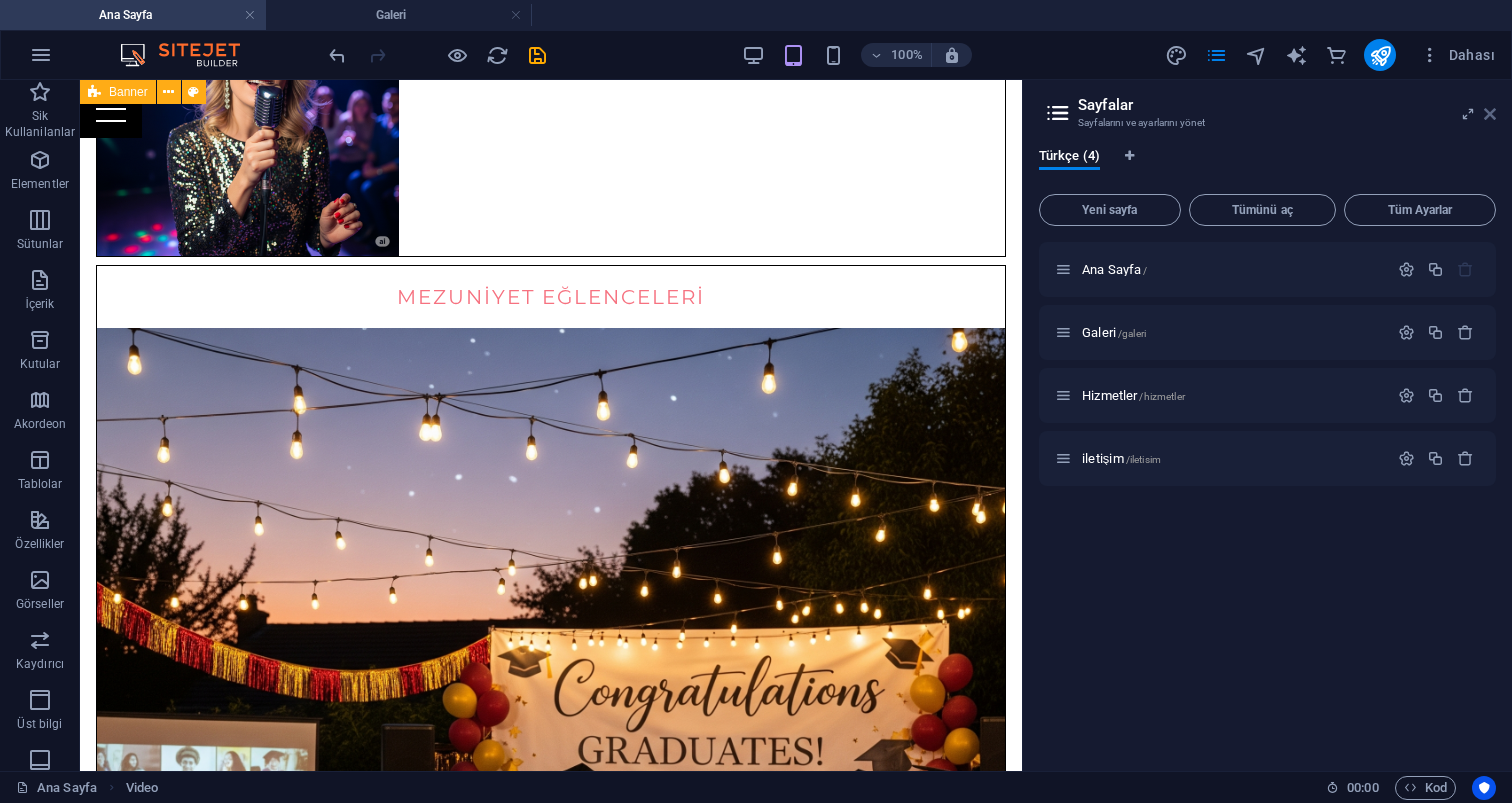 click at bounding box center [1490, 114] 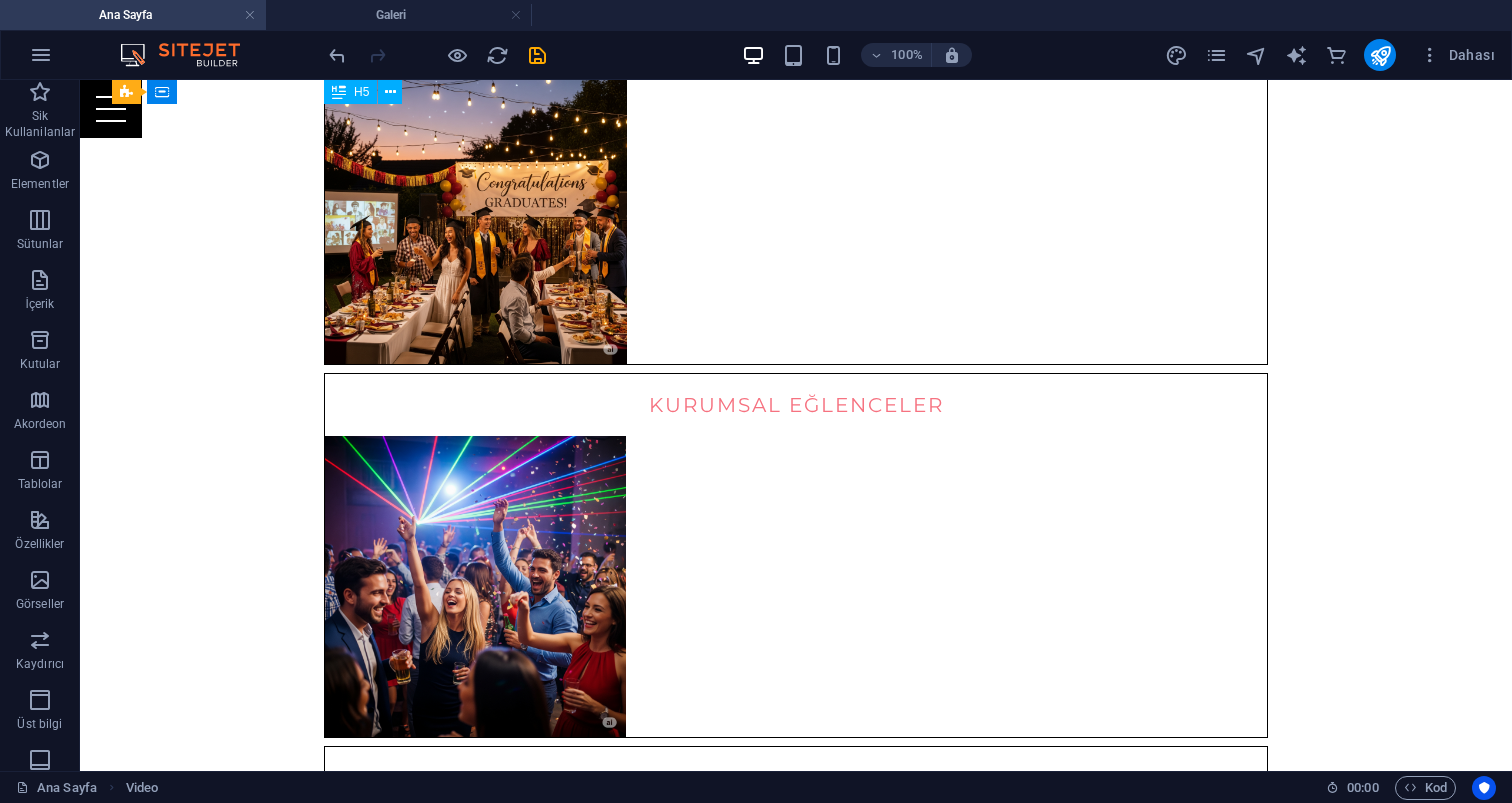 scroll, scrollTop: 1874, scrollLeft: 0, axis: vertical 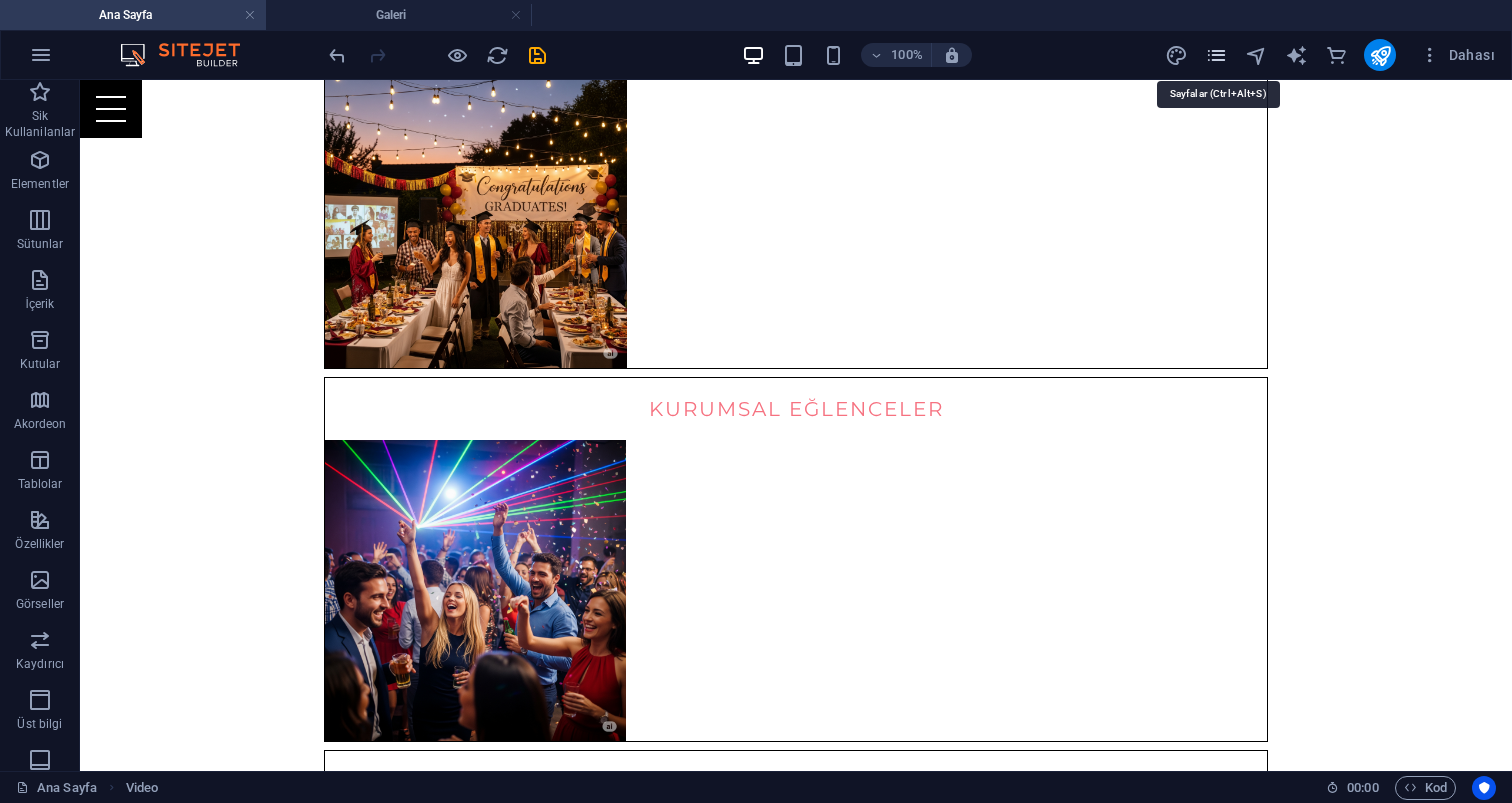 click at bounding box center (1216, 55) 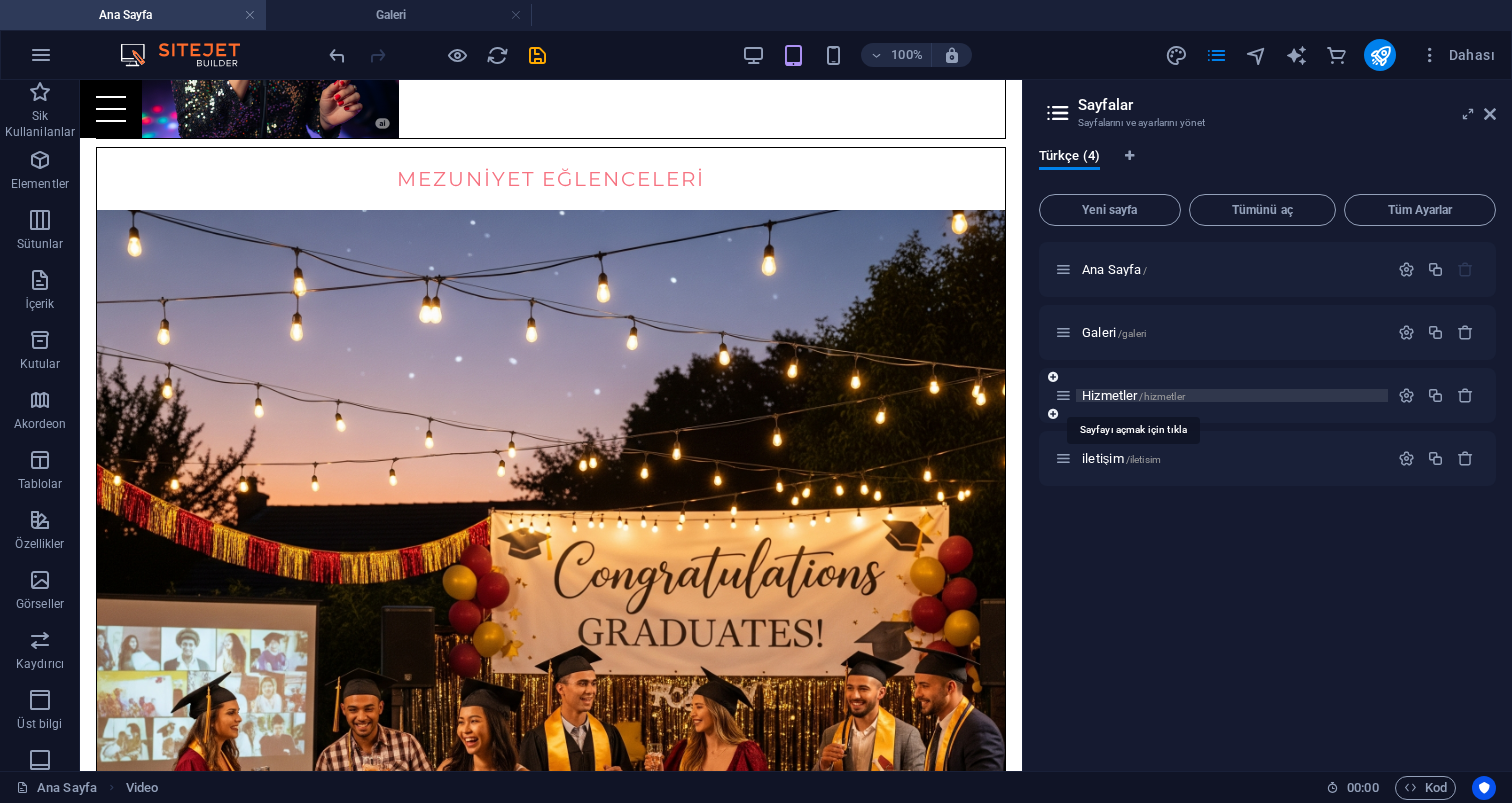 click on "Hizmetler /hizmetler" at bounding box center (1133, 395) 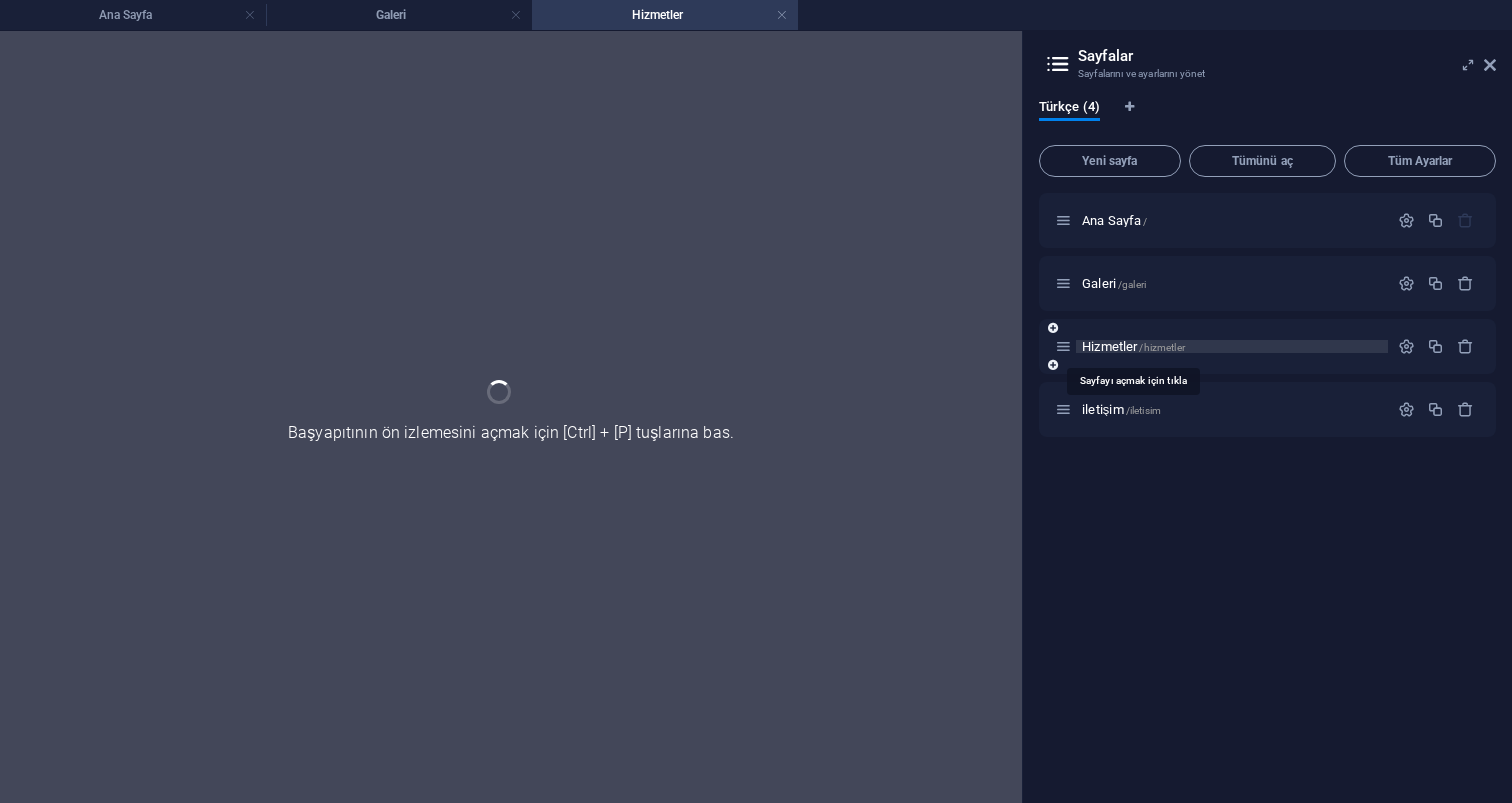 scroll, scrollTop: 1635, scrollLeft: 0, axis: vertical 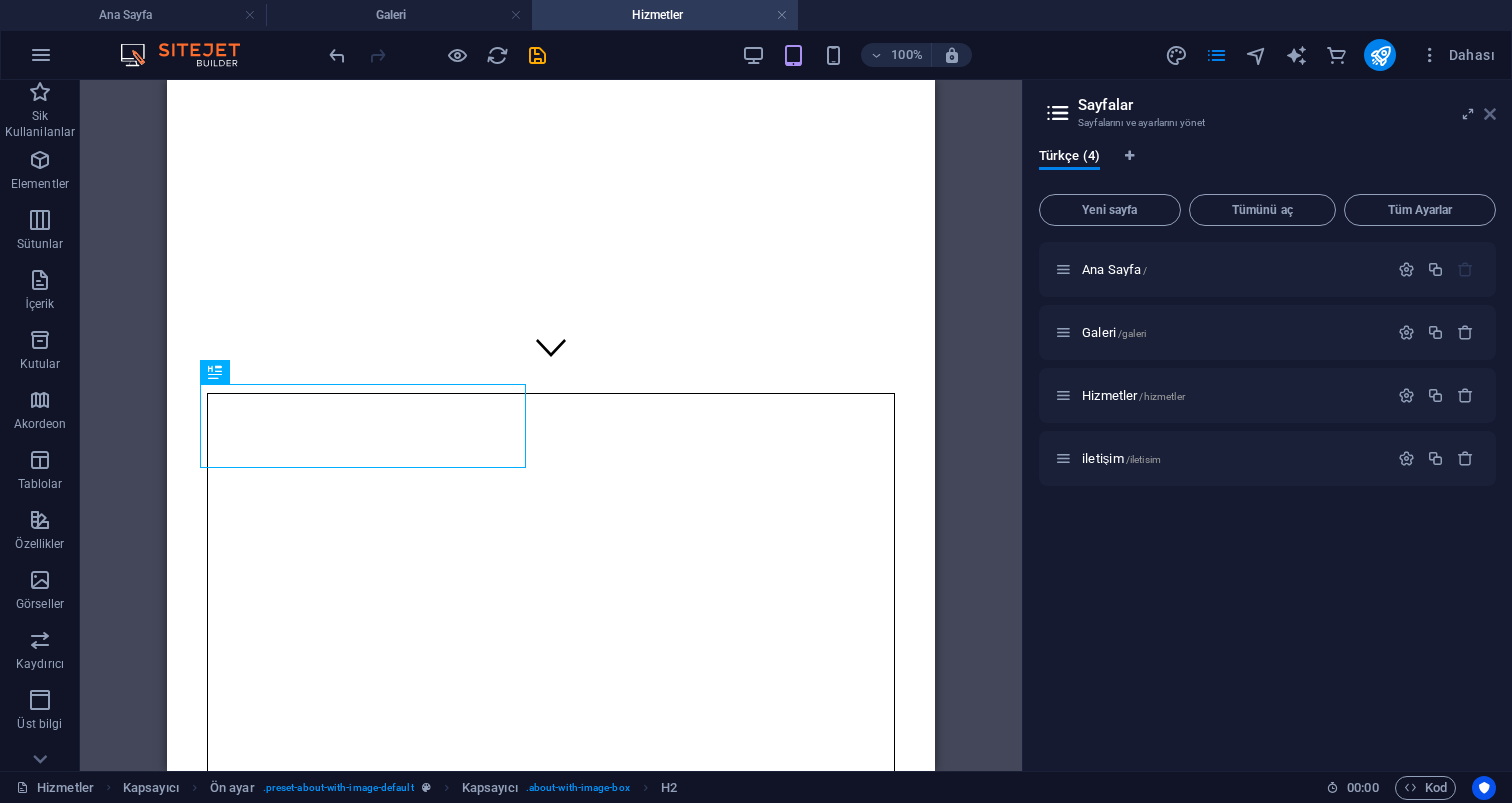 click at bounding box center (1490, 114) 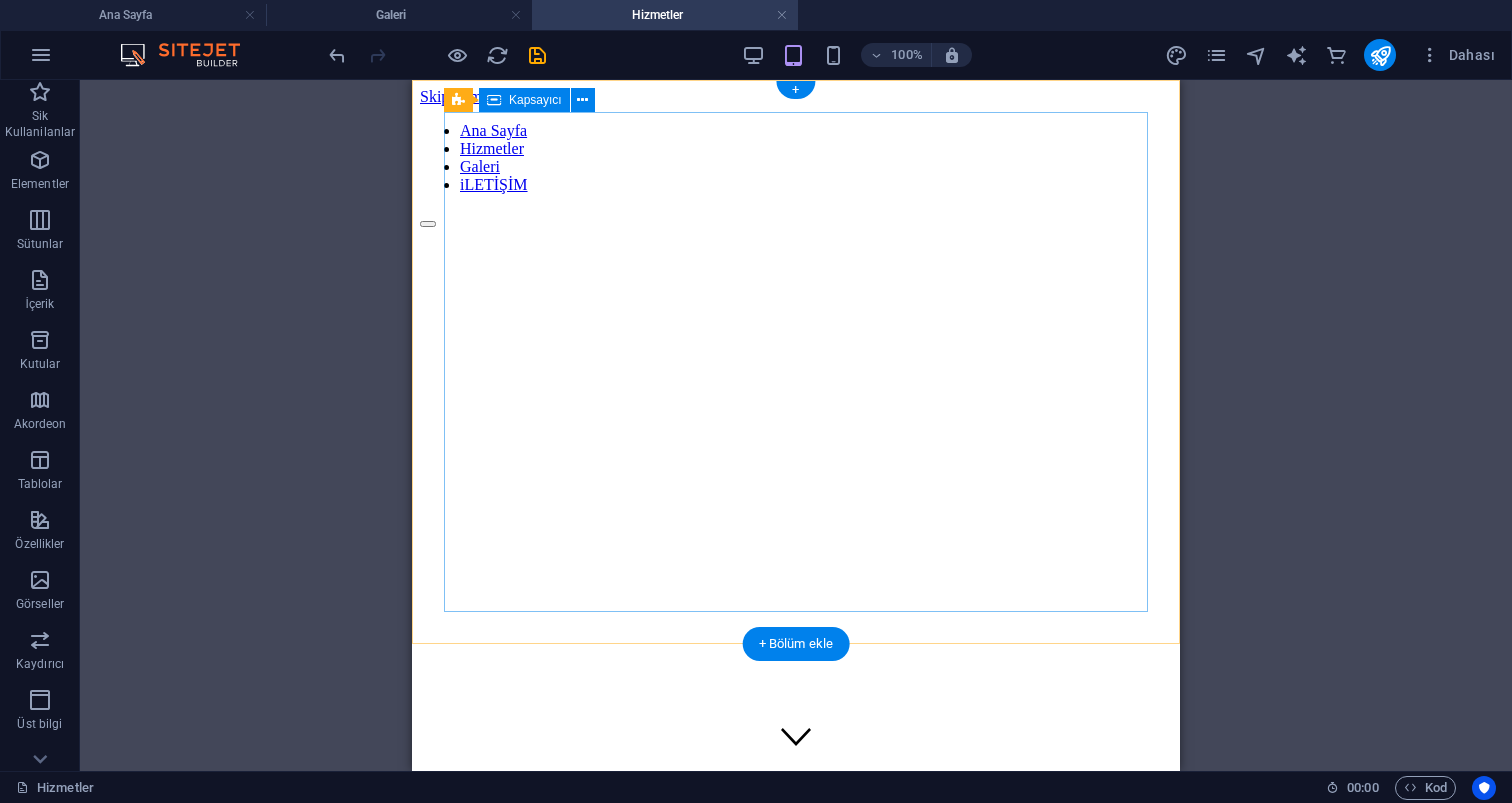 scroll, scrollTop: 0, scrollLeft: 0, axis: both 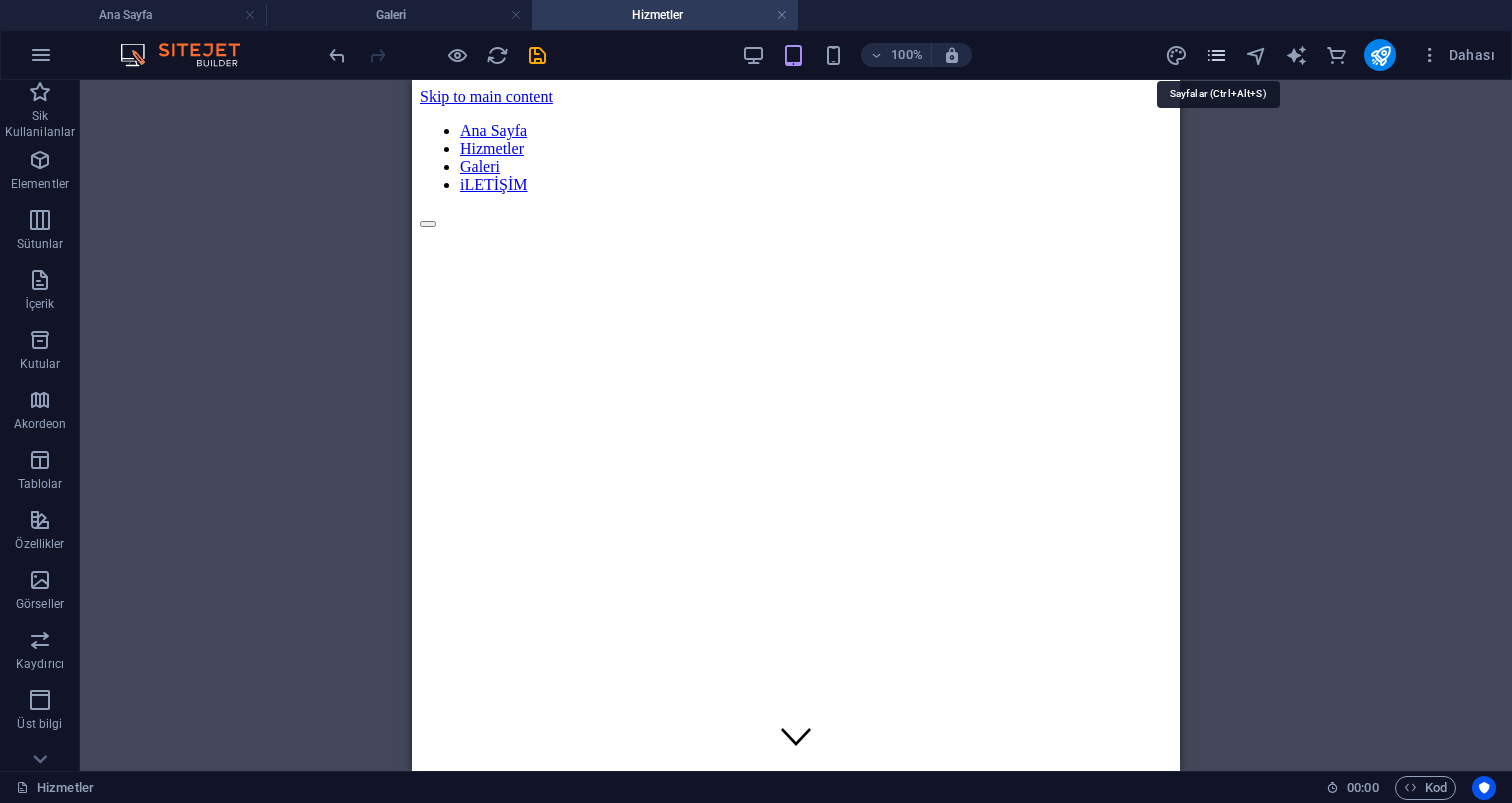 click at bounding box center [1216, 55] 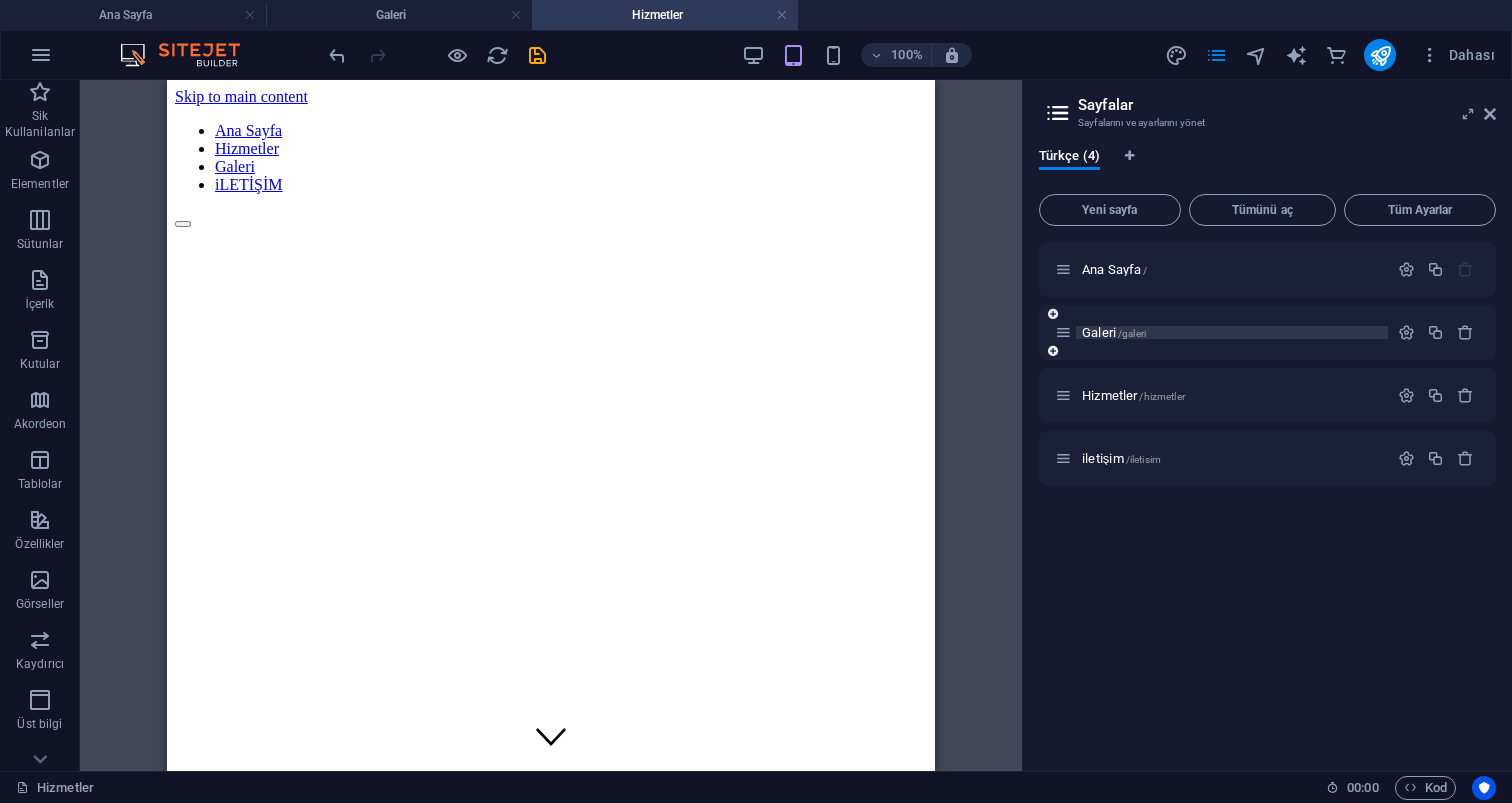 click on "Galeri /[URL_SEGMENT]" at bounding box center [1114, 332] 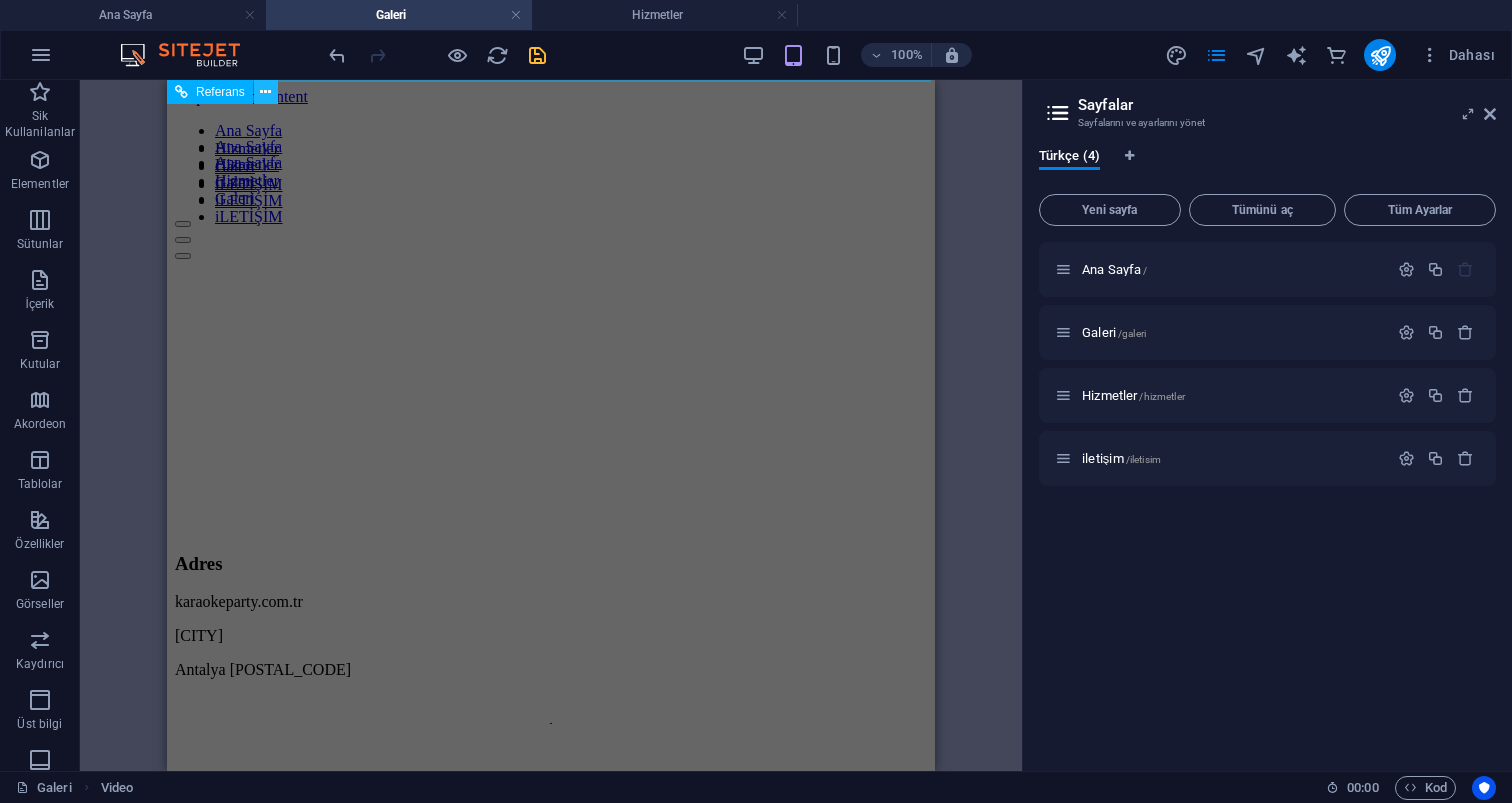 click at bounding box center (265, 92) 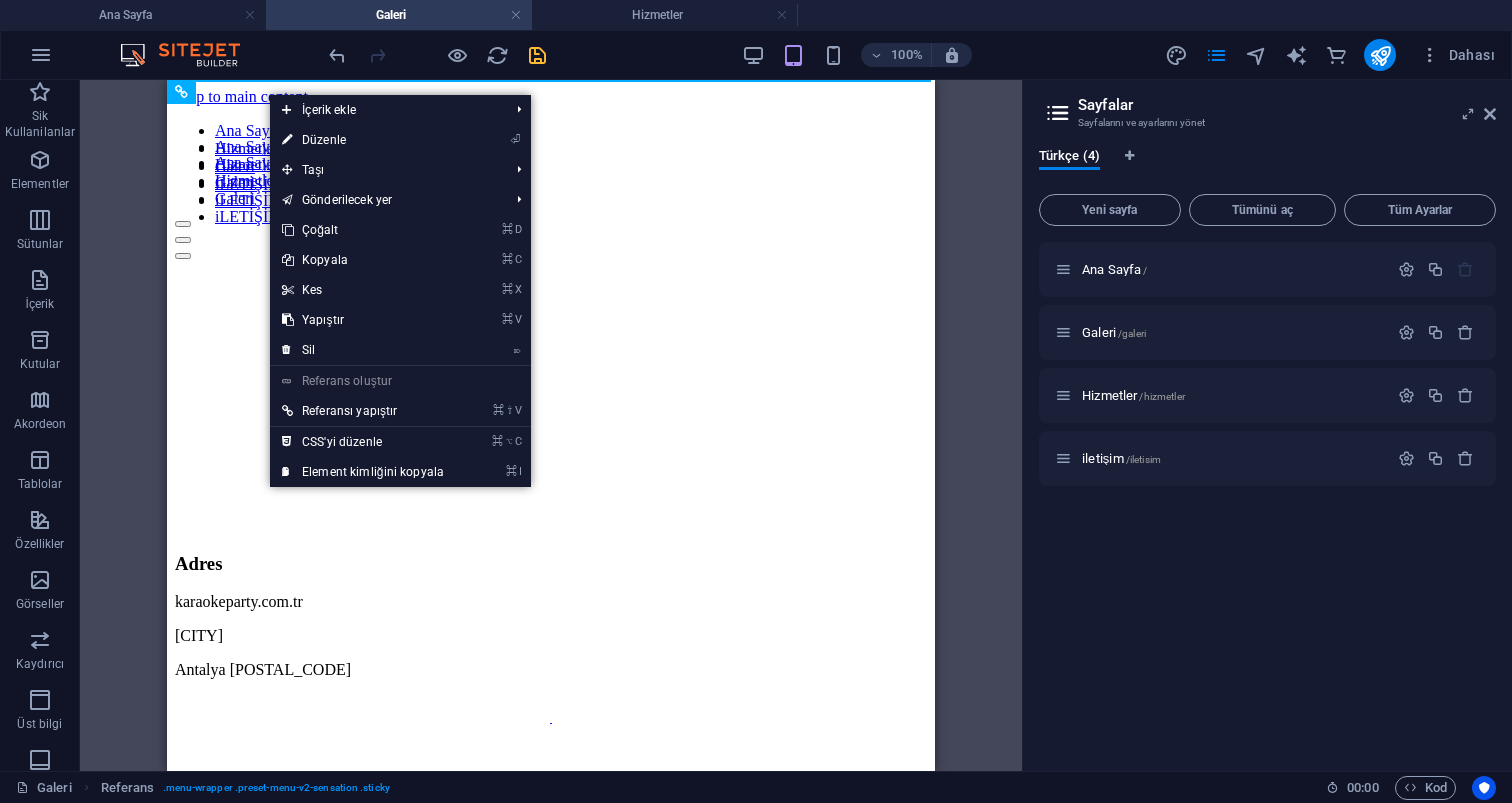 drag, startPoint x: 109, startPoint y: 201, endPoint x: 84, endPoint y: 185, distance: 29.681644 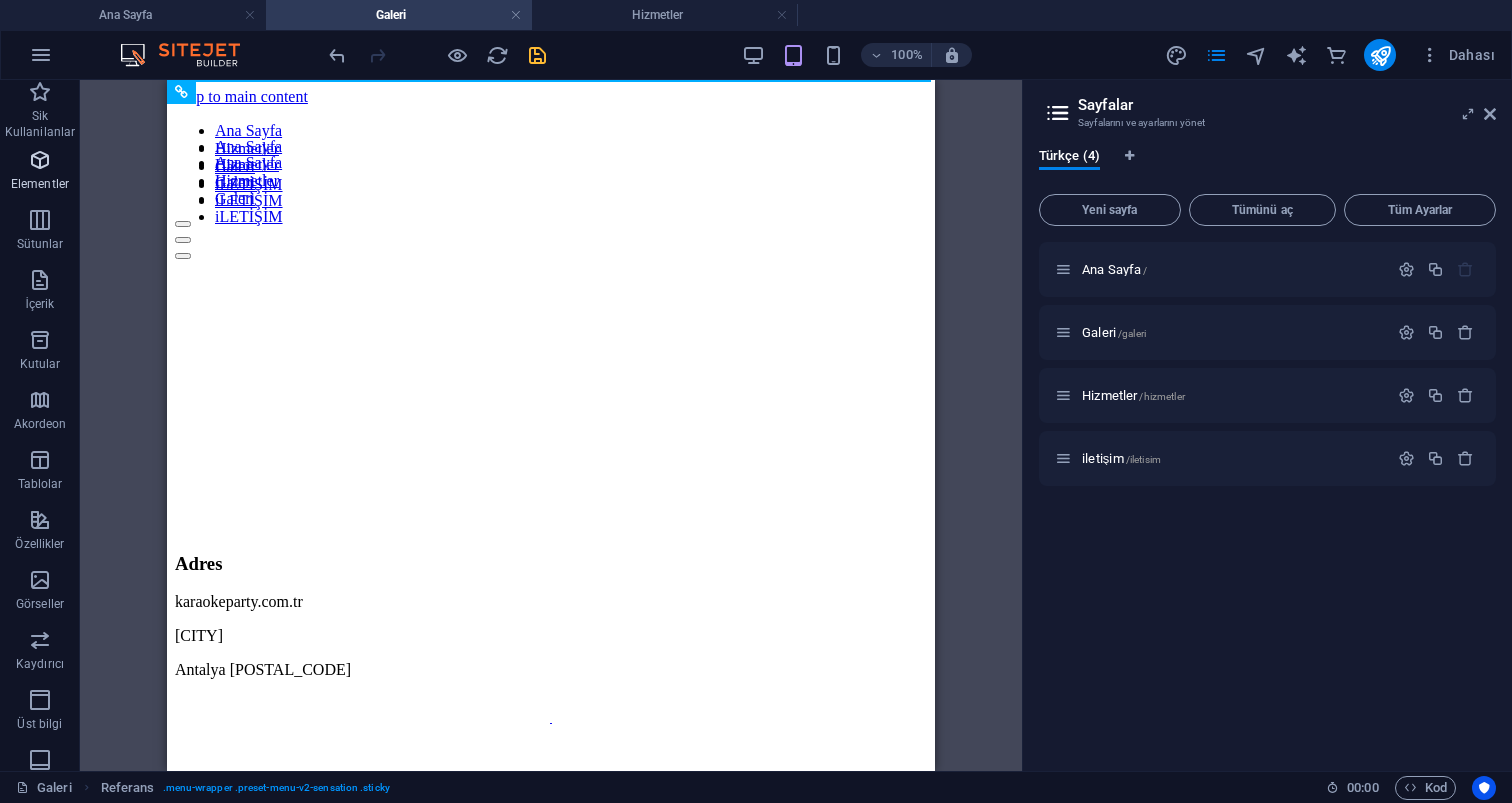 click at bounding box center (40, 160) 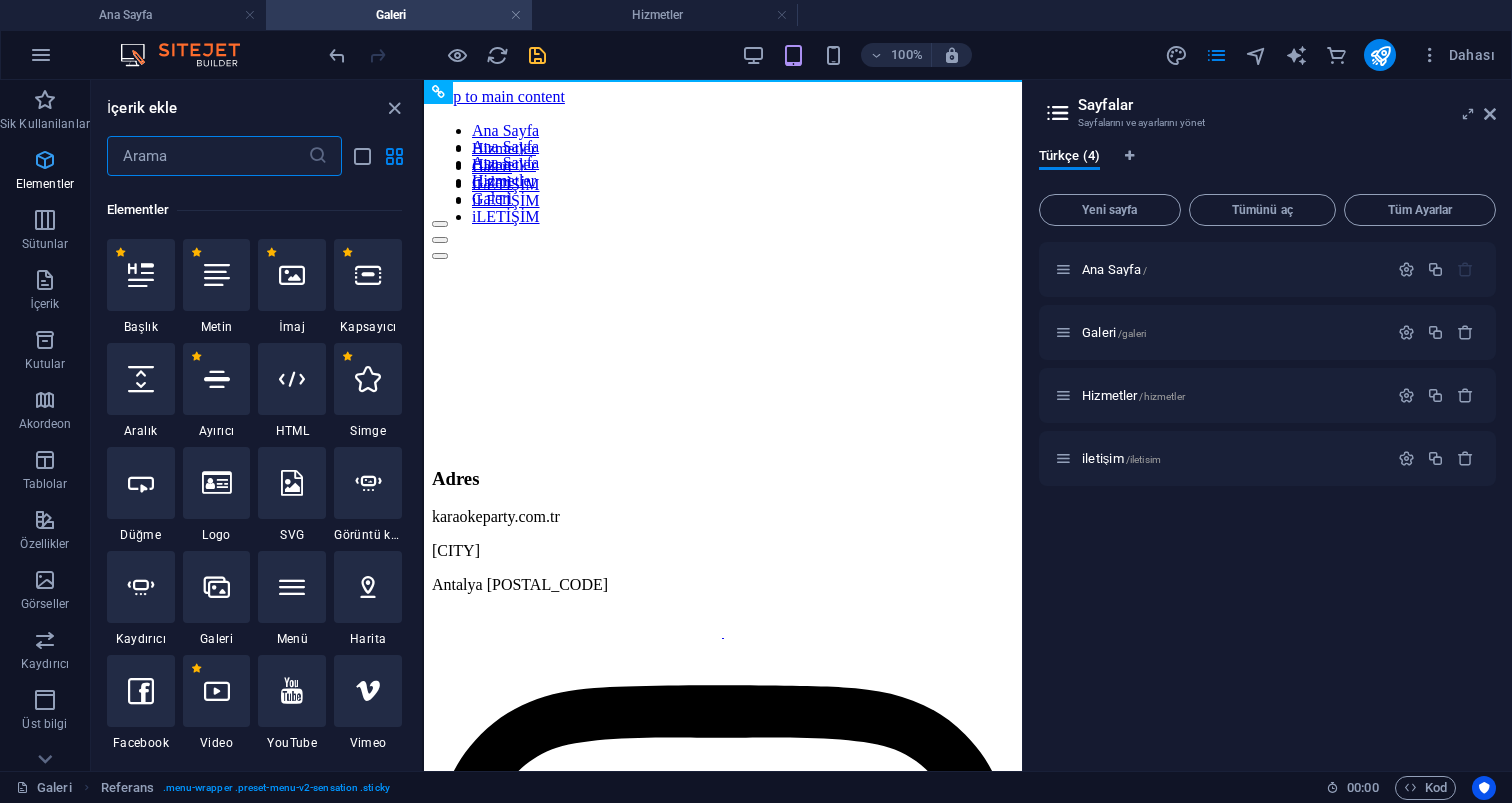 scroll, scrollTop: 869, scrollLeft: 0, axis: vertical 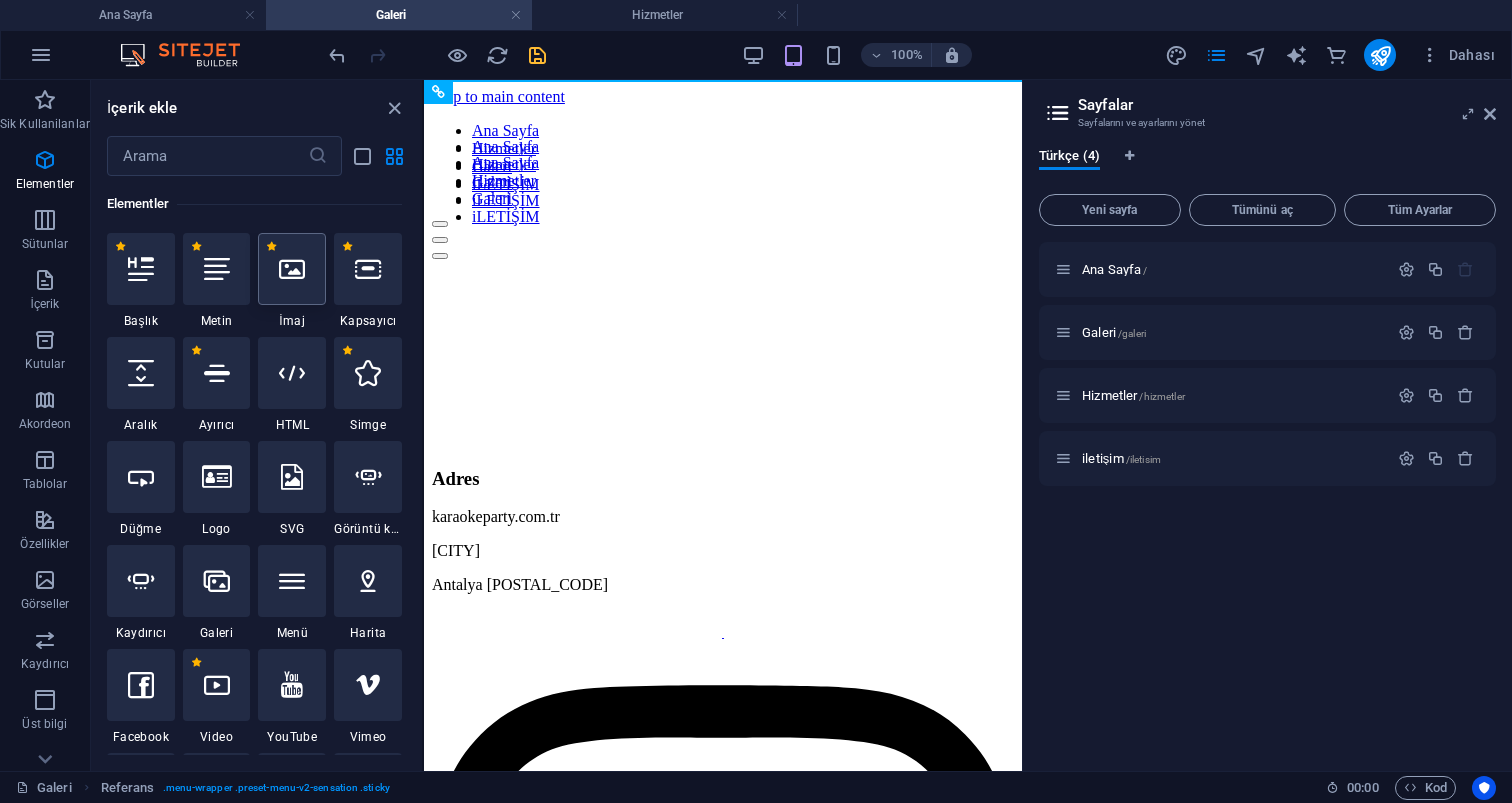 click at bounding box center (292, 269) 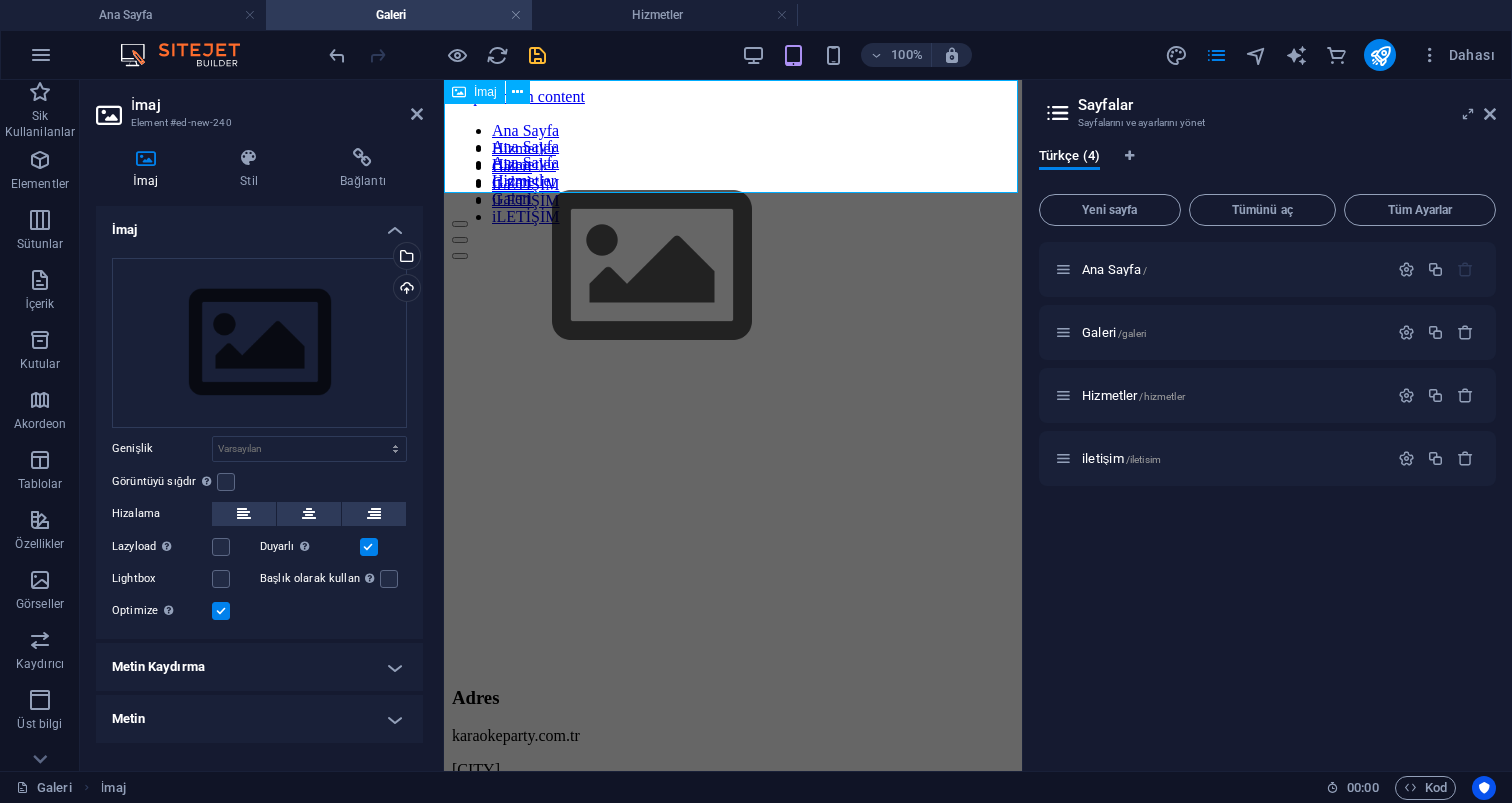 click at bounding box center (733, 268) 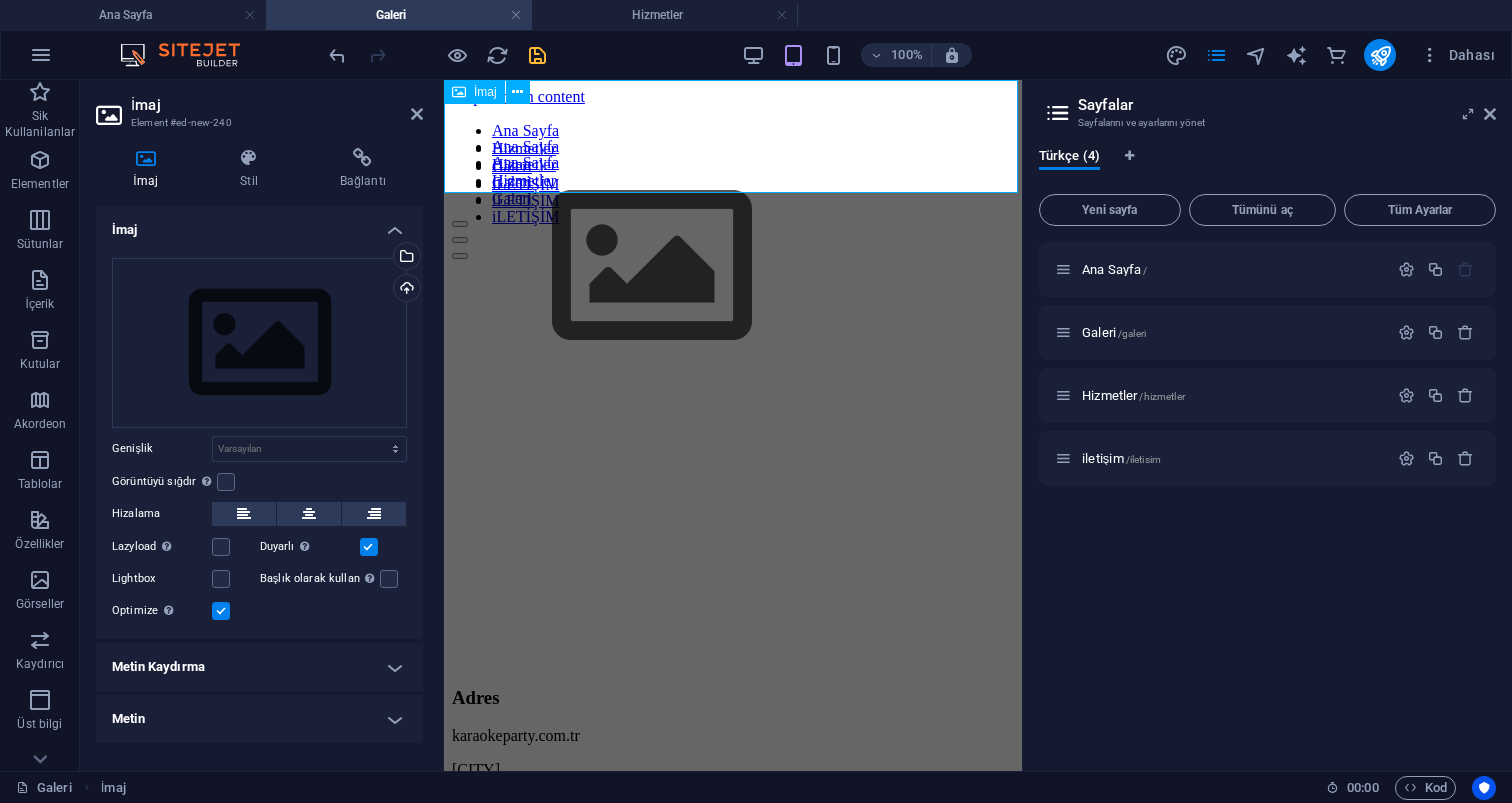 click at bounding box center (733, 268) 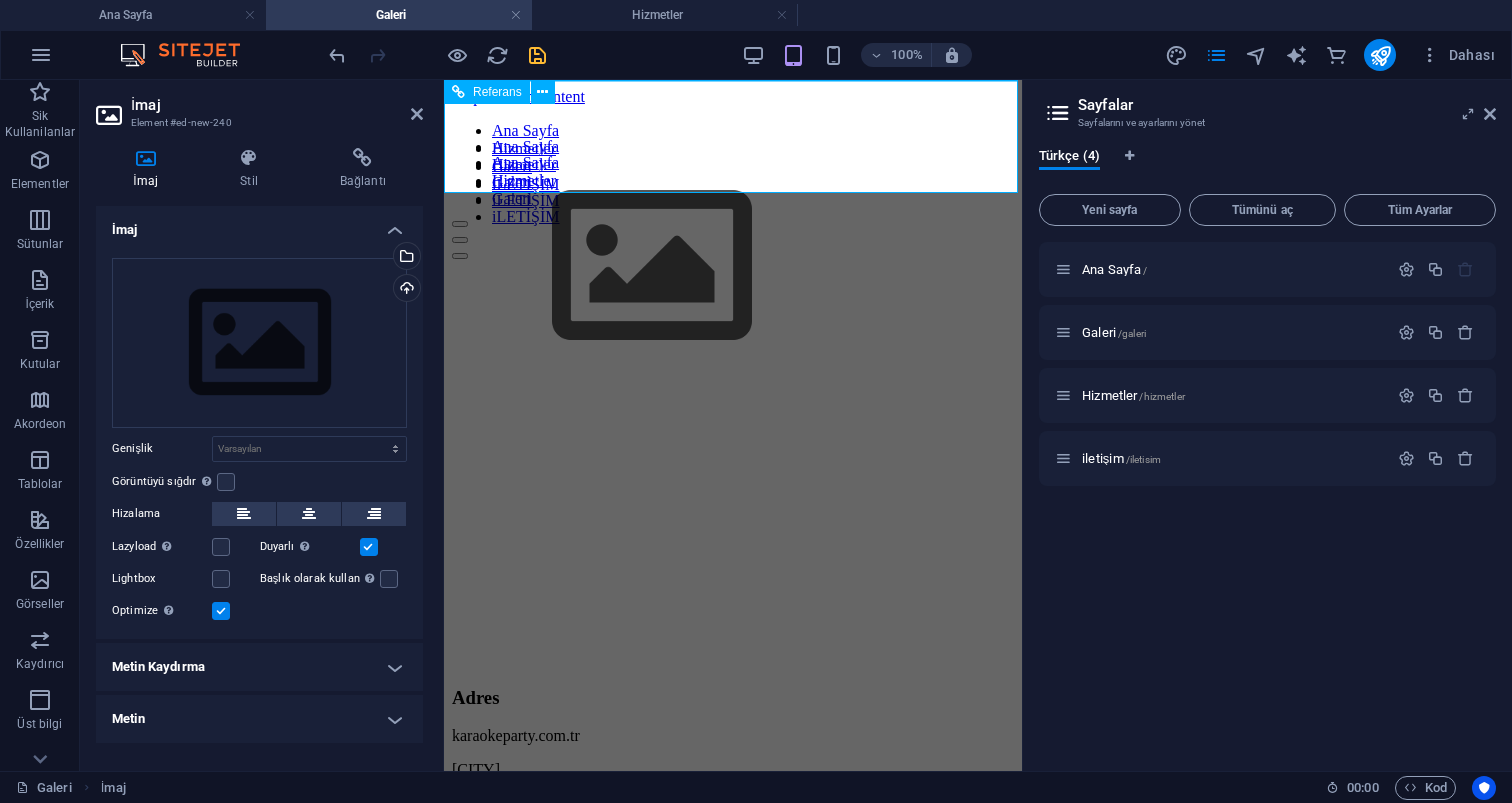 click at bounding box center [733, 251] 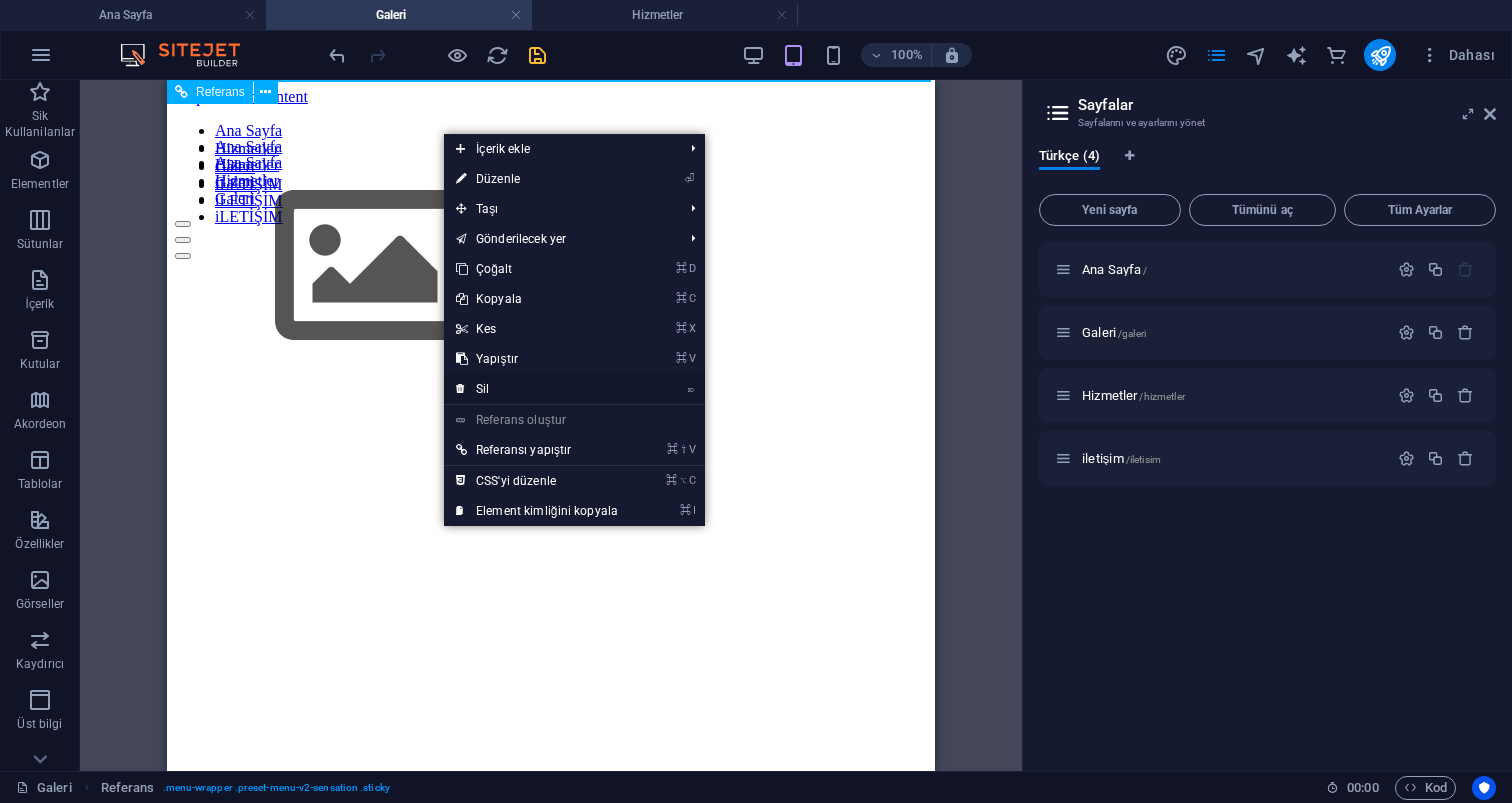 click on "⌦  Sil" at bounding box center (537, 389) 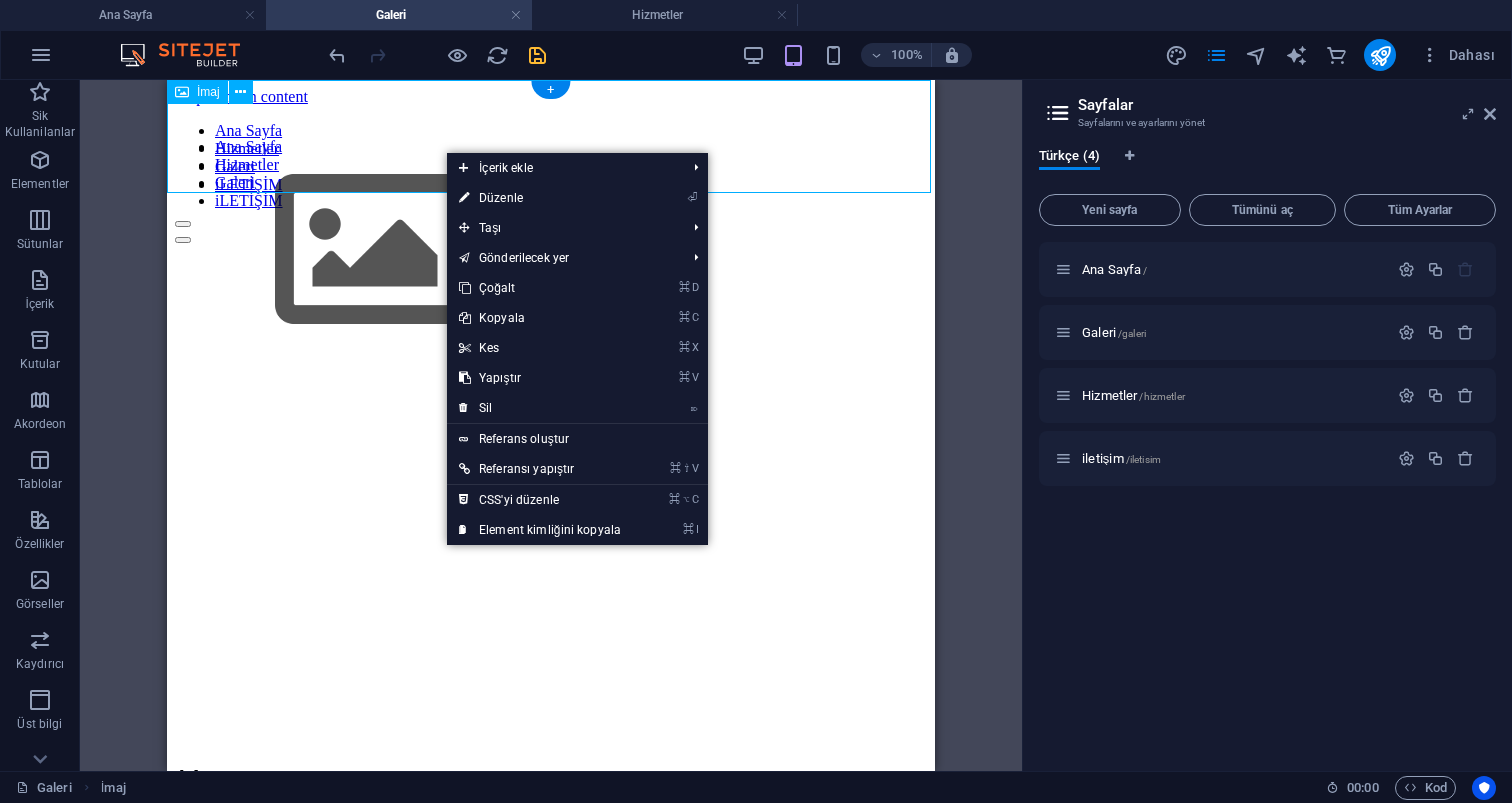 scroll, scrollTop: 1, scrollLeft: 0, axis: vertical 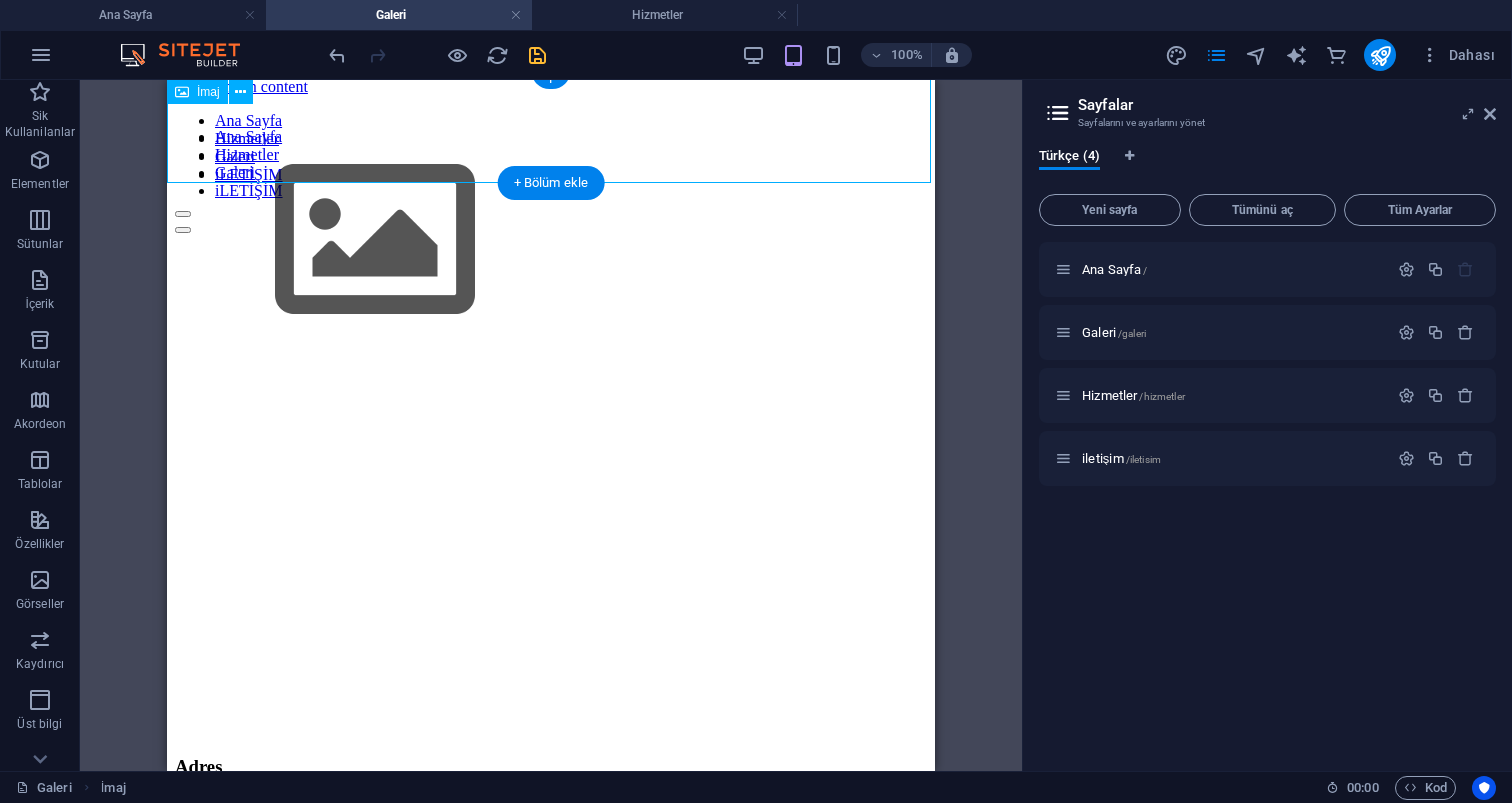 click at bounding box center (551, 242) 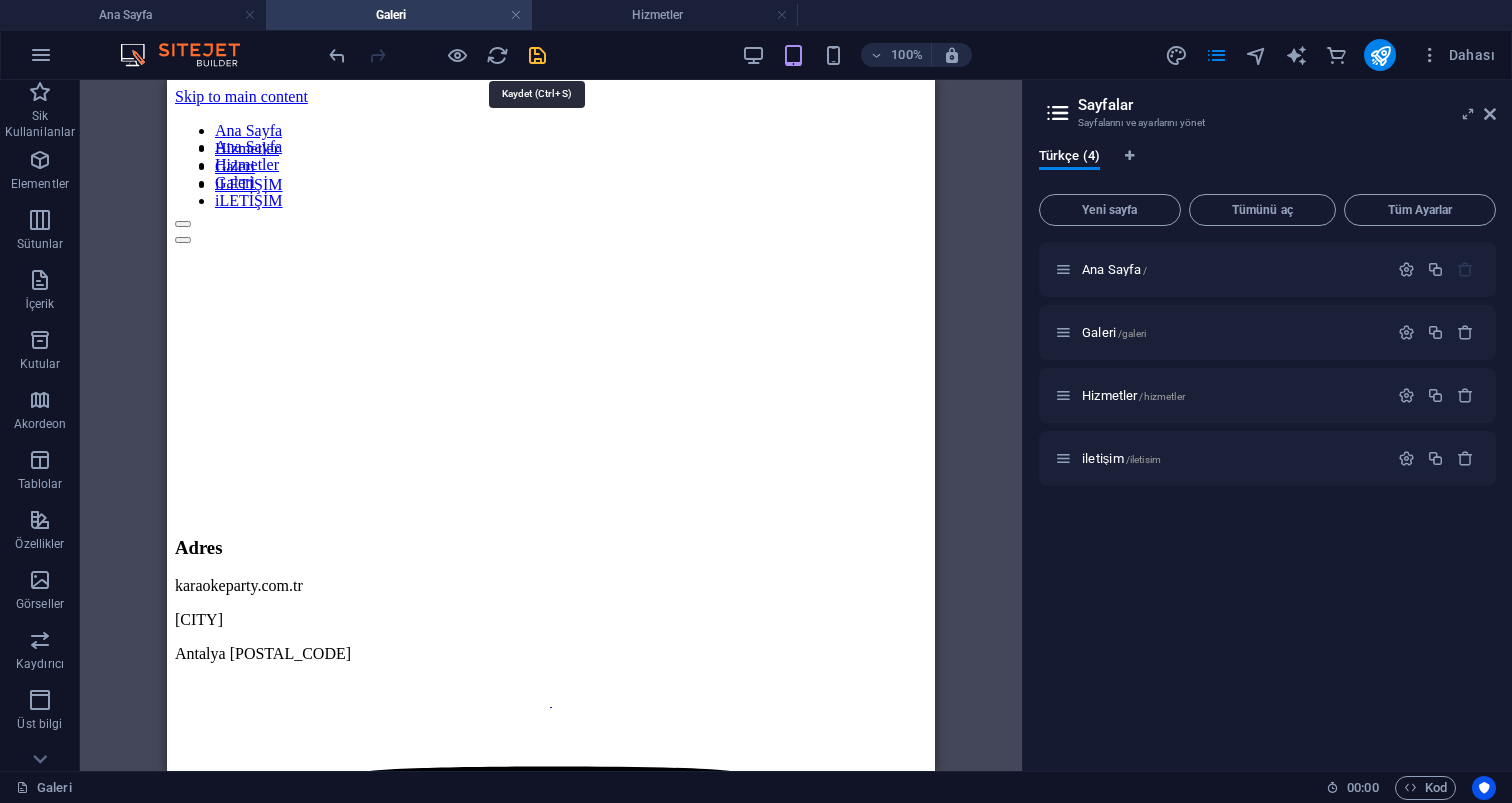 scroll, scrollTop: 0, scrollLeft: 0, axis: both 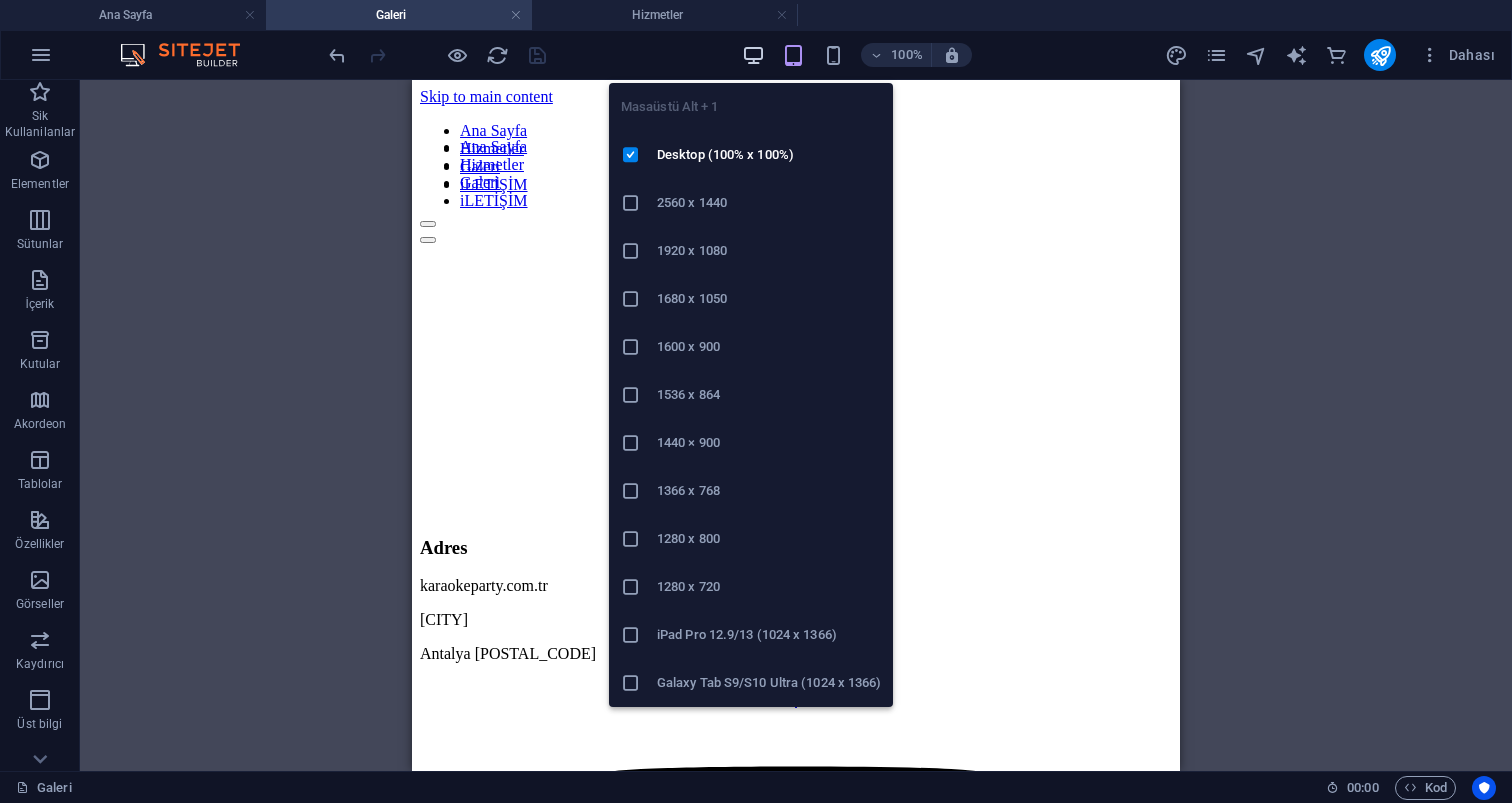 click at bounding box center [753, 55] 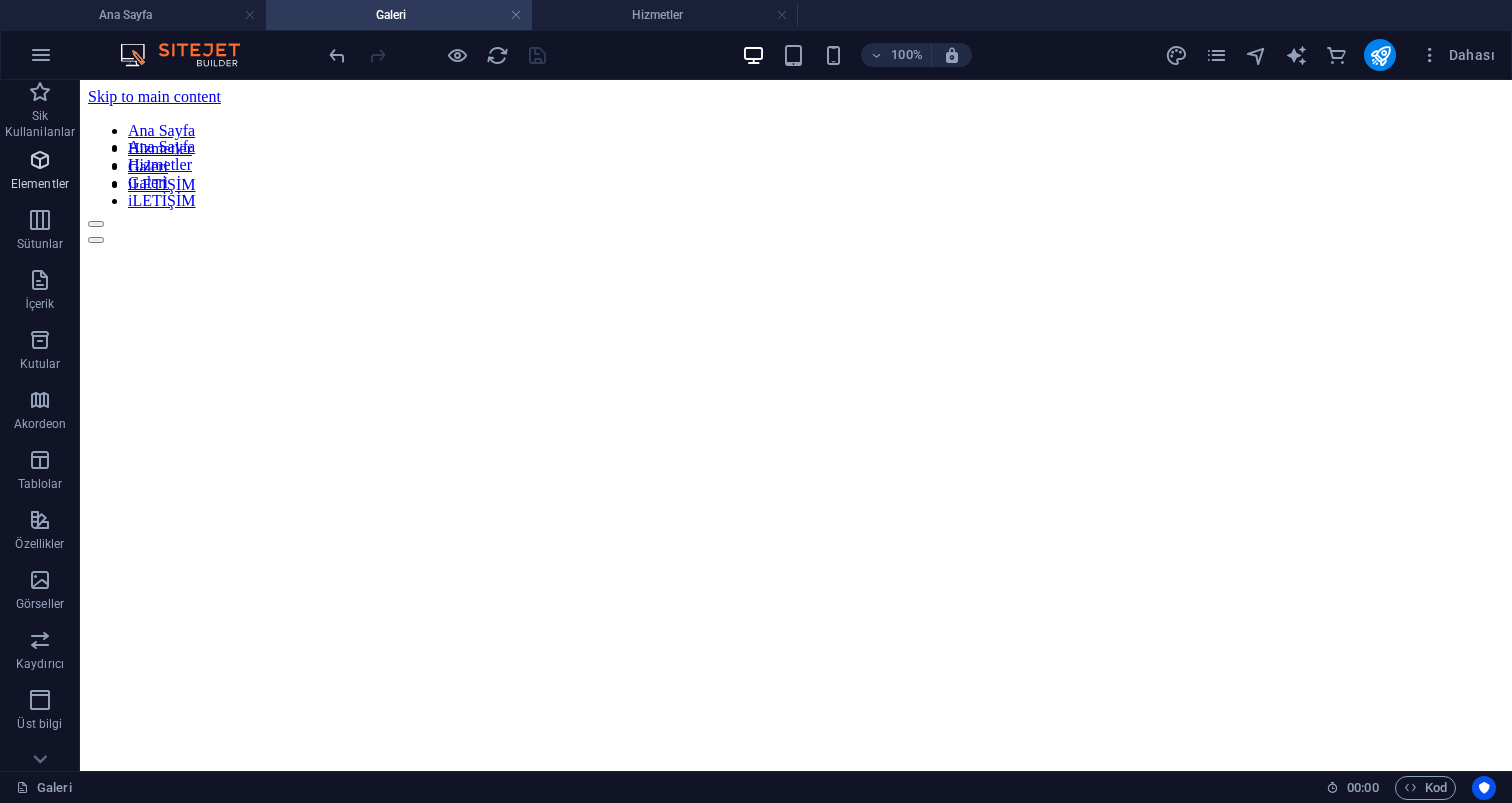 click at bounding box center [40, 160] 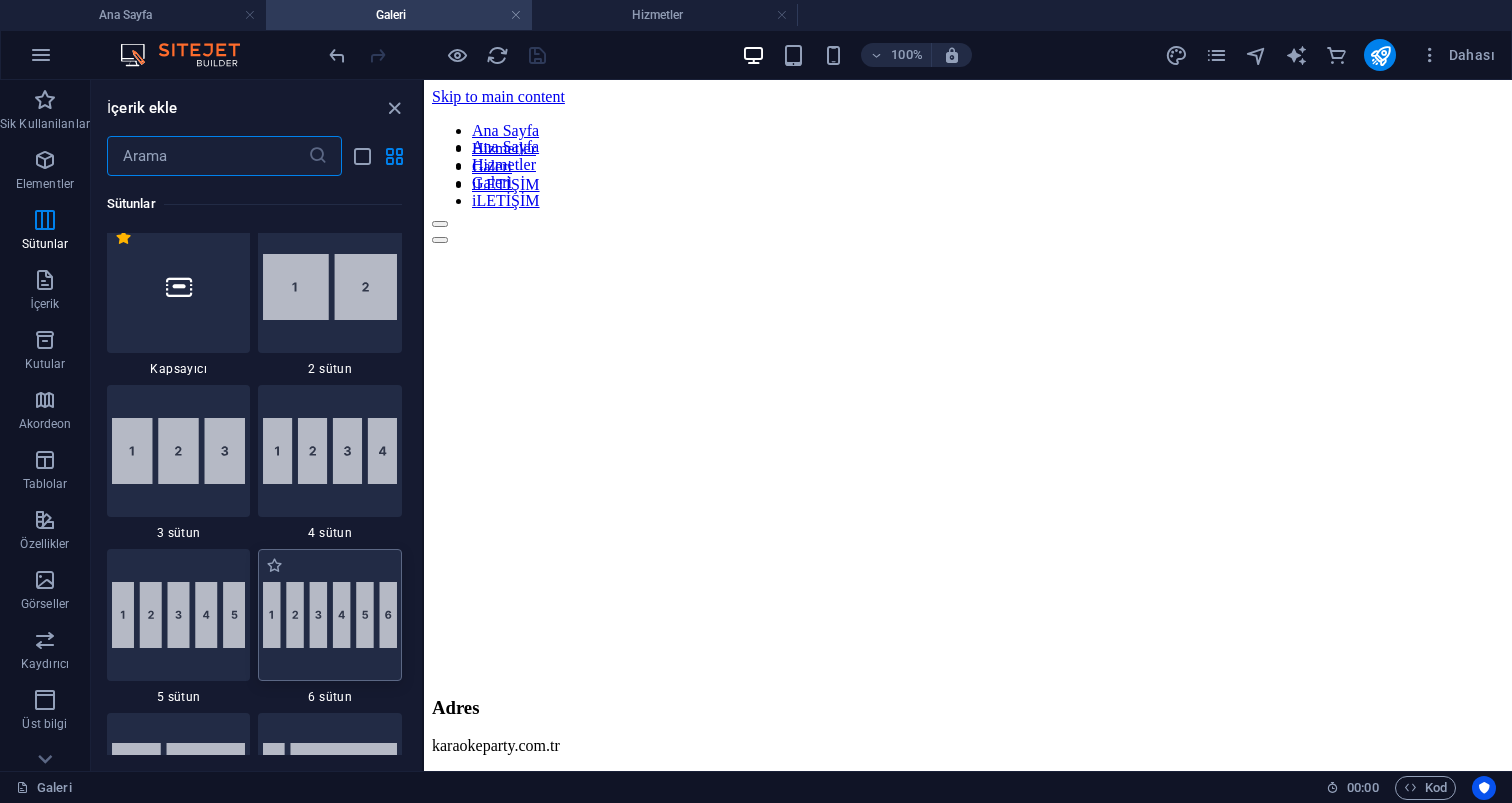 scroll, scrollTop: 1653, scrollLeft: 0, axis: vertical 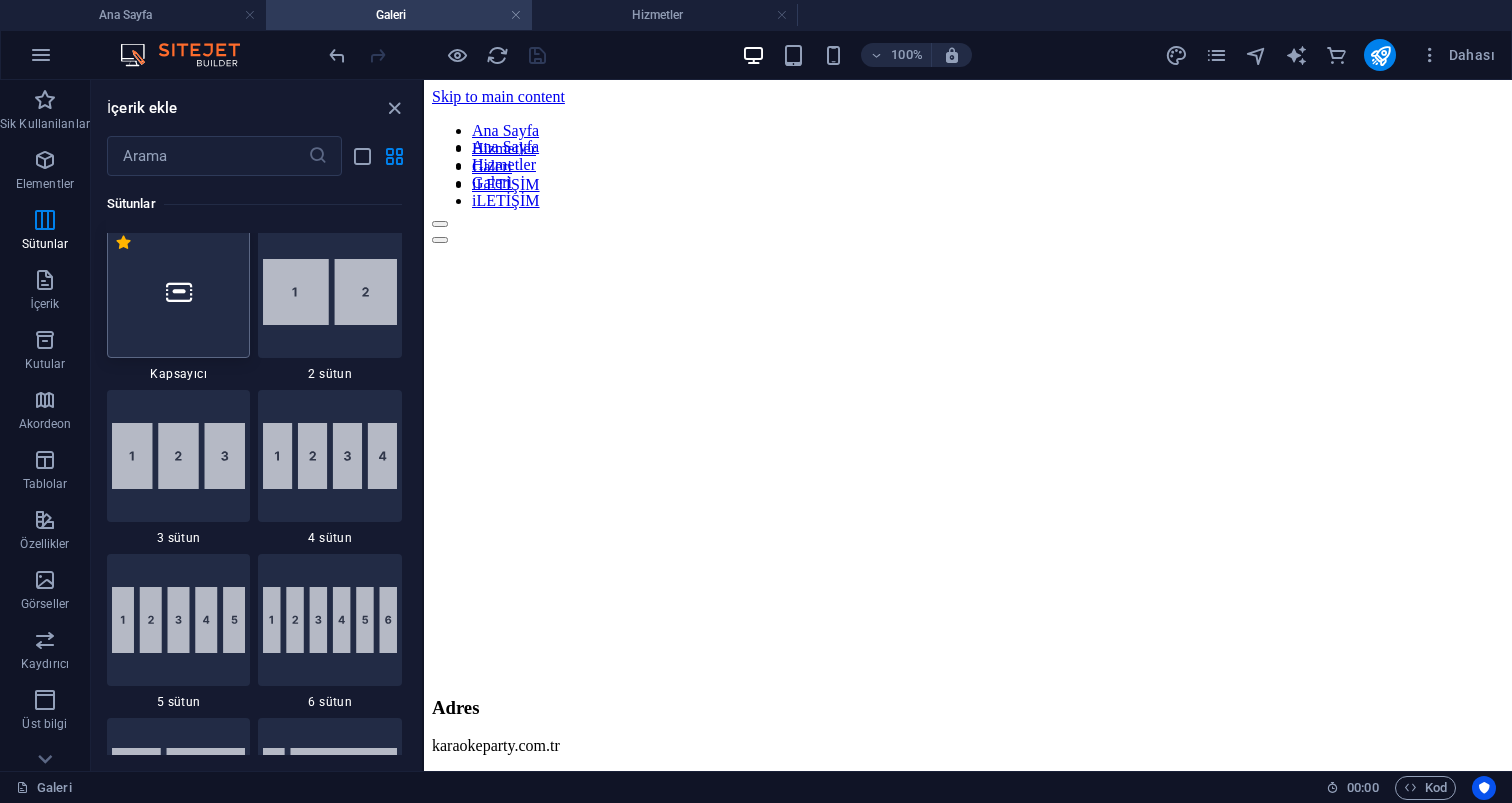 click at bounding box center (179, 292) 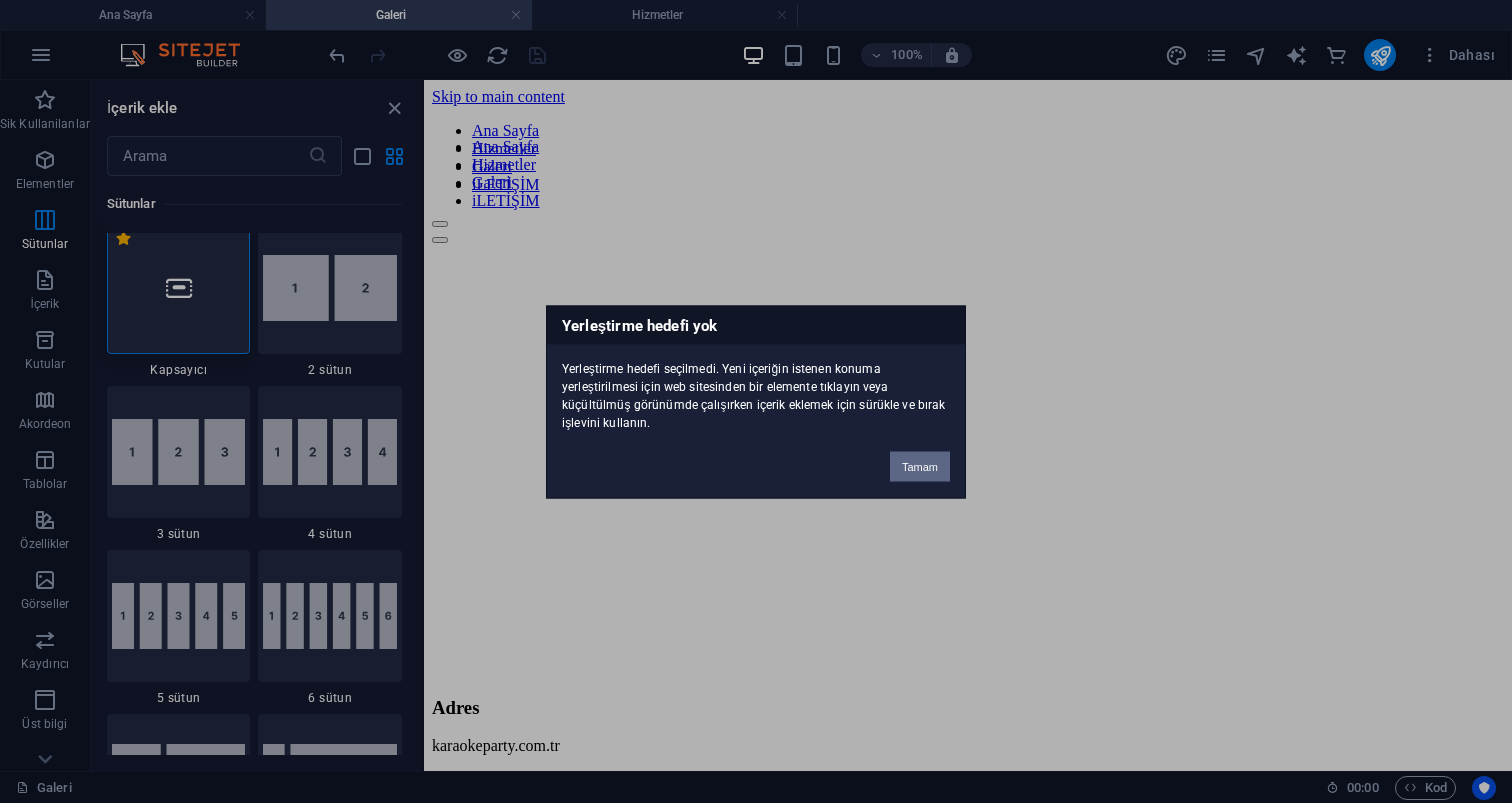 click on "Tamam" at bounding box center [920, 466] 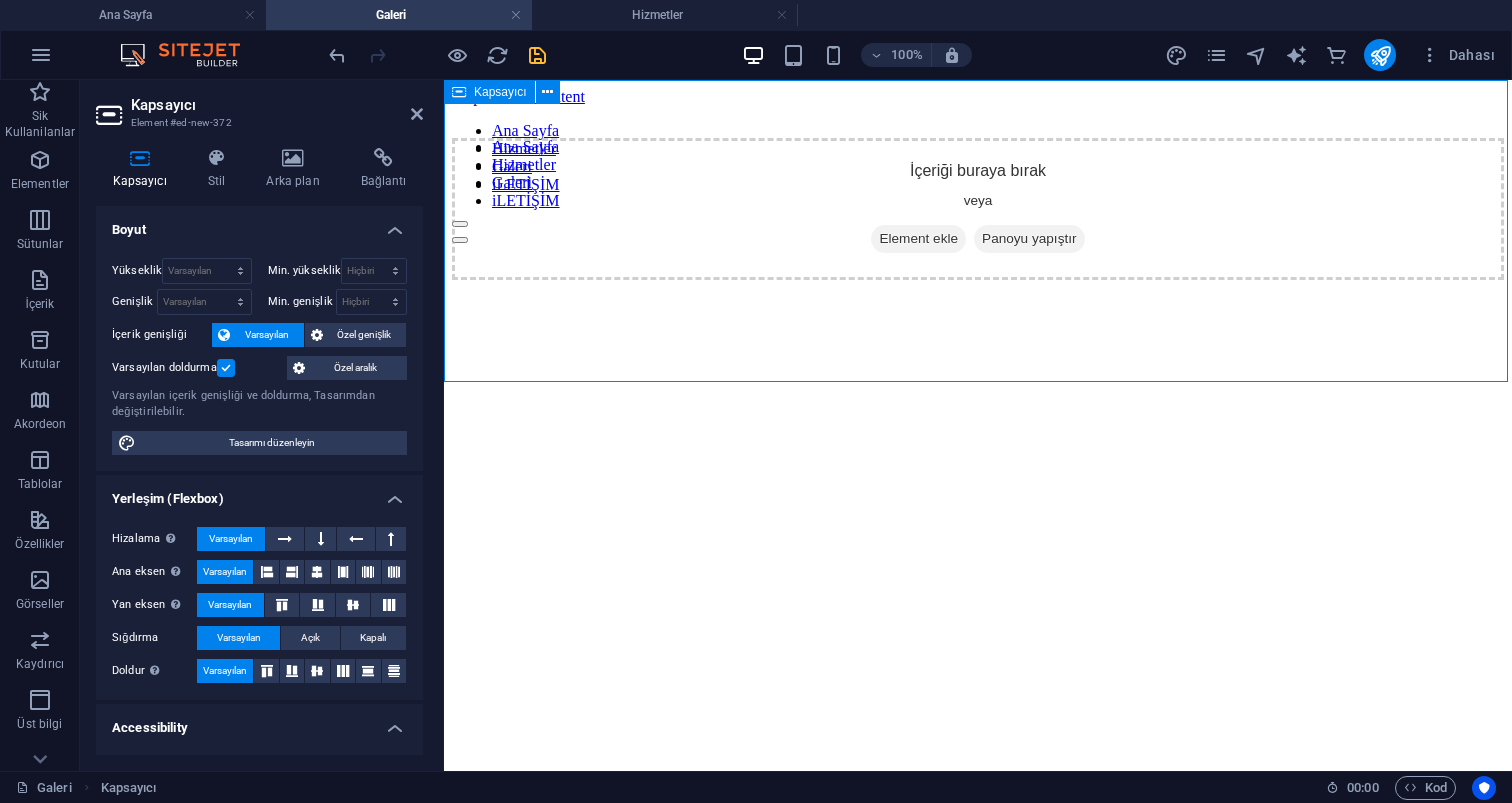 click on "Element ekle" at bounding box center [918, 239] 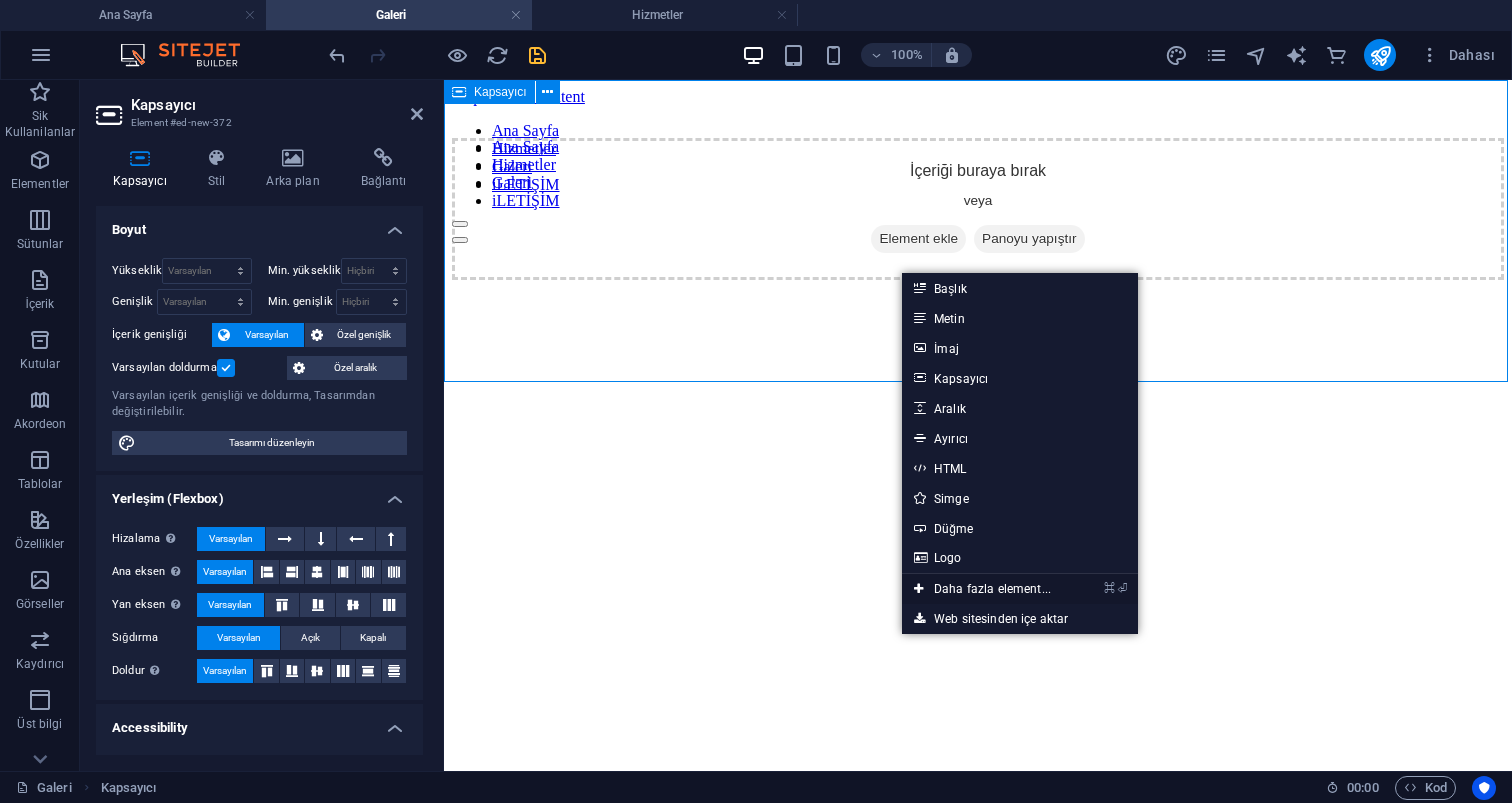 click on "⌘ ⏎  Daha fazla element..." at bounding box center (982, 589) 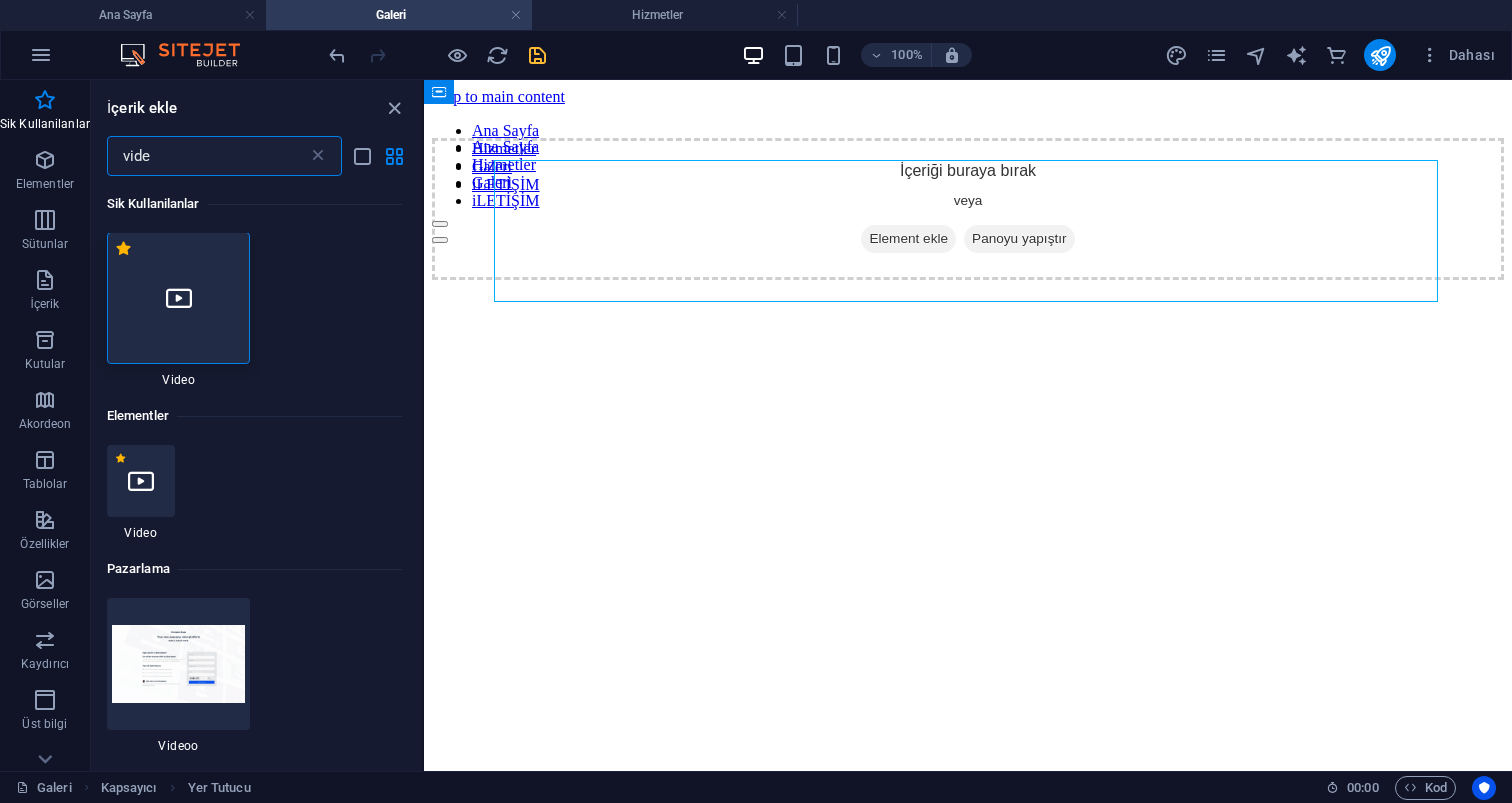 scroll, scrollTop: 0, scrollLeft: 0, axis: both 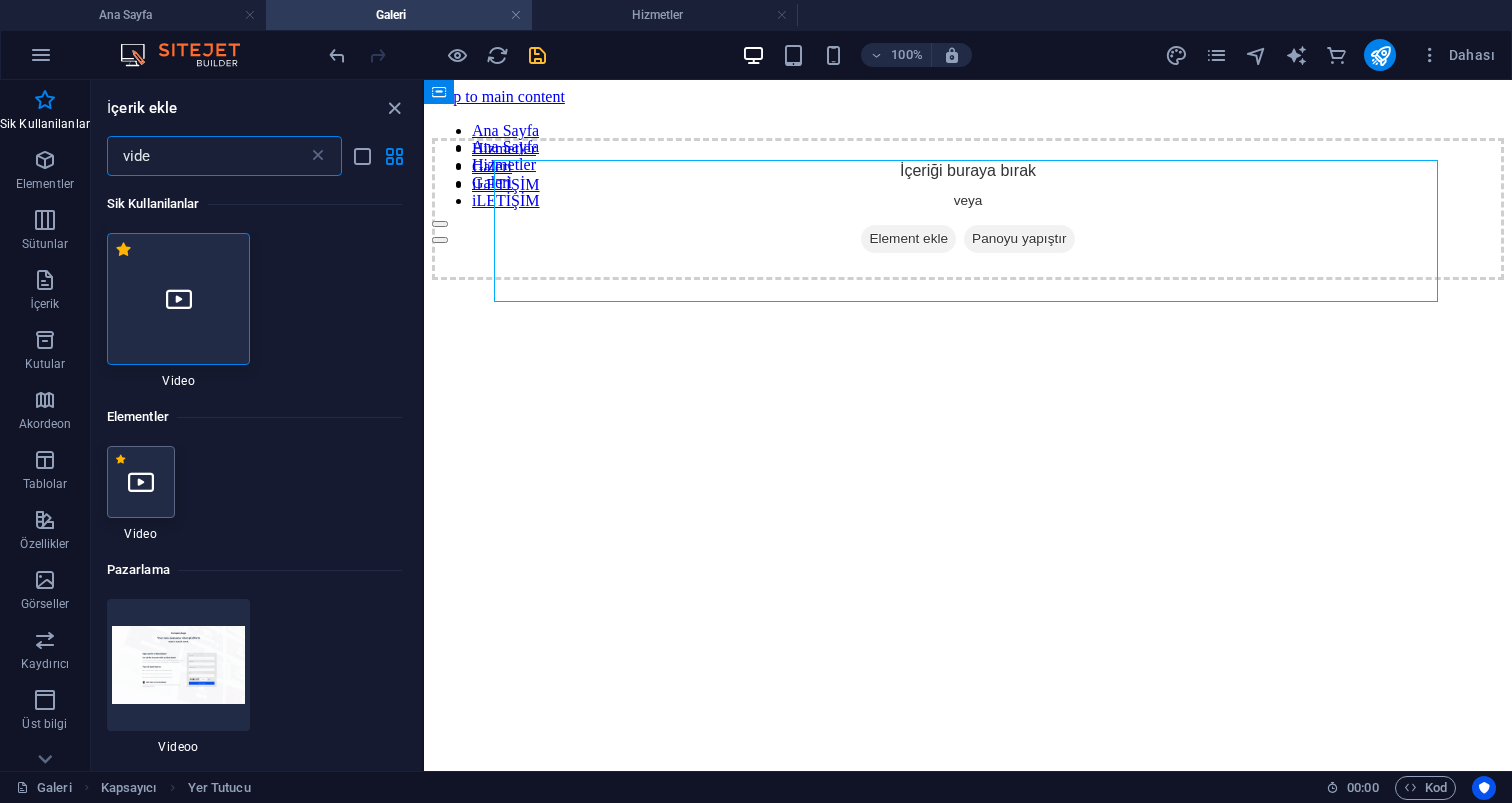 type on "vide" 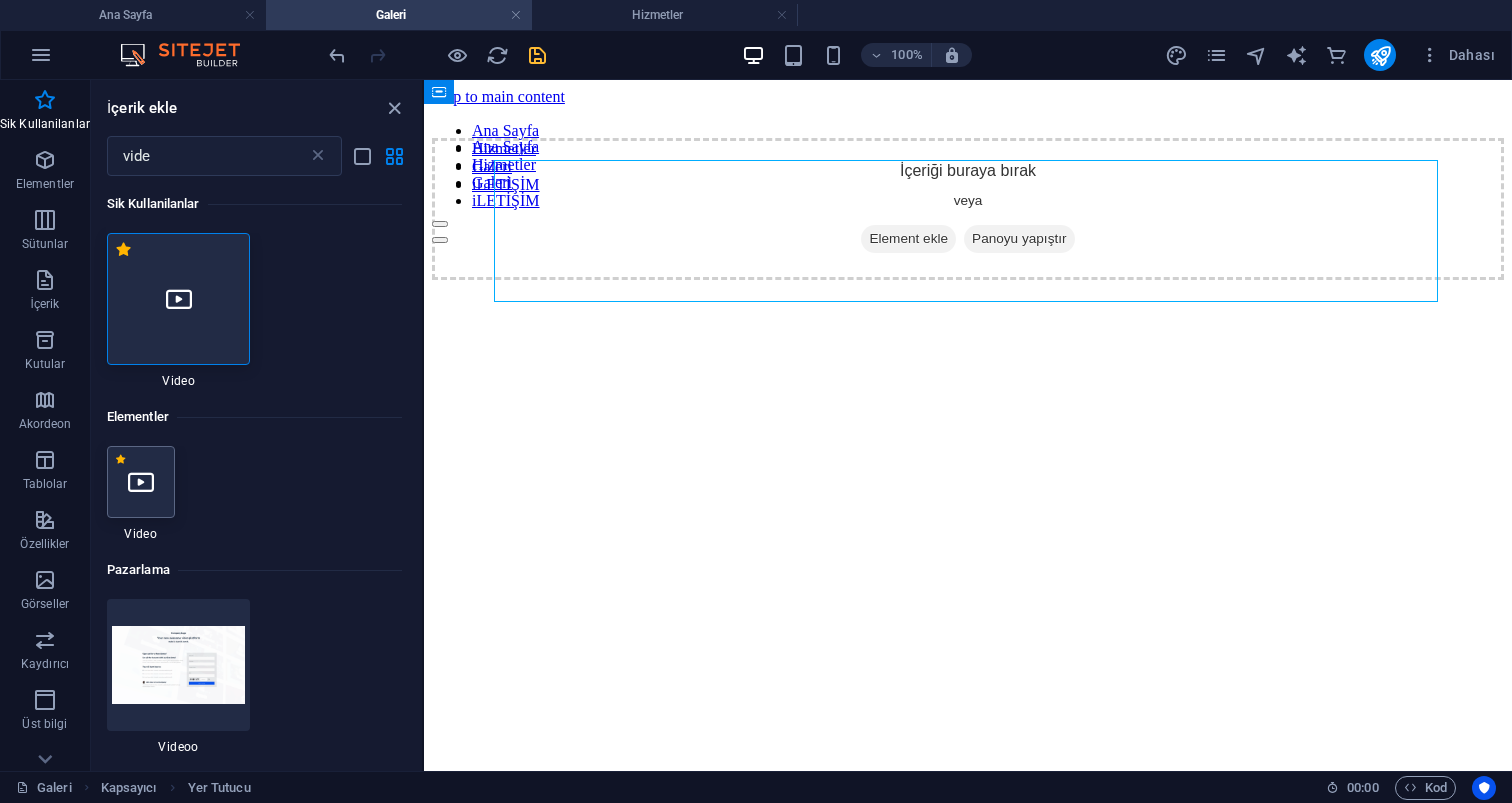 click at bounding box center (141, 482) 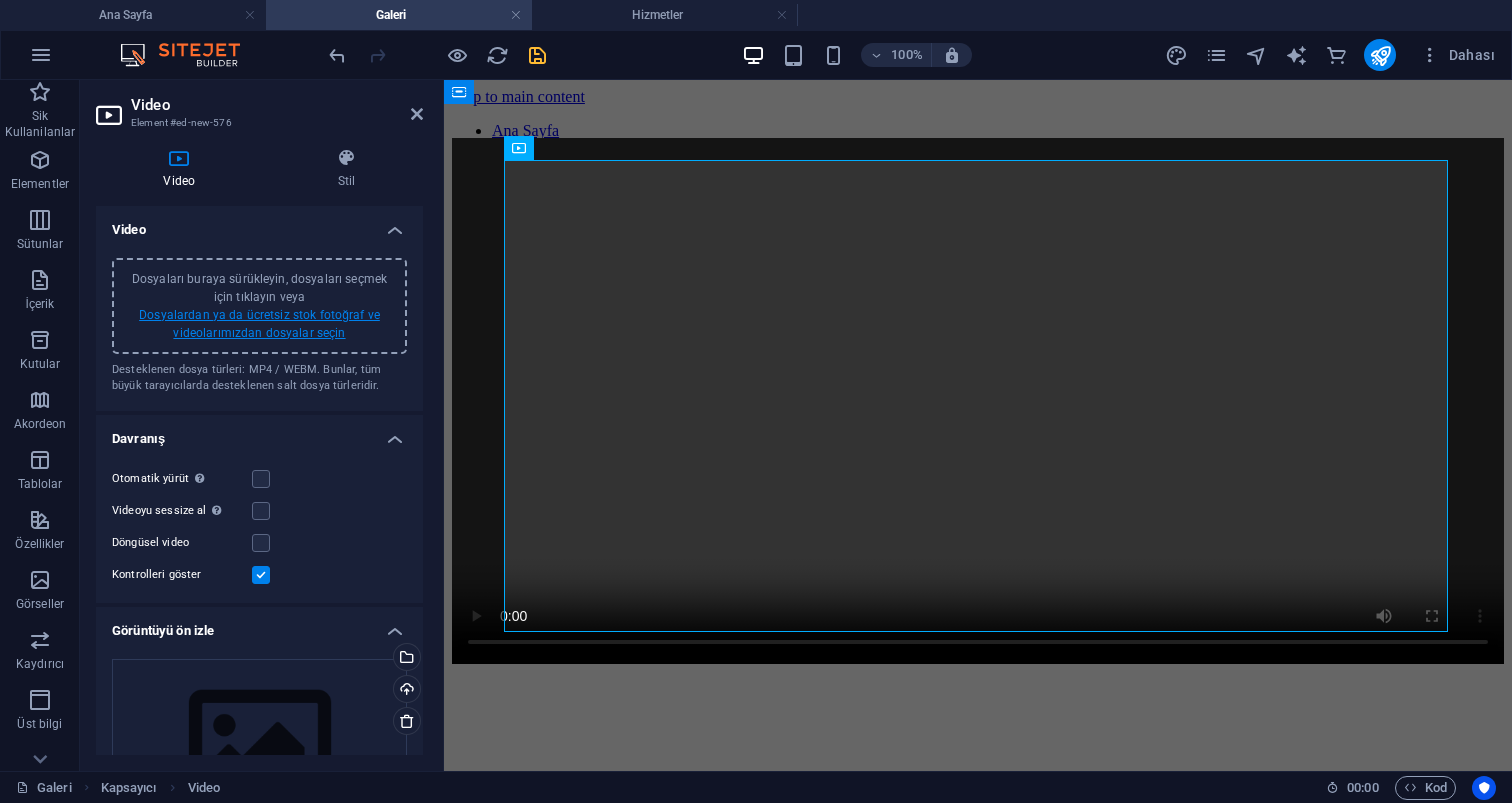 click on "Dosyalardan ya da ücretsiz stok fotoğraf ve videolarımızdan dosyalar seçin" at bounding box center [259, 324] 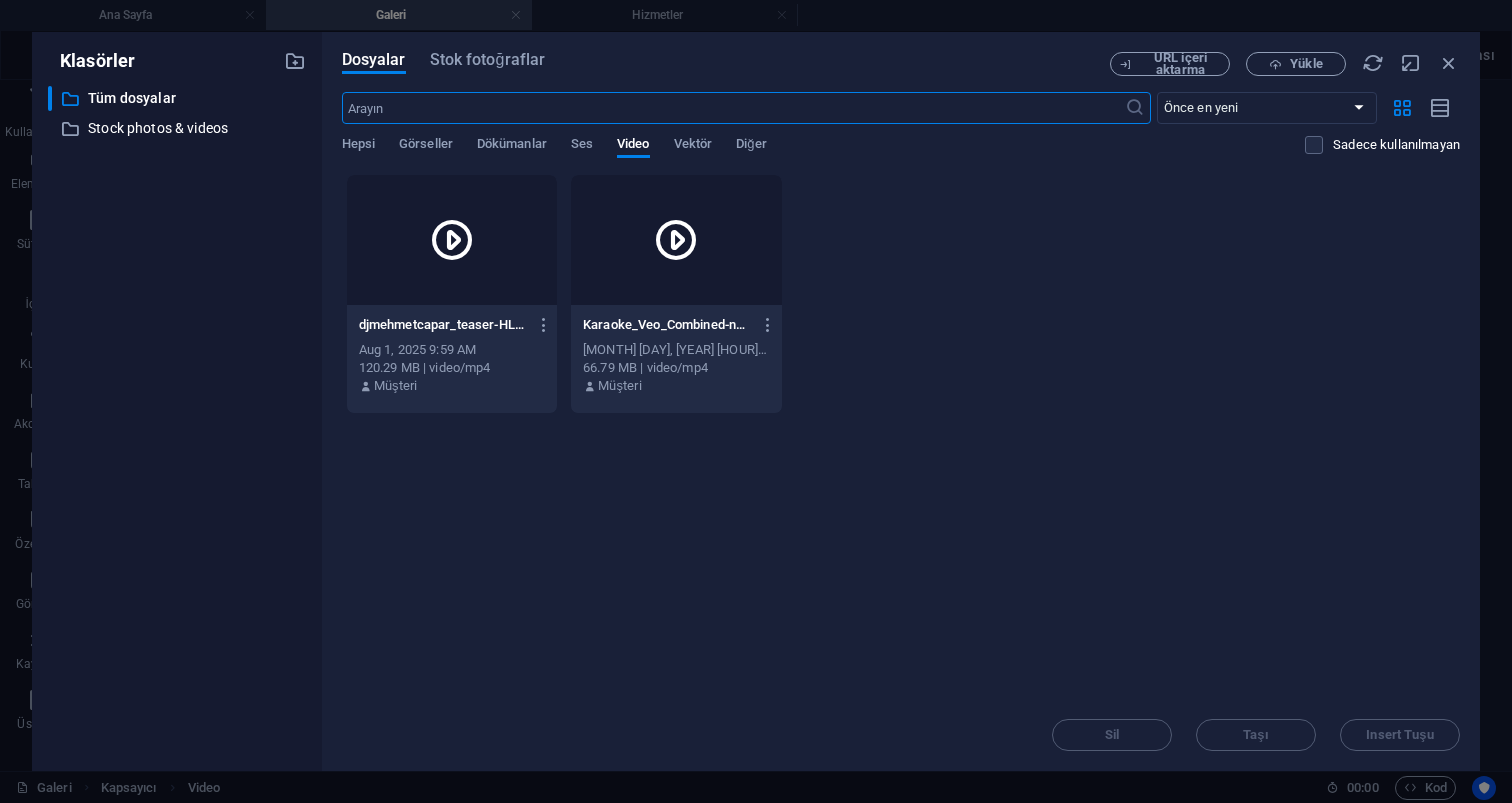 click at bounding box center (452, 240) 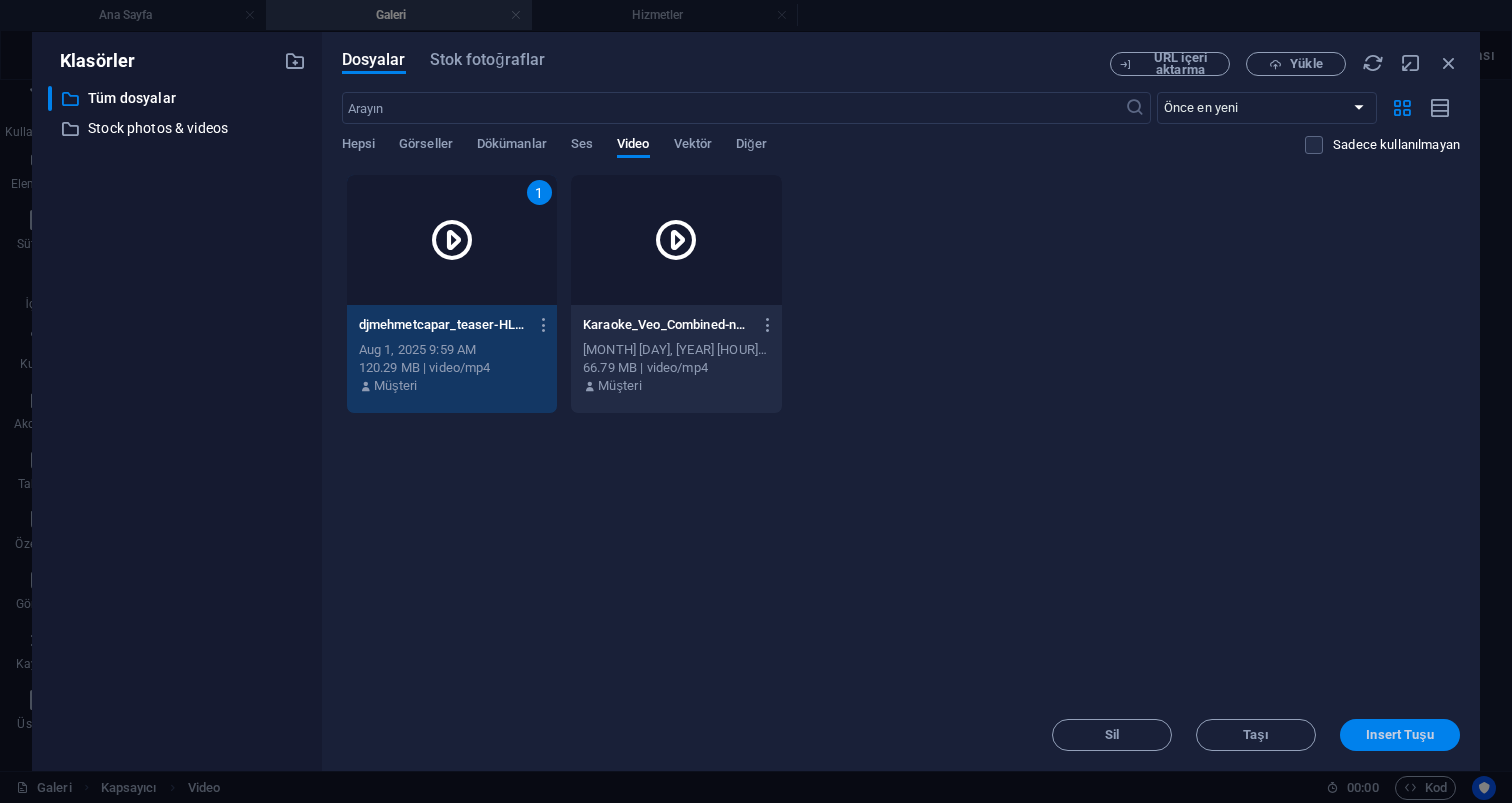 click on "Insert Tuşu" at bounding box center (1399, 735) 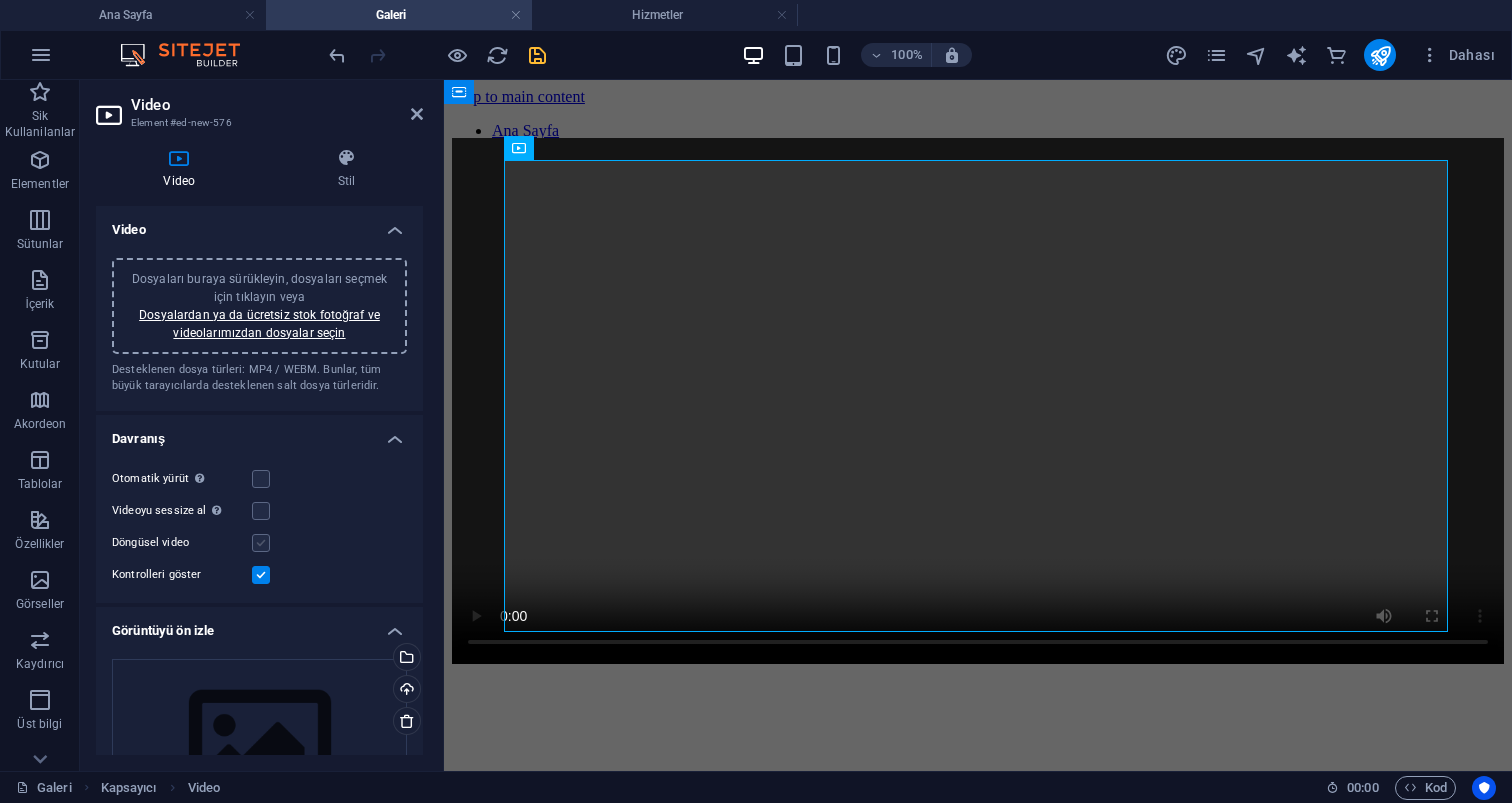 click at bounding box center [261, 543] 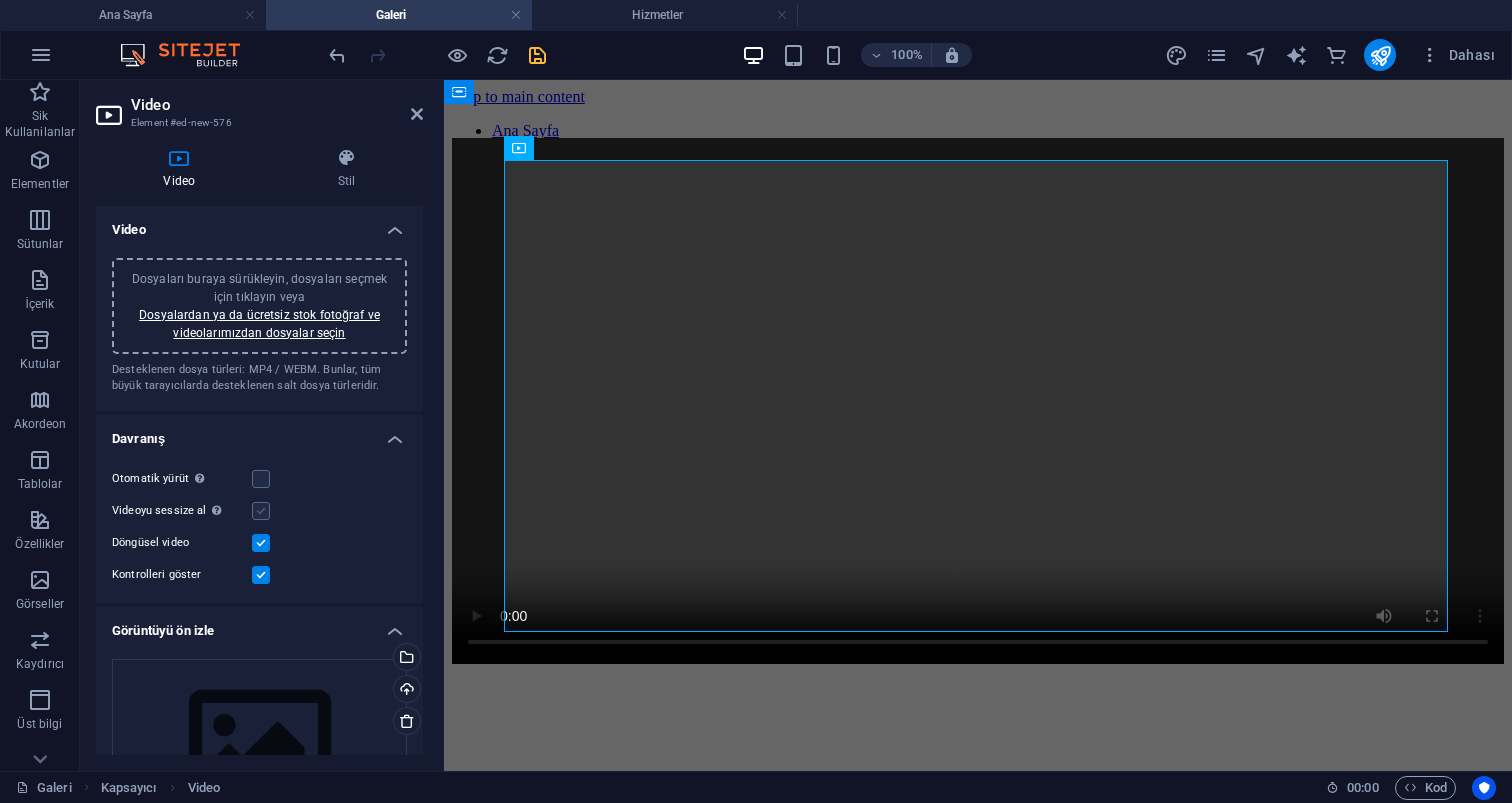 click at bounding box center [261, 511] 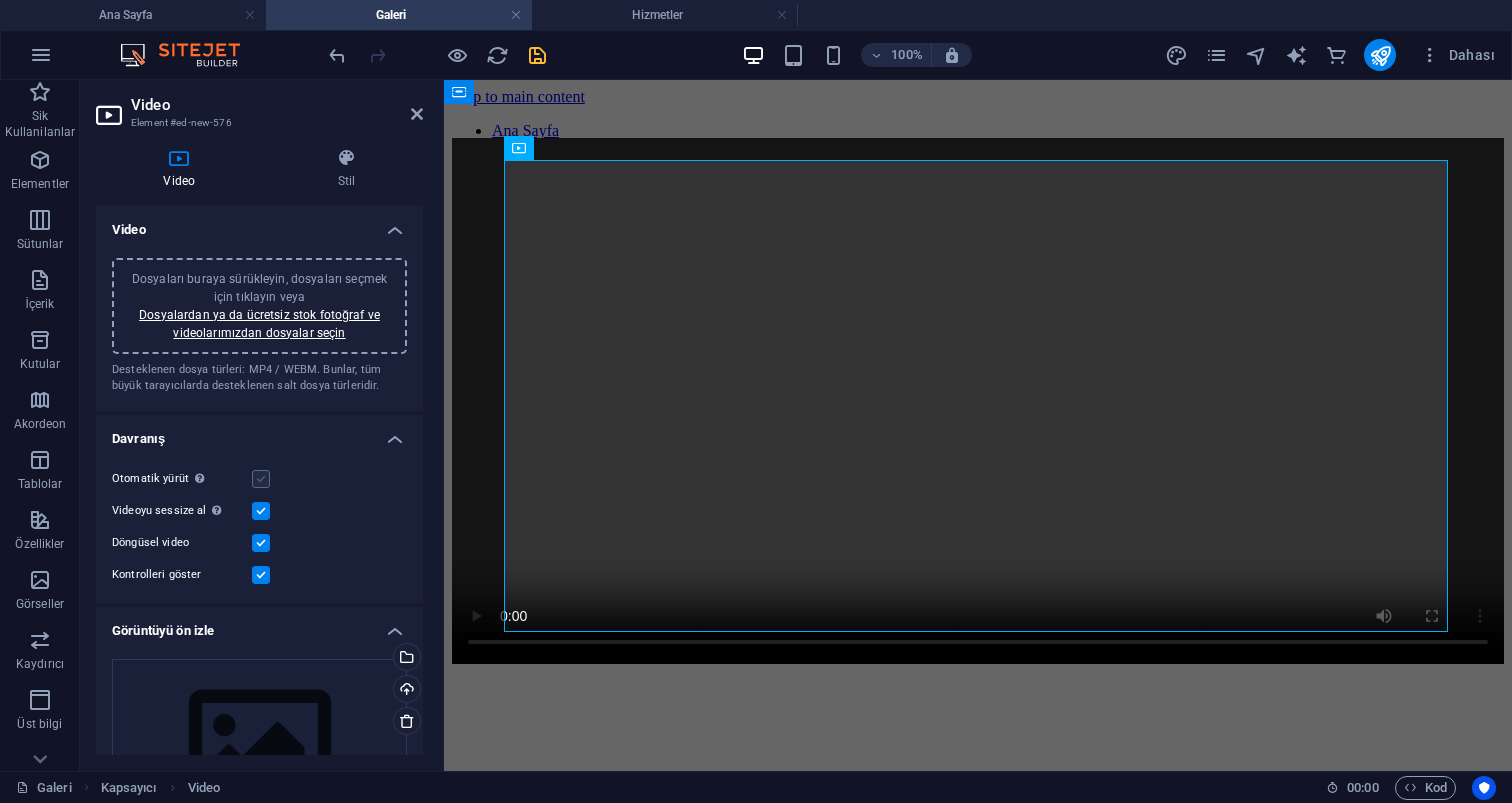 click at bounding box center [261, 479] 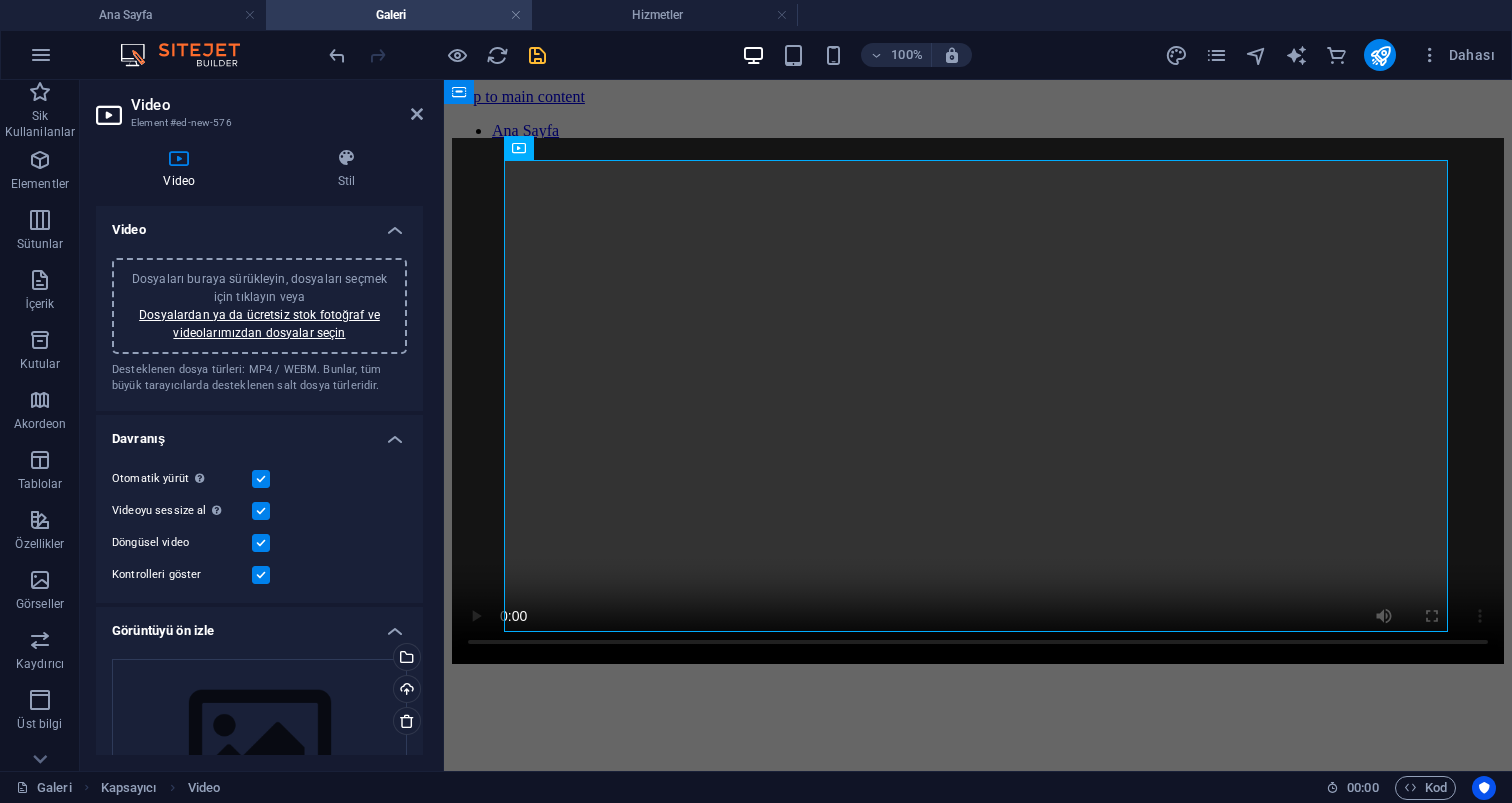 click at bounding box center [261, 575] 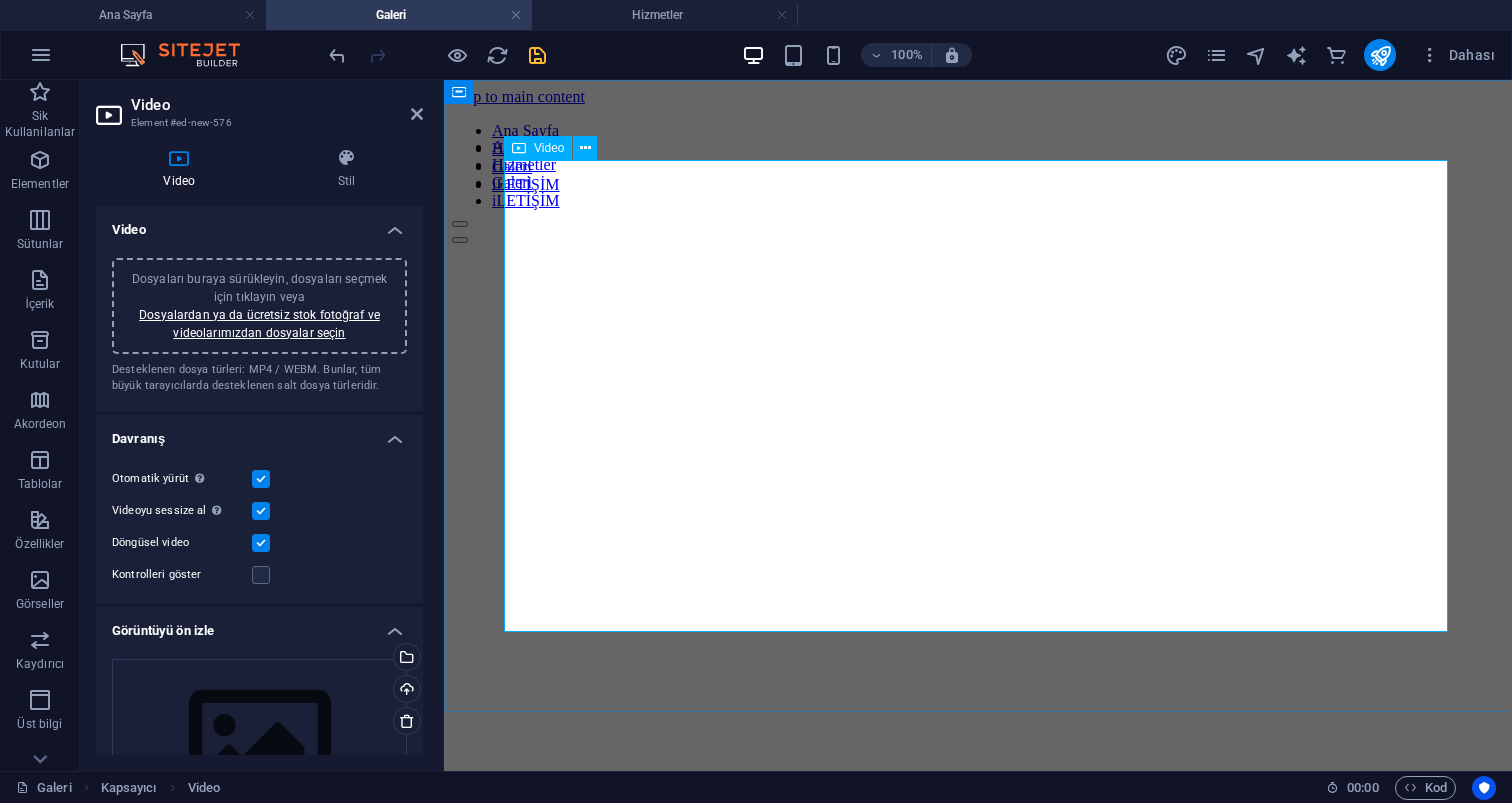 click at bounding box center (978, 403) 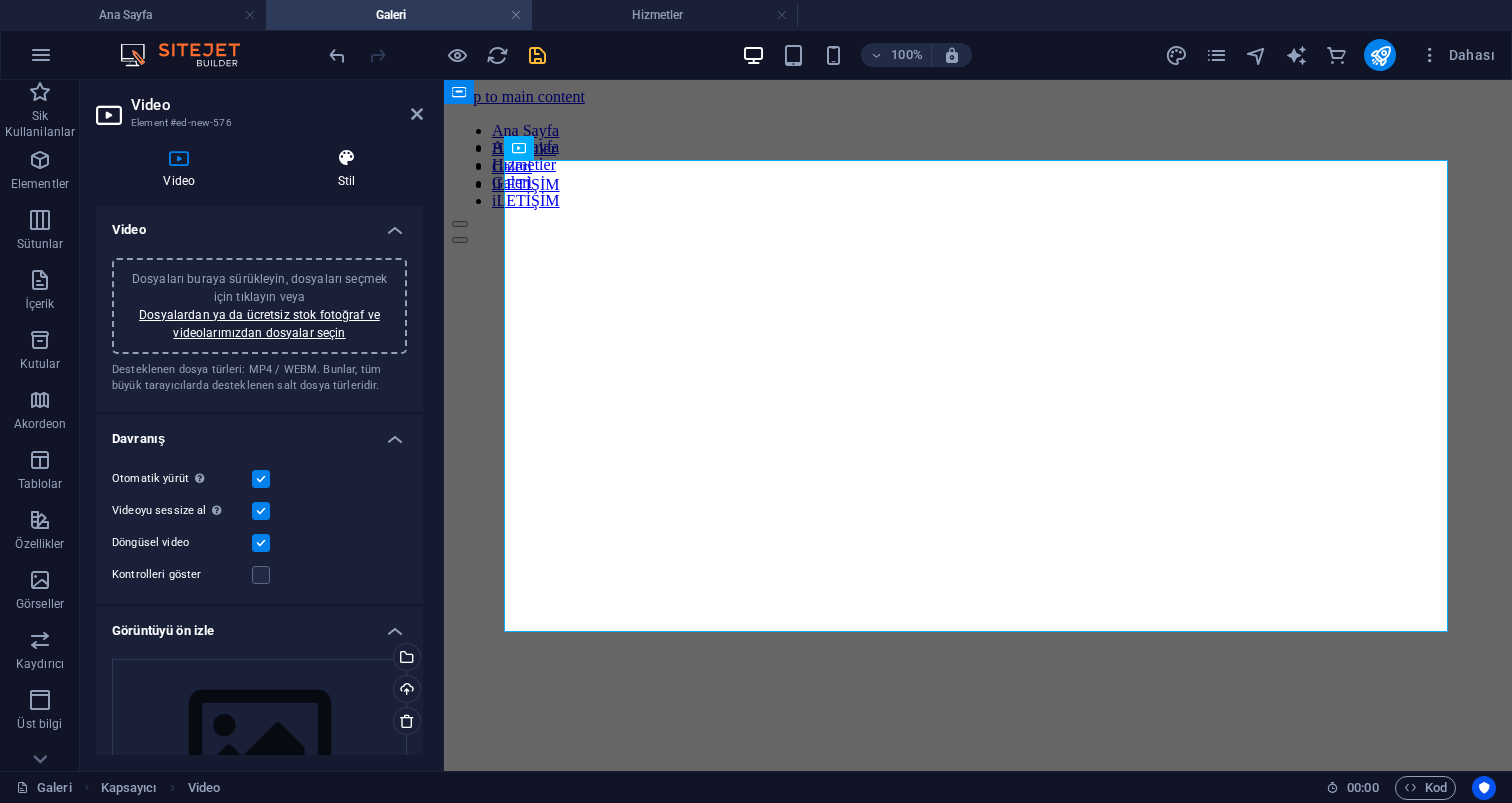 click at bounding box center [347, 158] 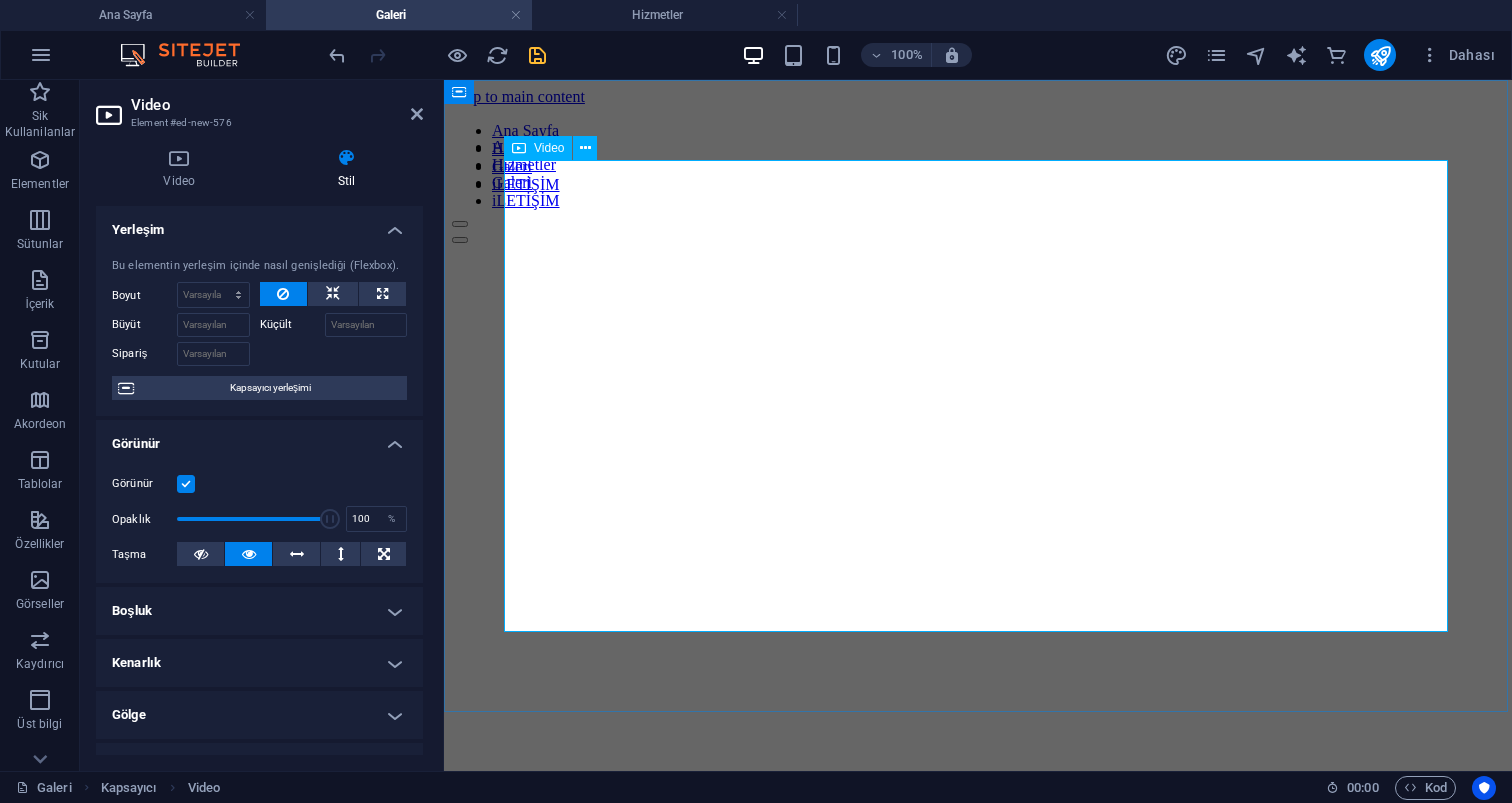 scroll, scrollTop: -2, scrollLeft: 0, axis: vertical 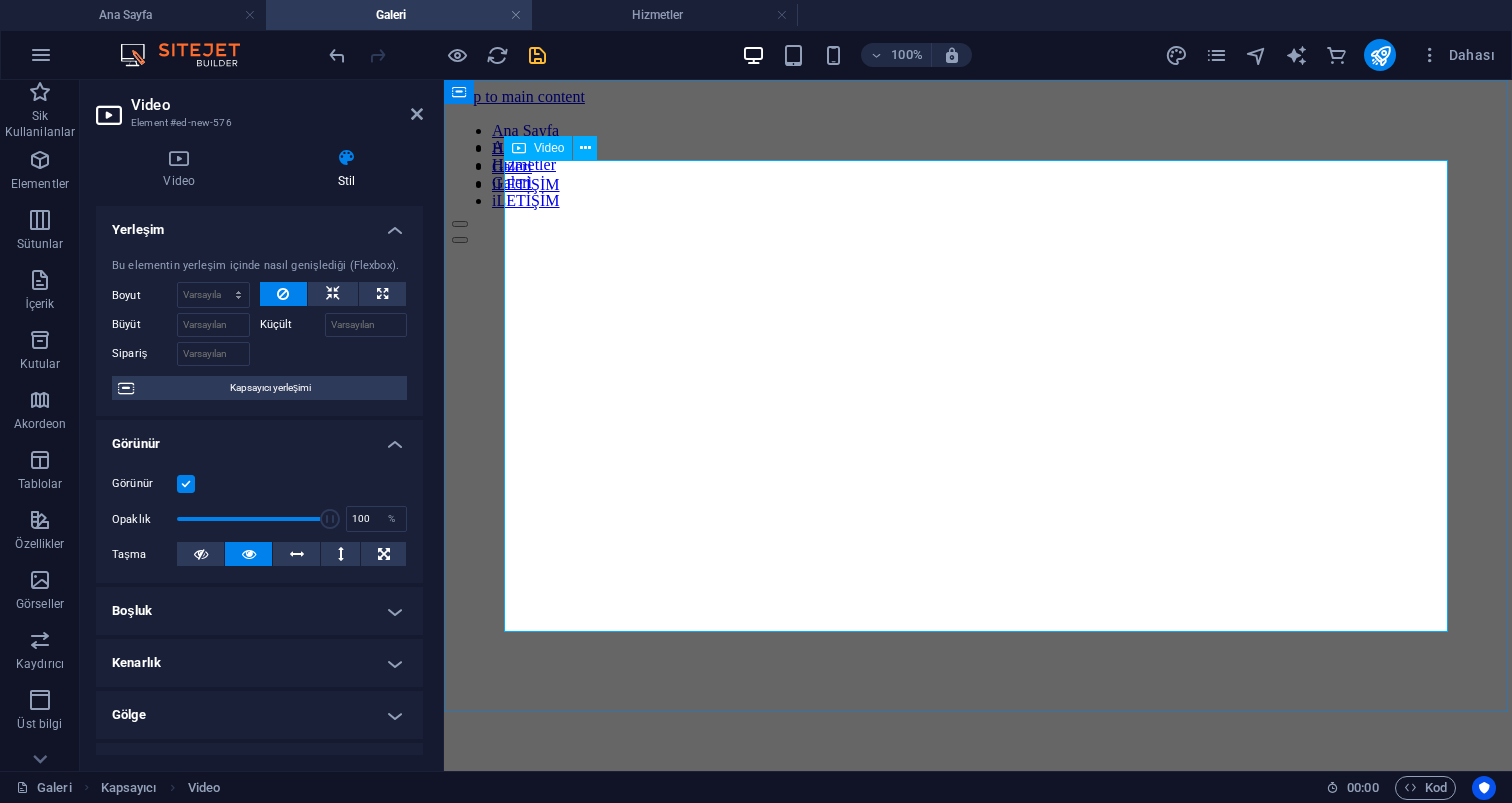 click at bounding box center [978, 403] 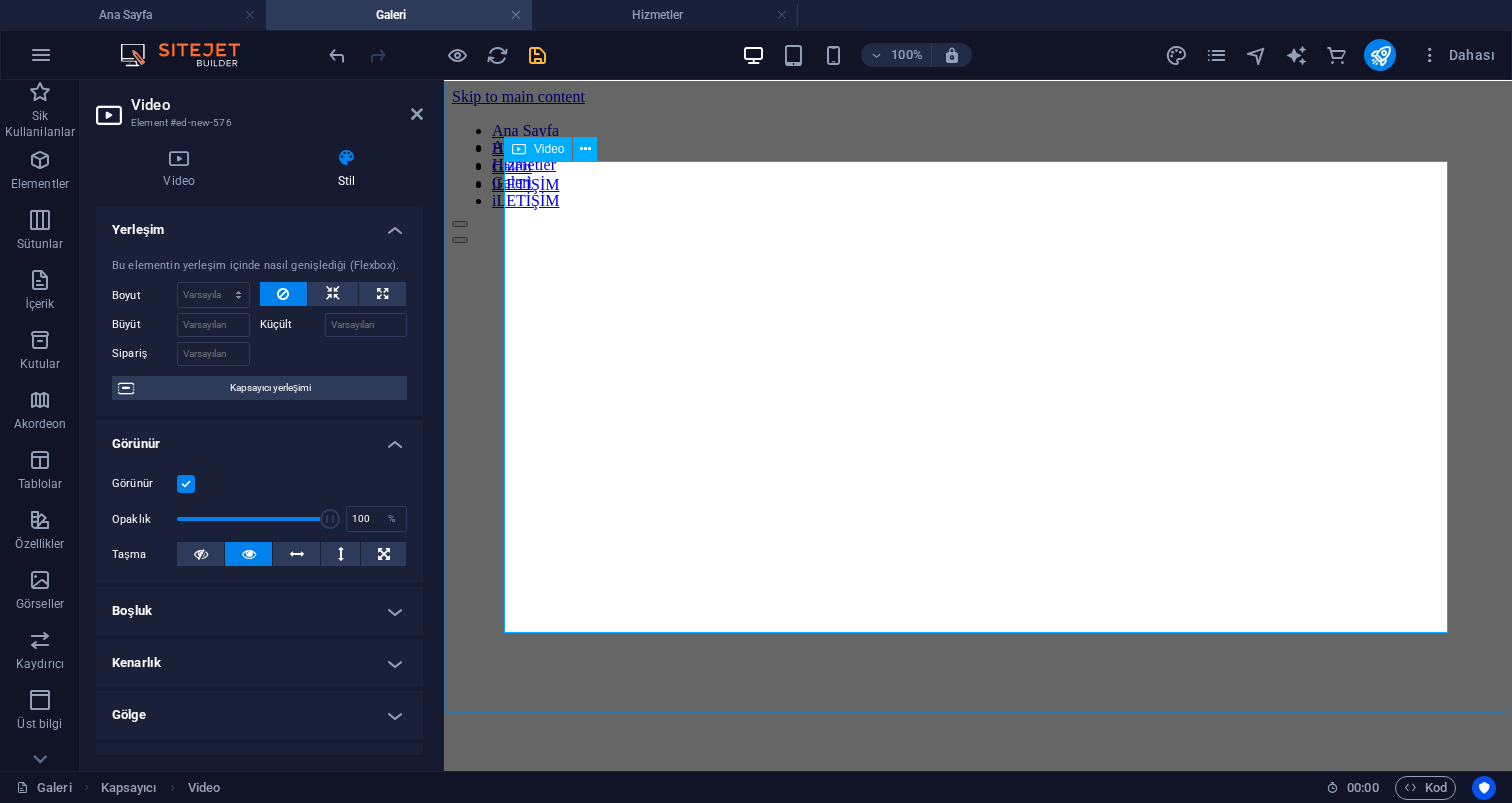 scroll, scrollTop: 0, scrollLeft: 0, axis: both 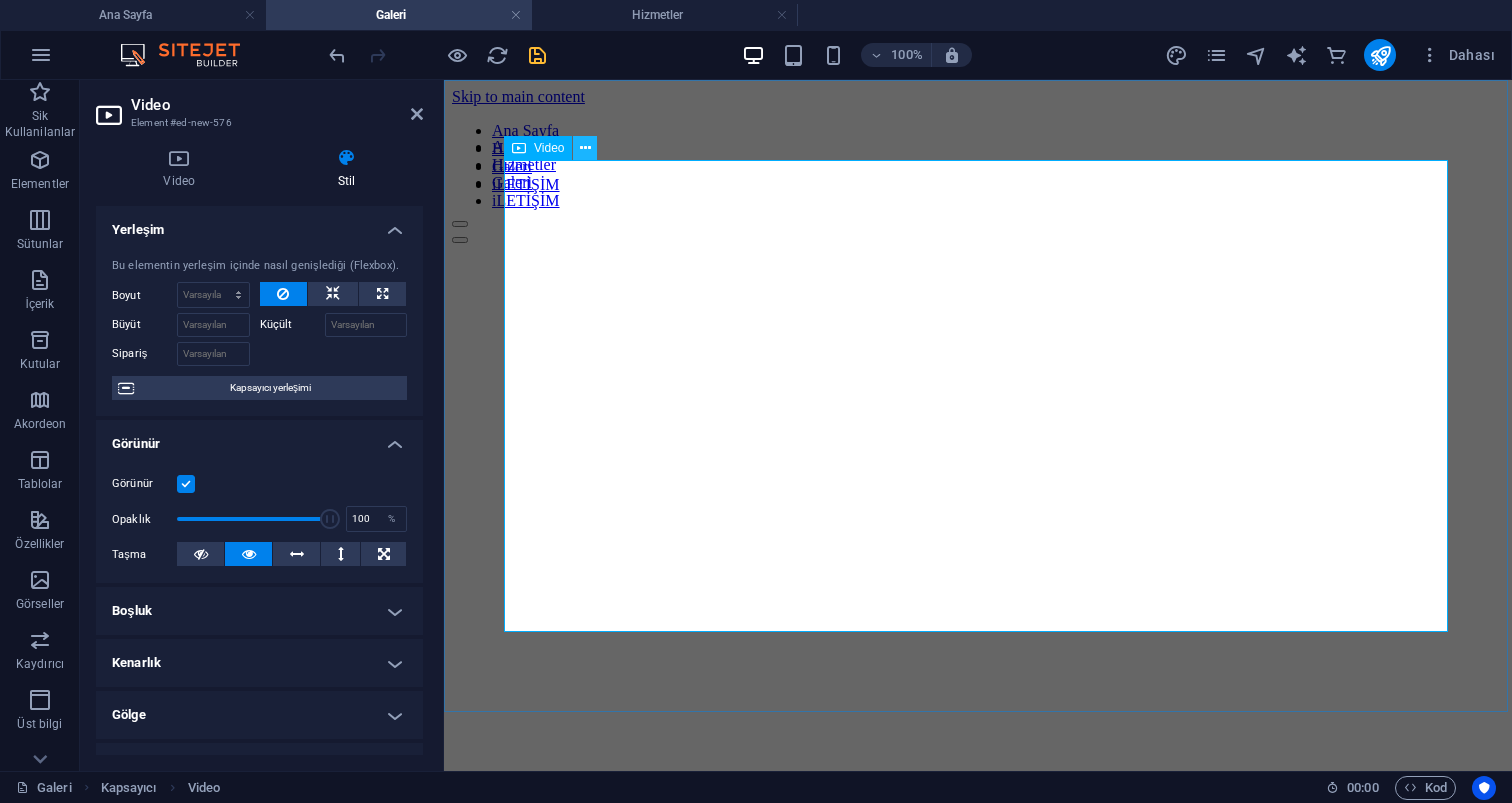 click at bounding box center (585, 148) 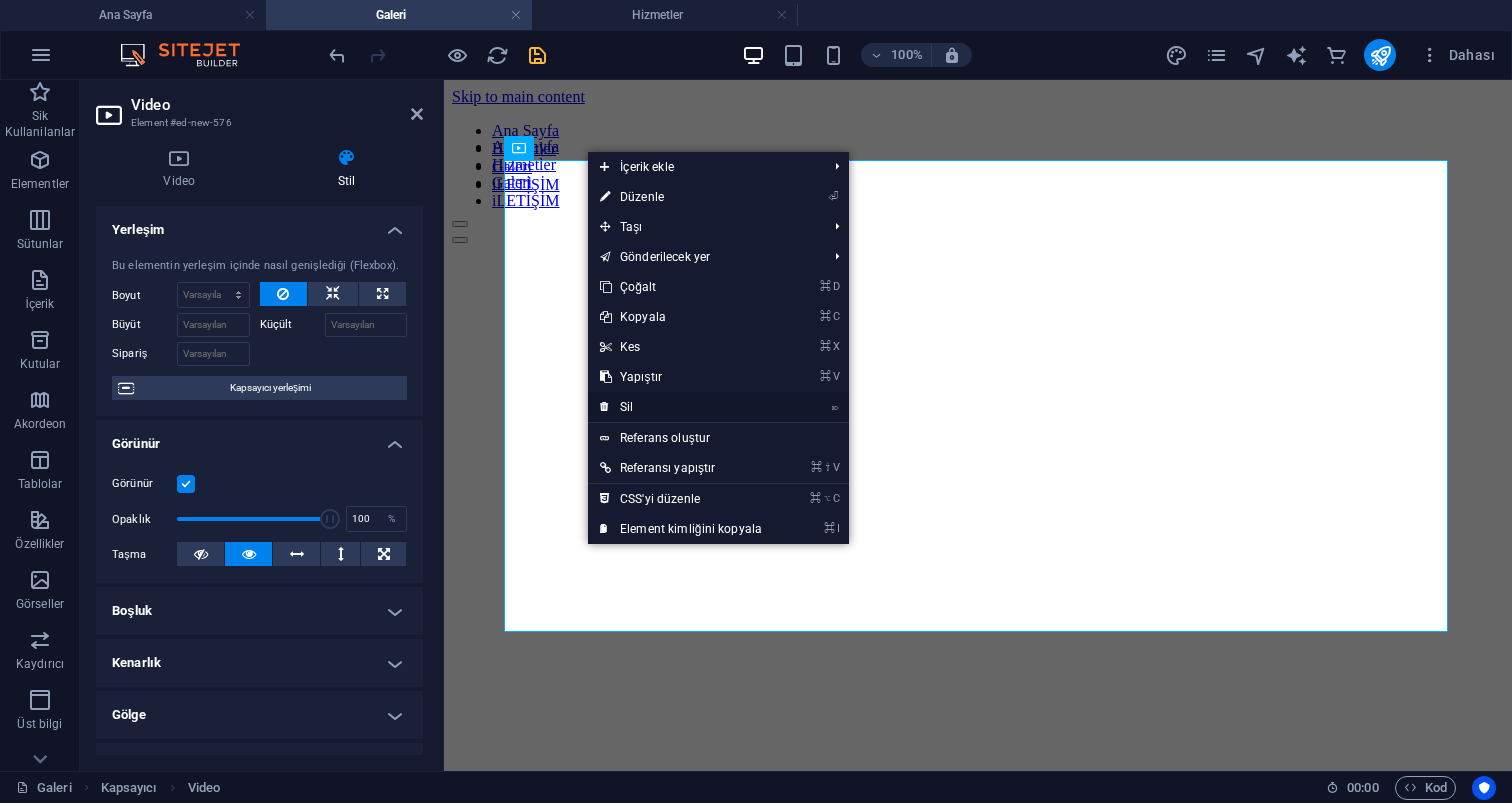 click on "⌦  Sil" at bounding box center [681, 407] 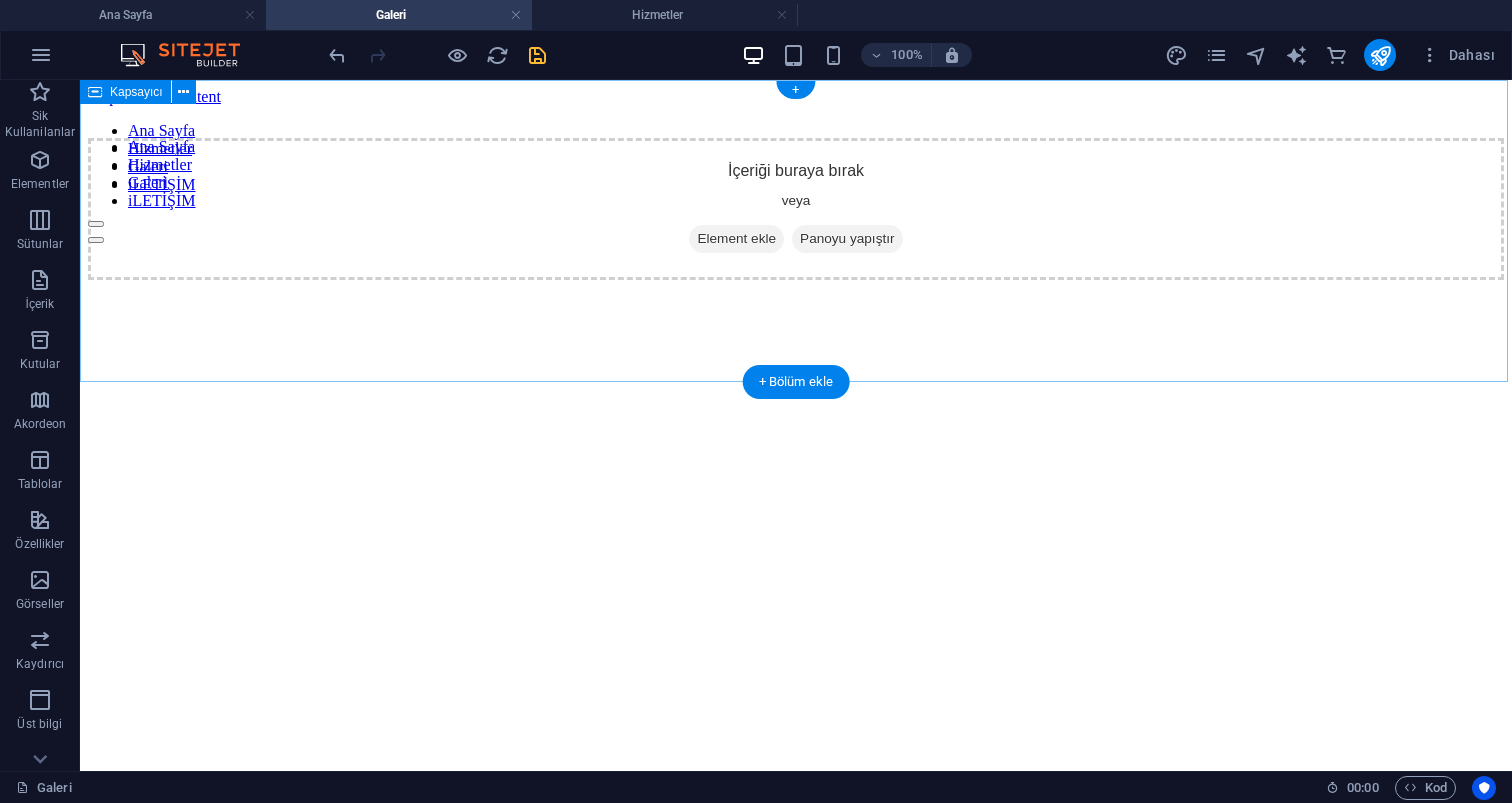 click on "İçeriği buraya bırak veya  Element ekle  Panoyu yapıştır" at bounding box center [796, 209] 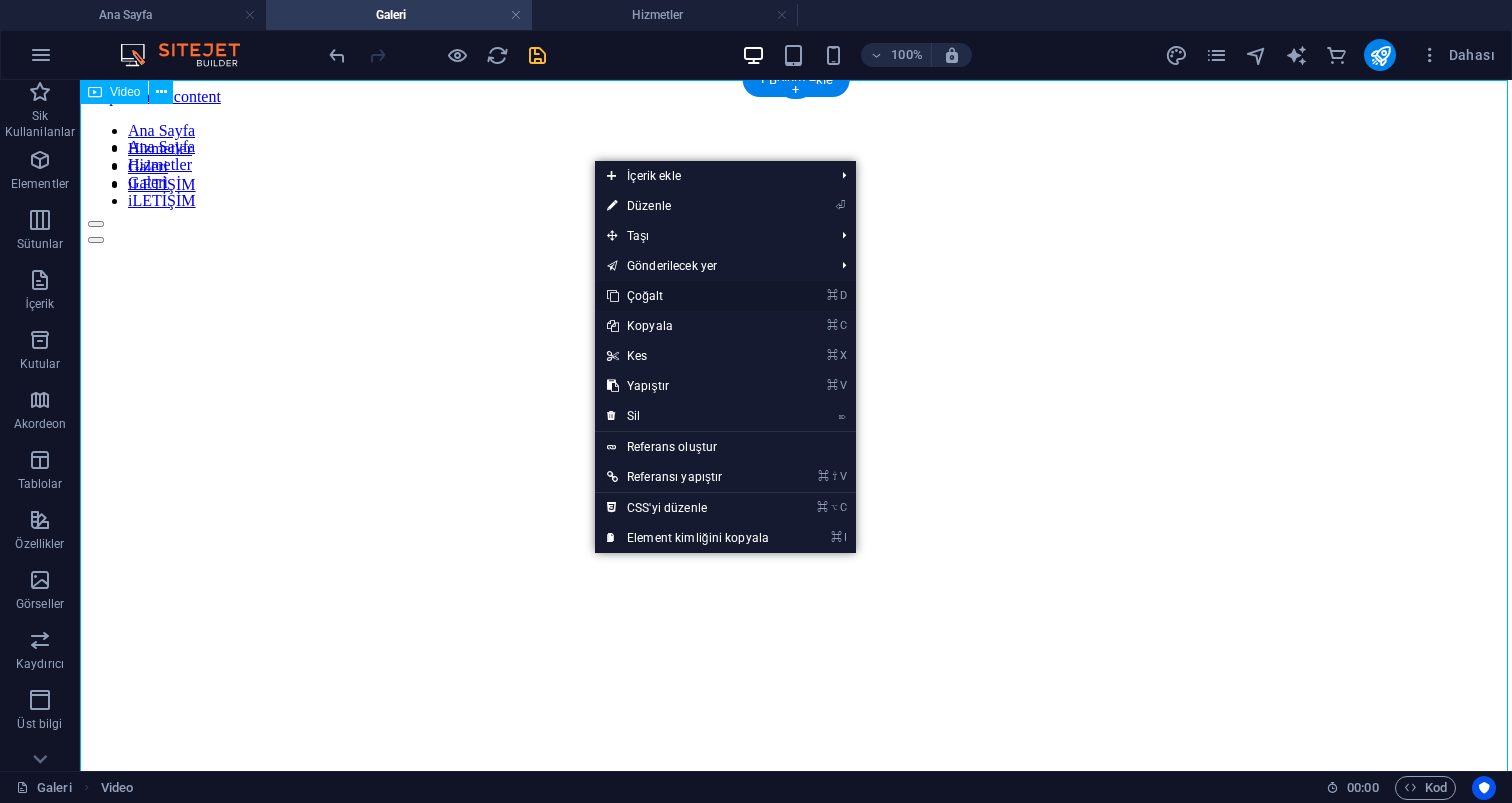 click on "⌘ D  Çoğalt" at bounding box center [688, 296] 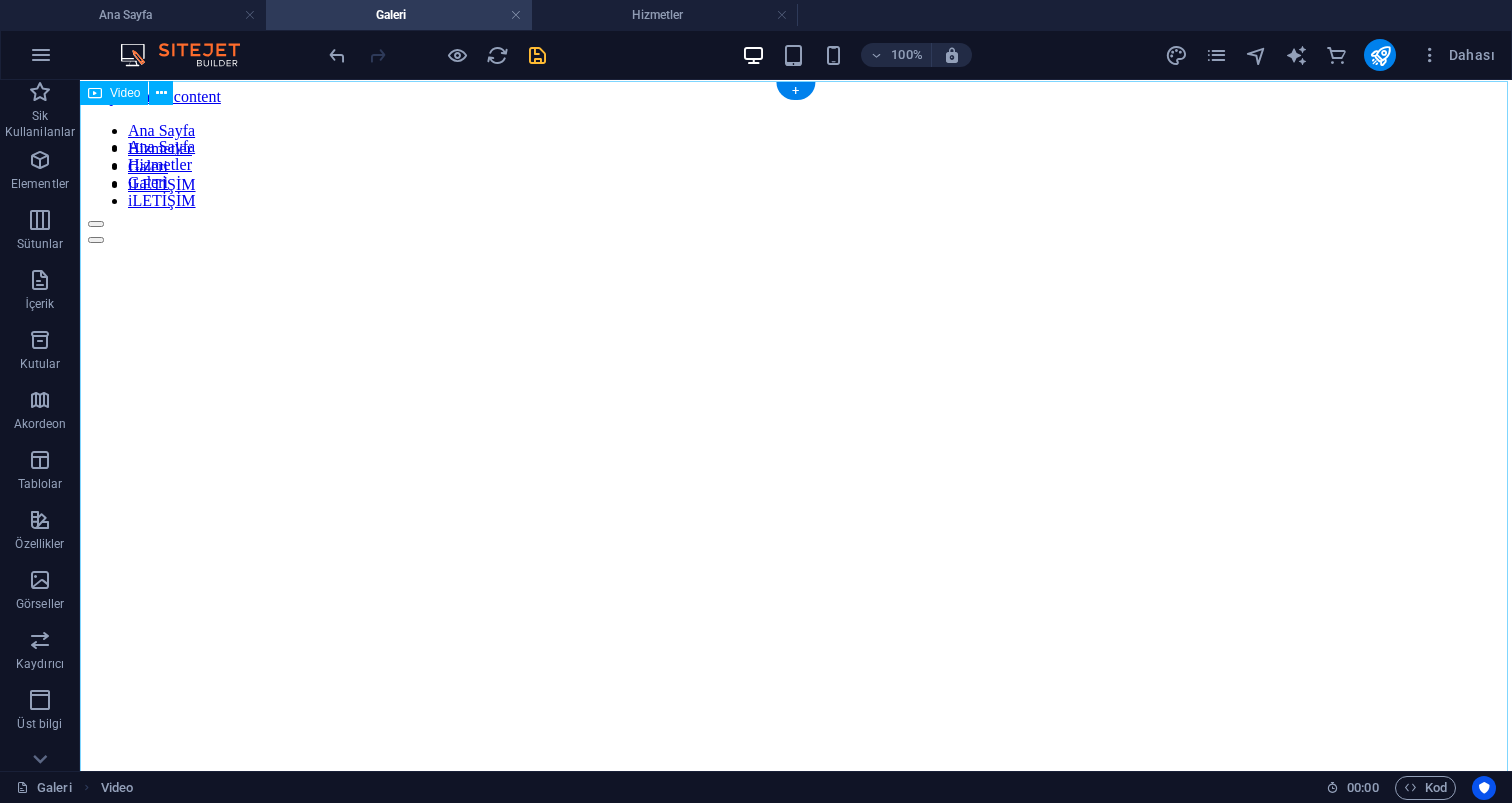 scroll, scrollTop: 0, scrollLeft: 0, axis: both 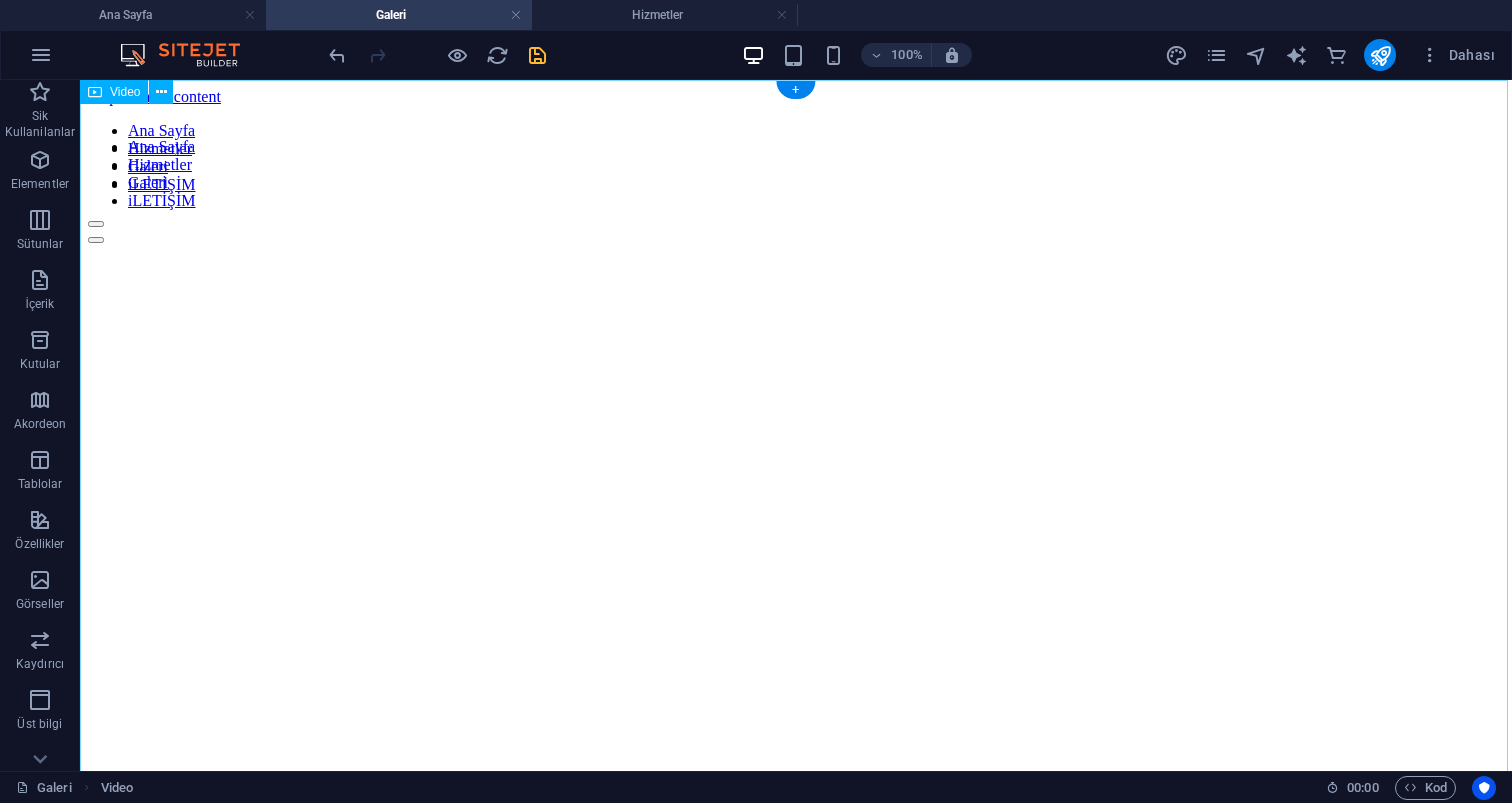 click at bounding box center (796, 494) 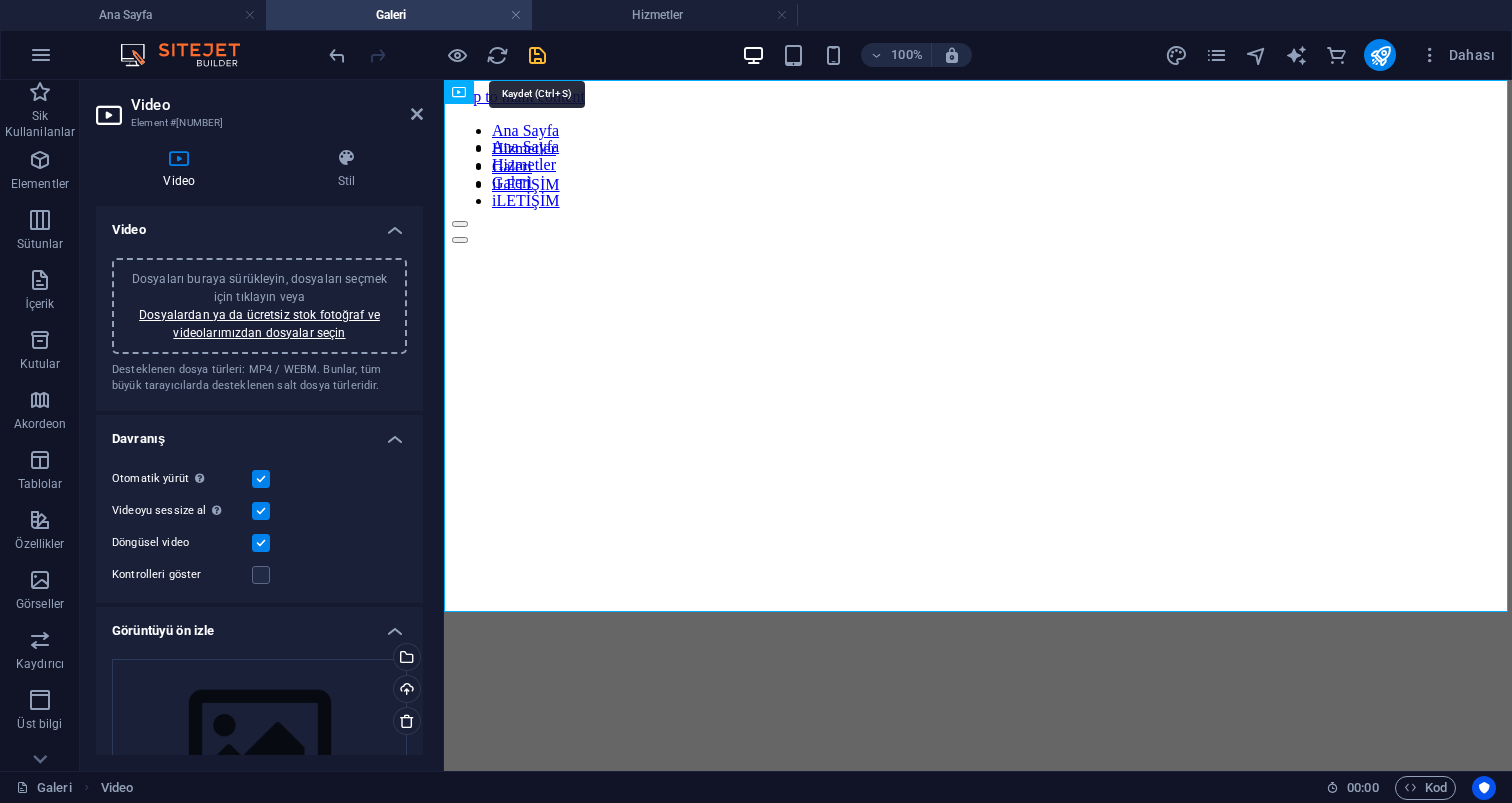 click at bounding box center (537, 55) 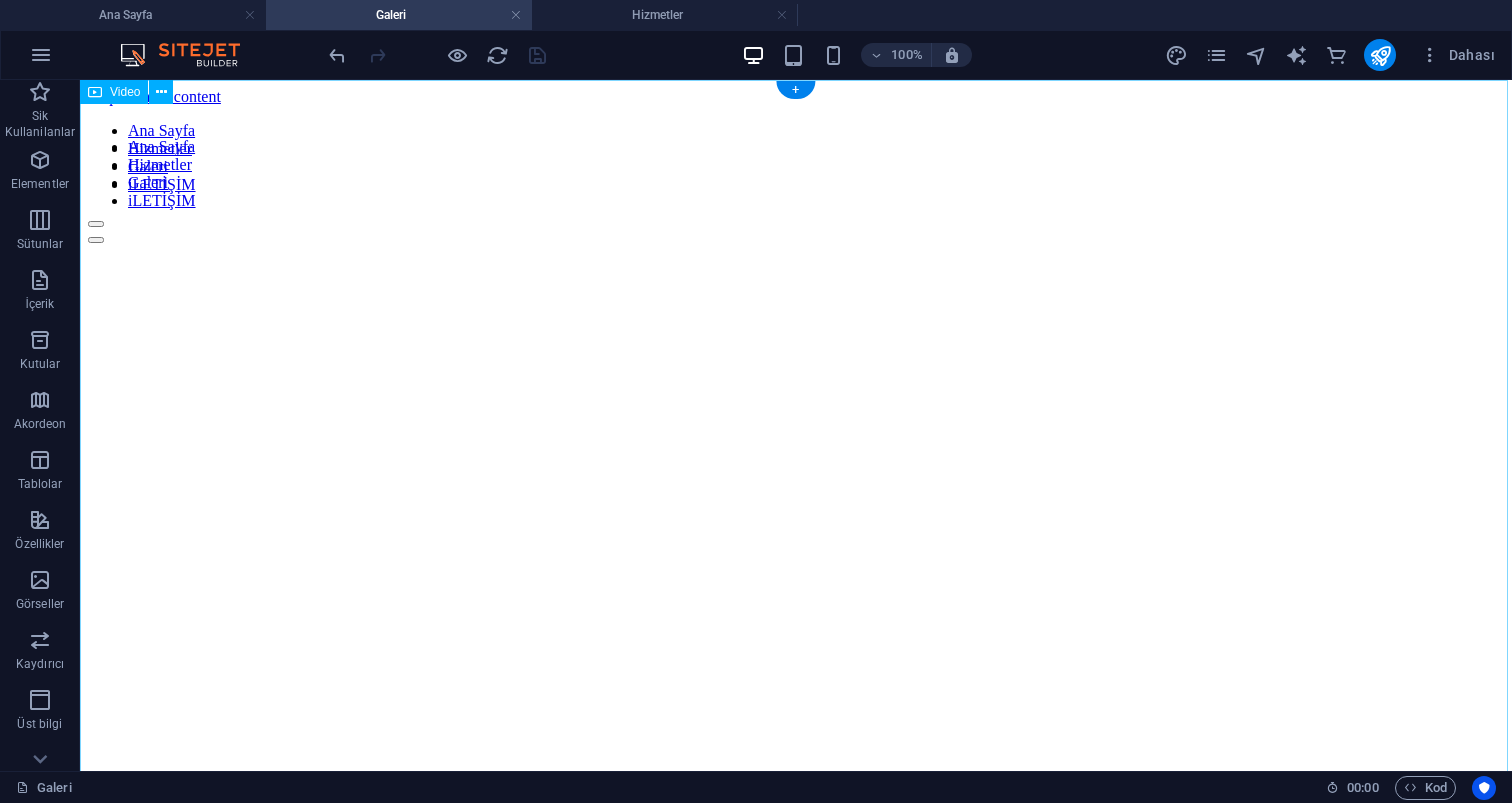 click at bounding box center (796, 494) 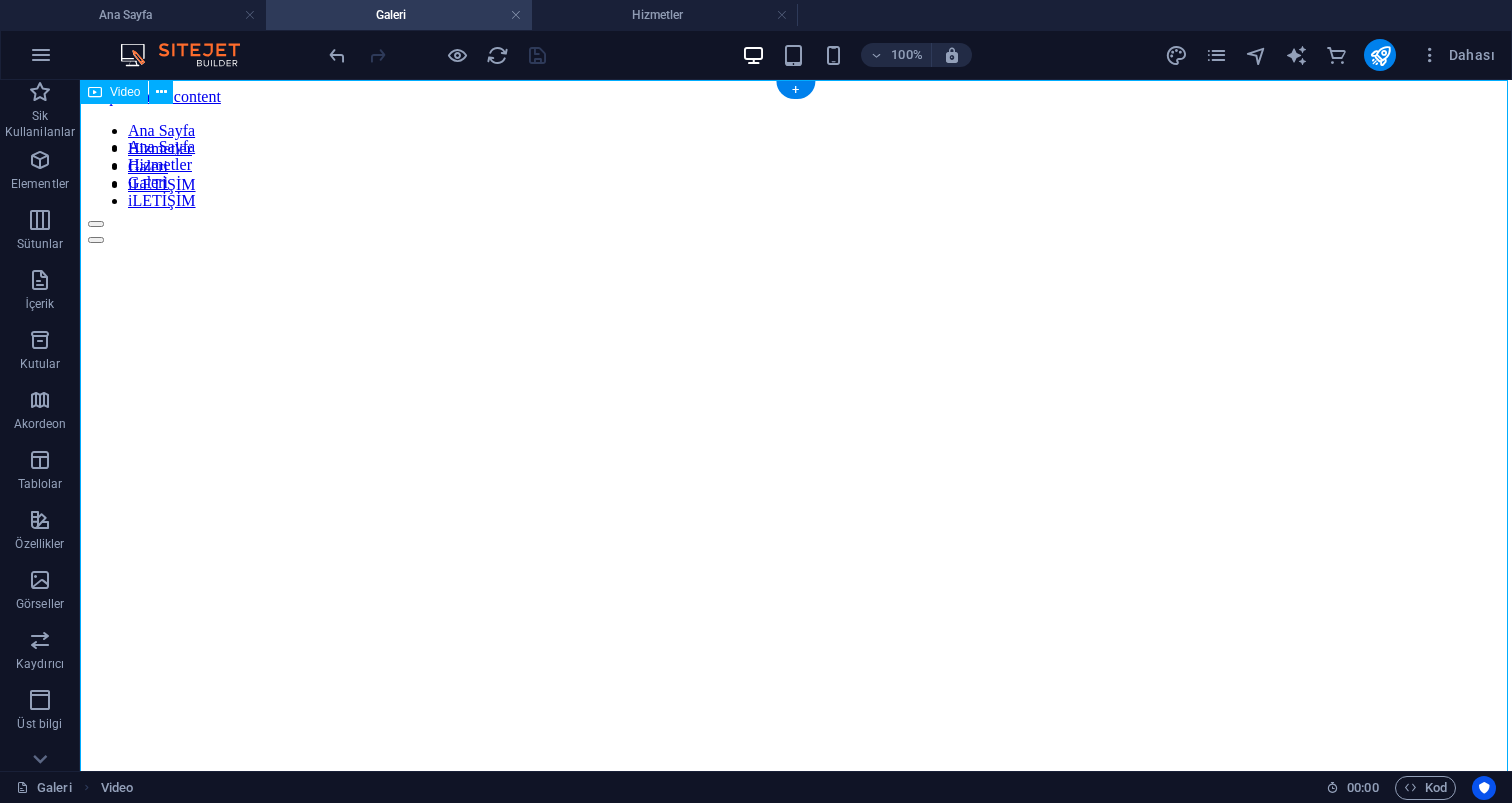 scroll, scrollTop: 0, scrollLeft: 0, axis: both 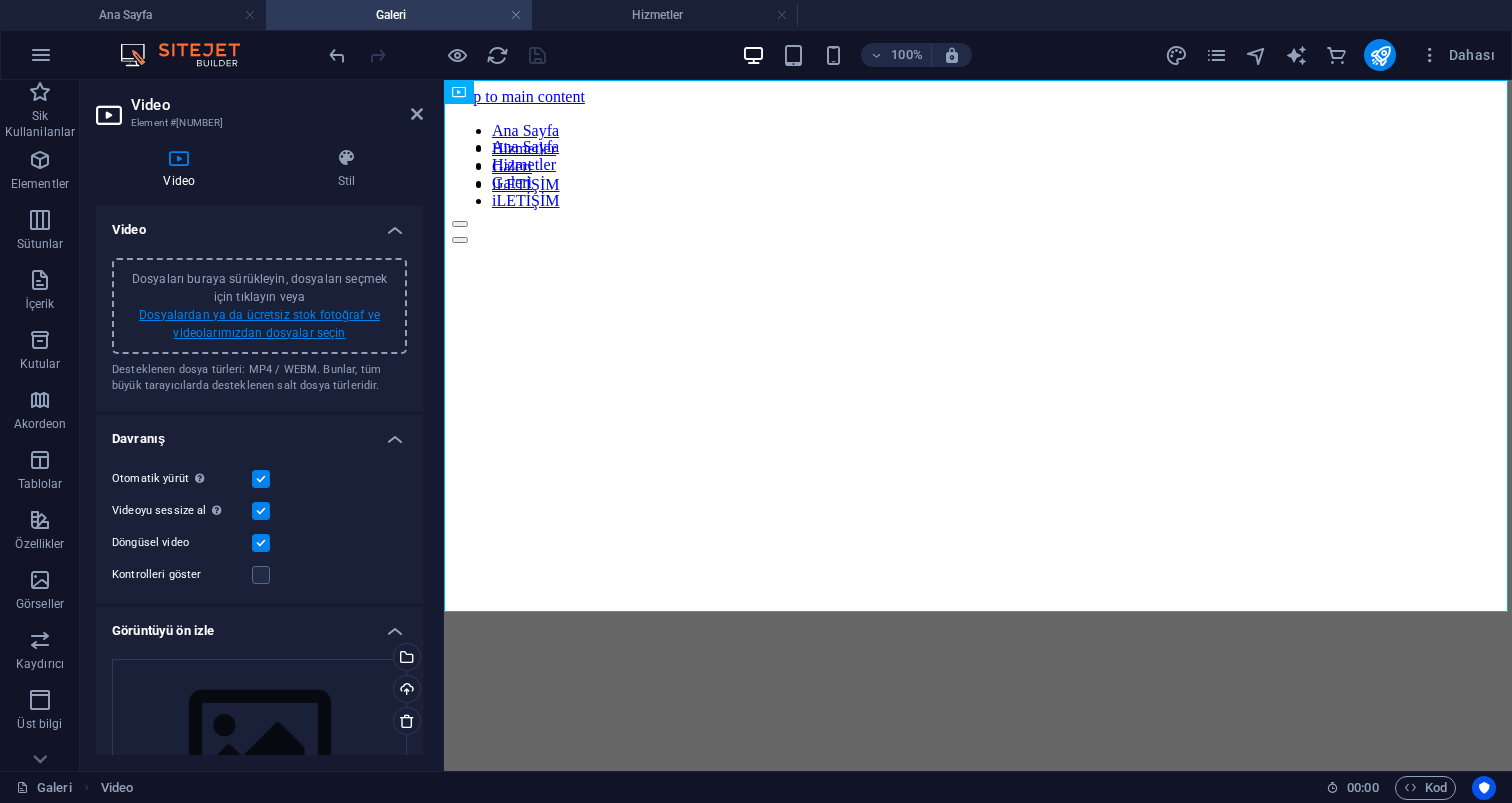 click on "Dosyalardan ya da ücretsiz stok fotoğraf ve videolarımızdan dosyalar seçin" at bounding box center [259, 324] 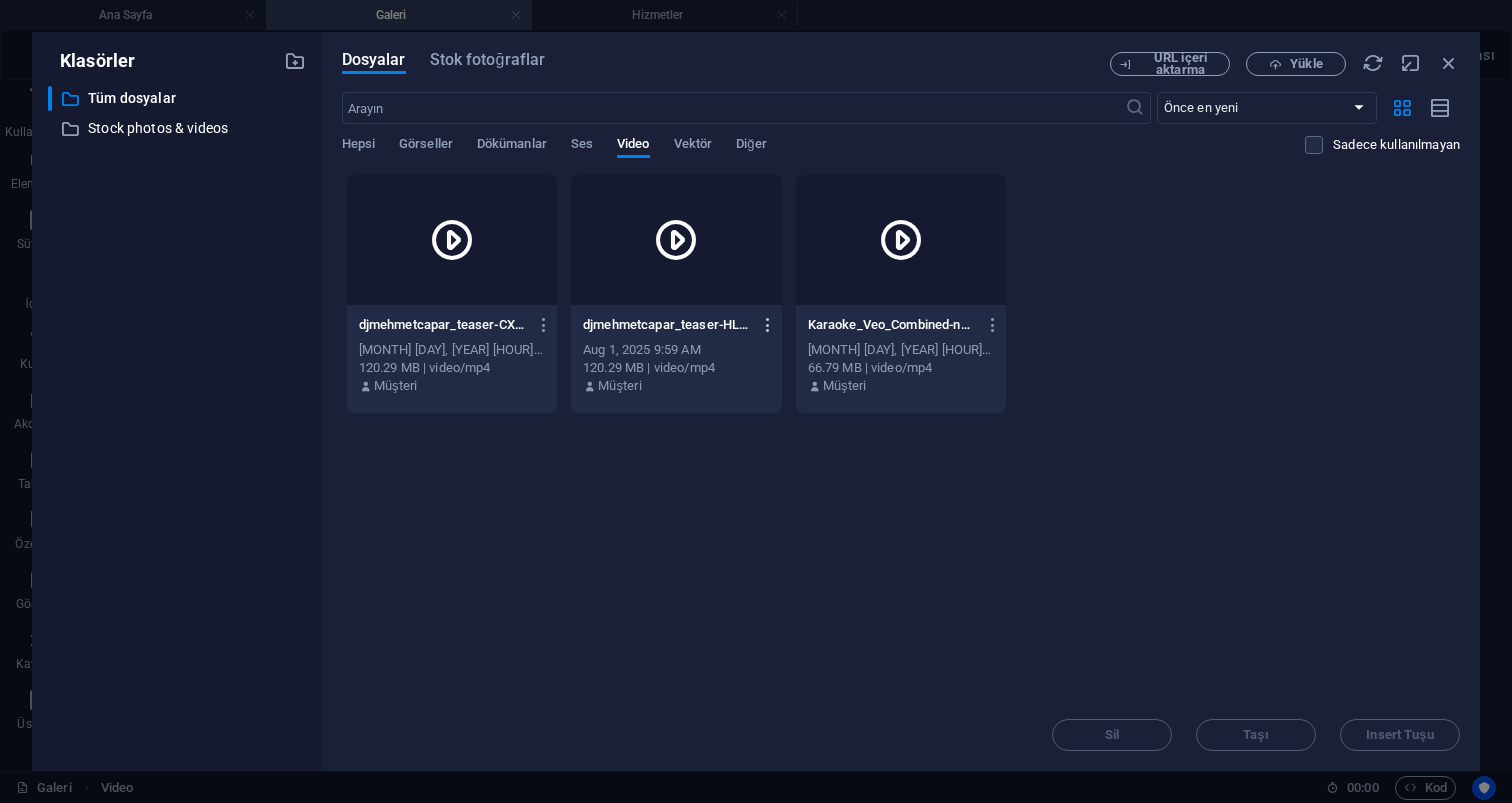 click at bounding box center [768, 325] 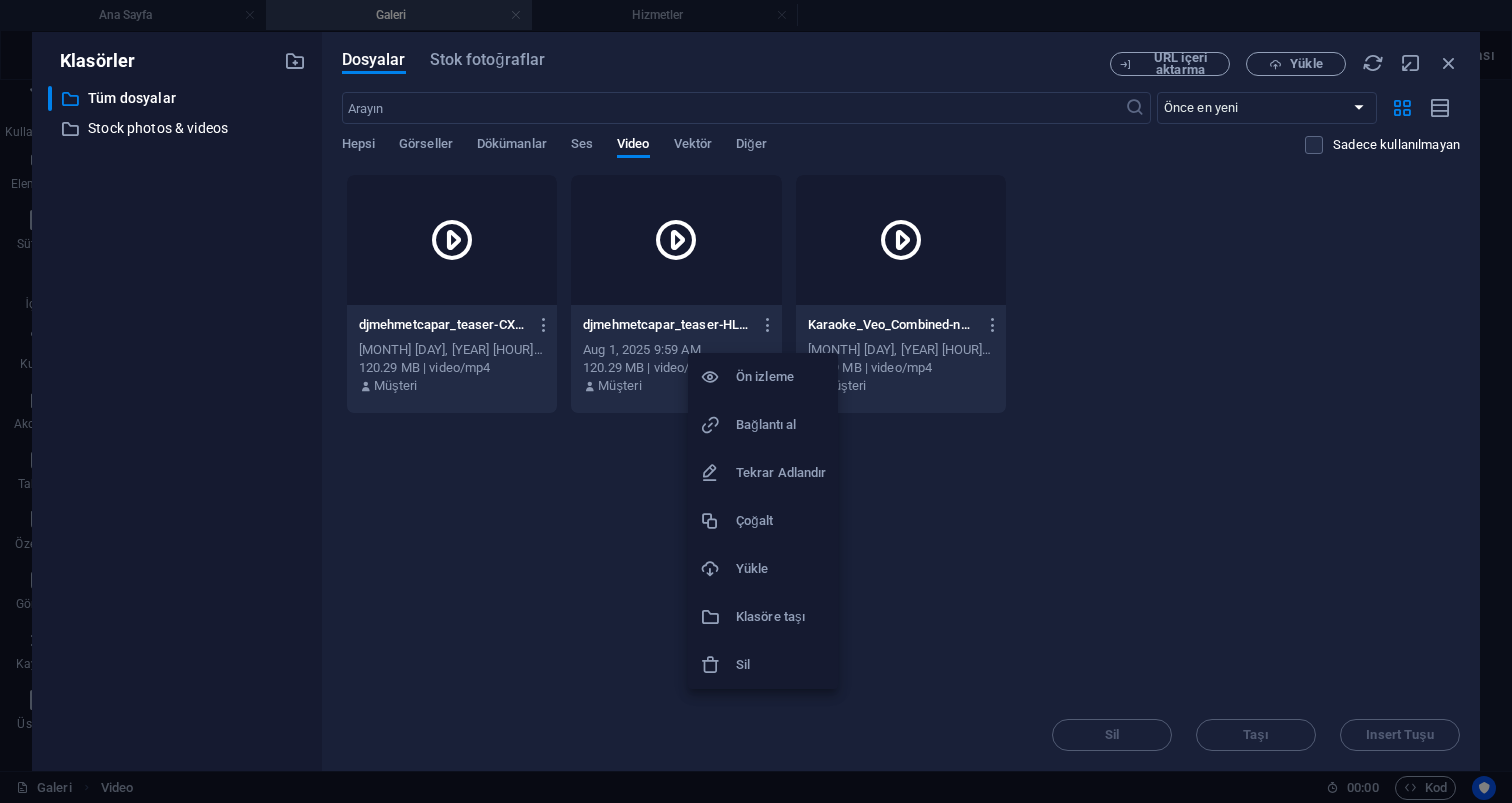 click on "Sil" at bounding box center (781, 665) 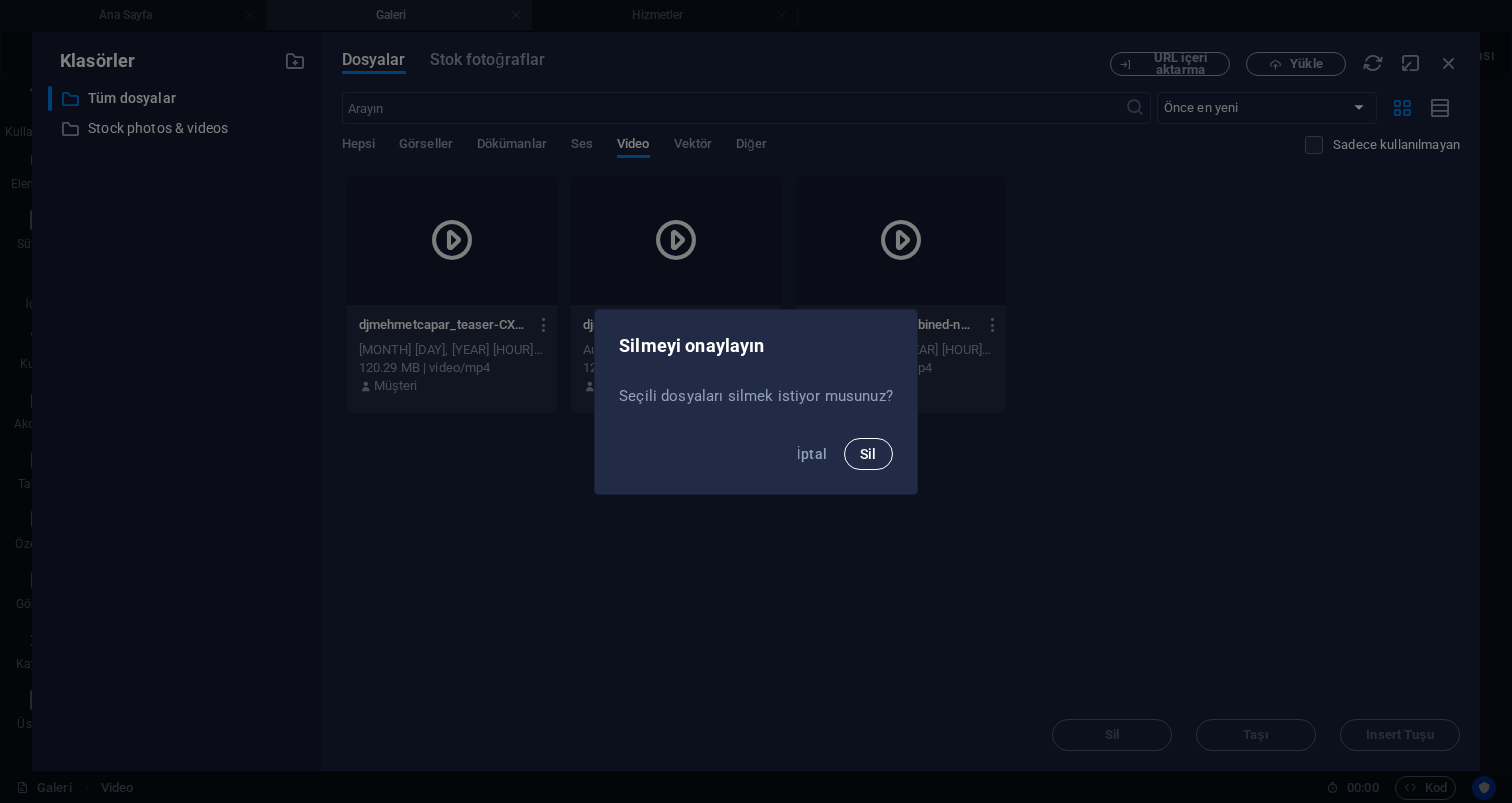 click on "Sil" at bounding box center [868, 454] 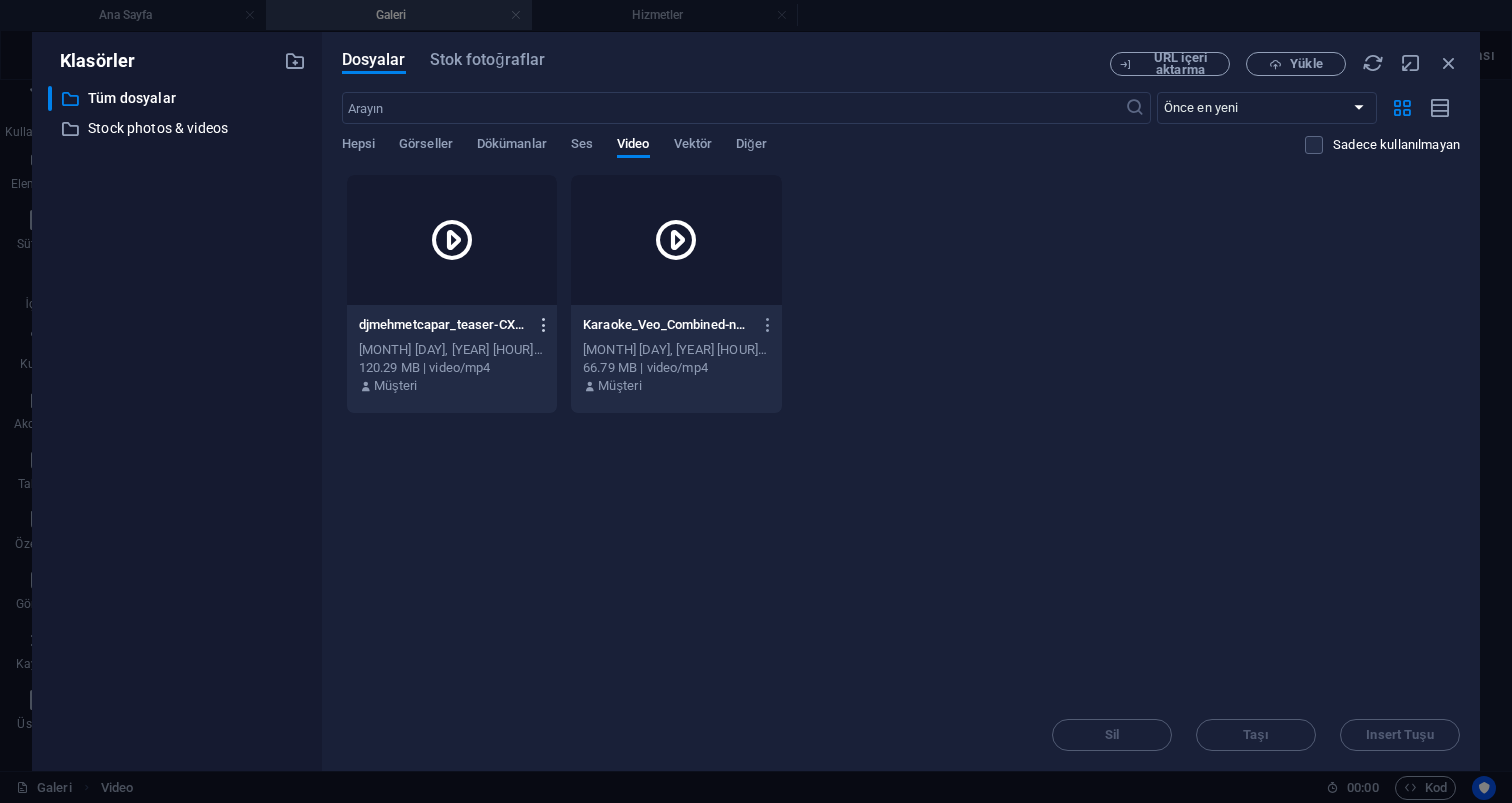 click at bounding box center [544, 325] 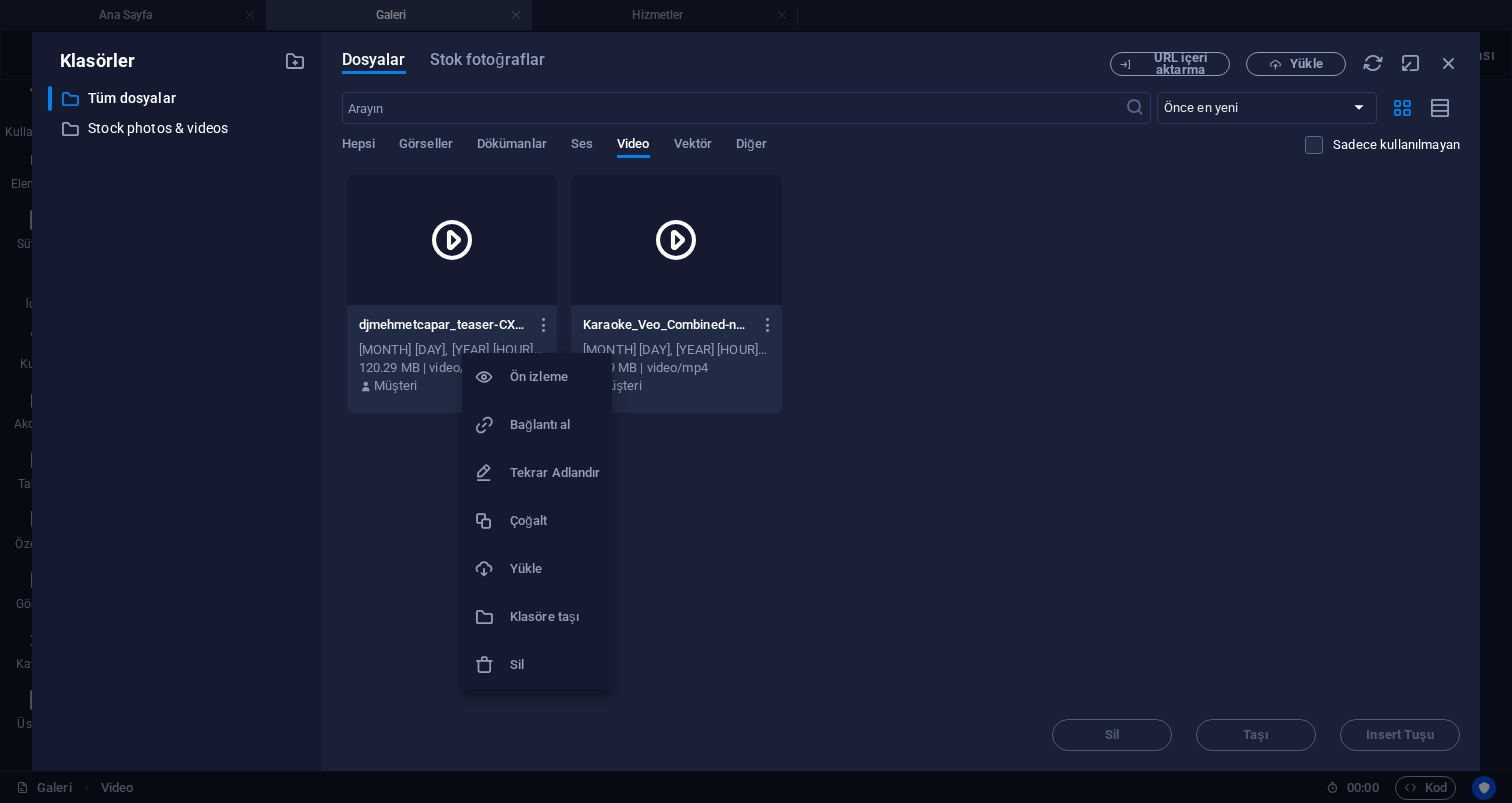 click on "Sil" at bounding box center [555, 665] 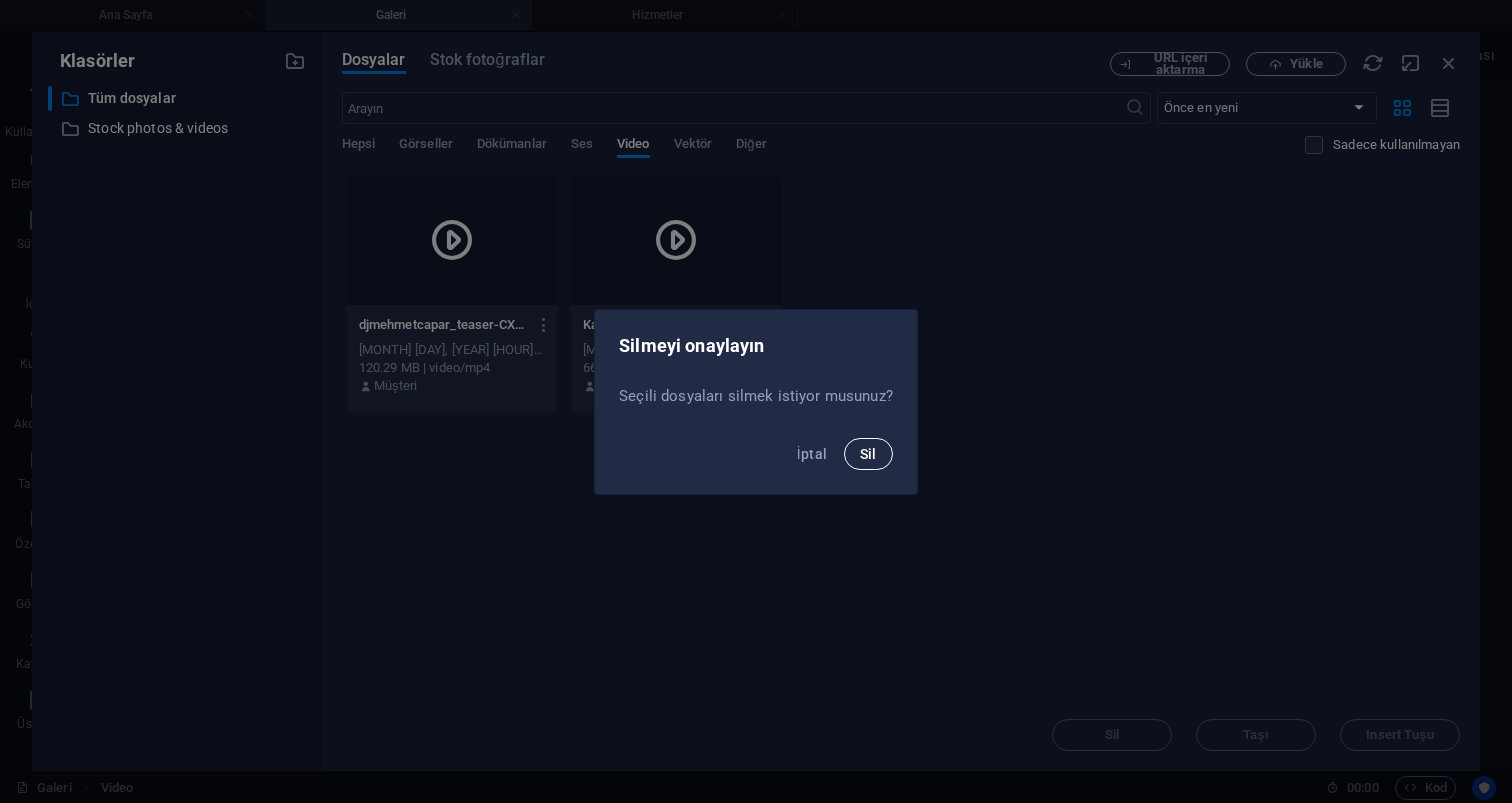 click on "Sil" at bounding box center [868, 454] 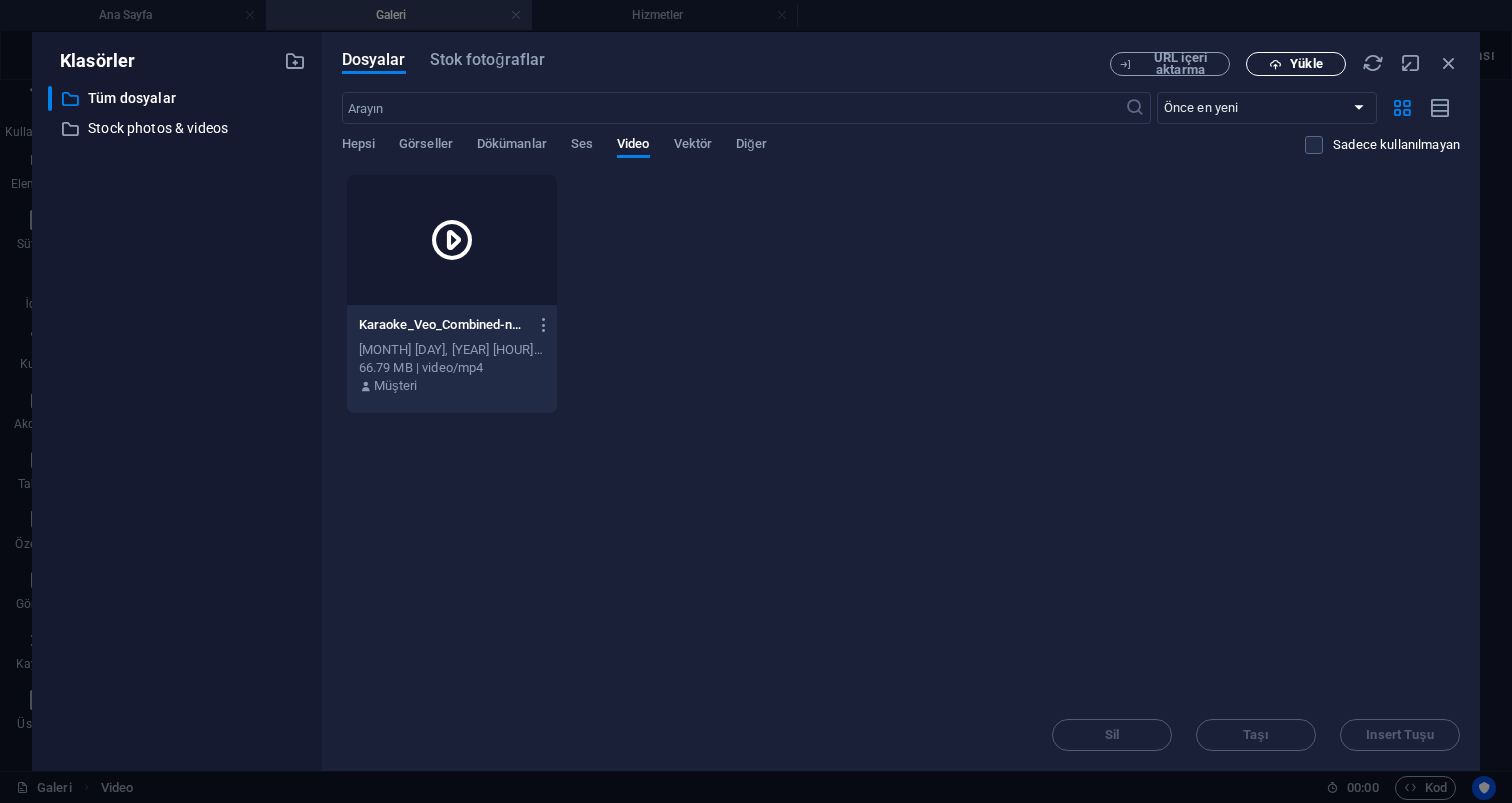 click on "Yükle" at bounding box center (1306, 64) 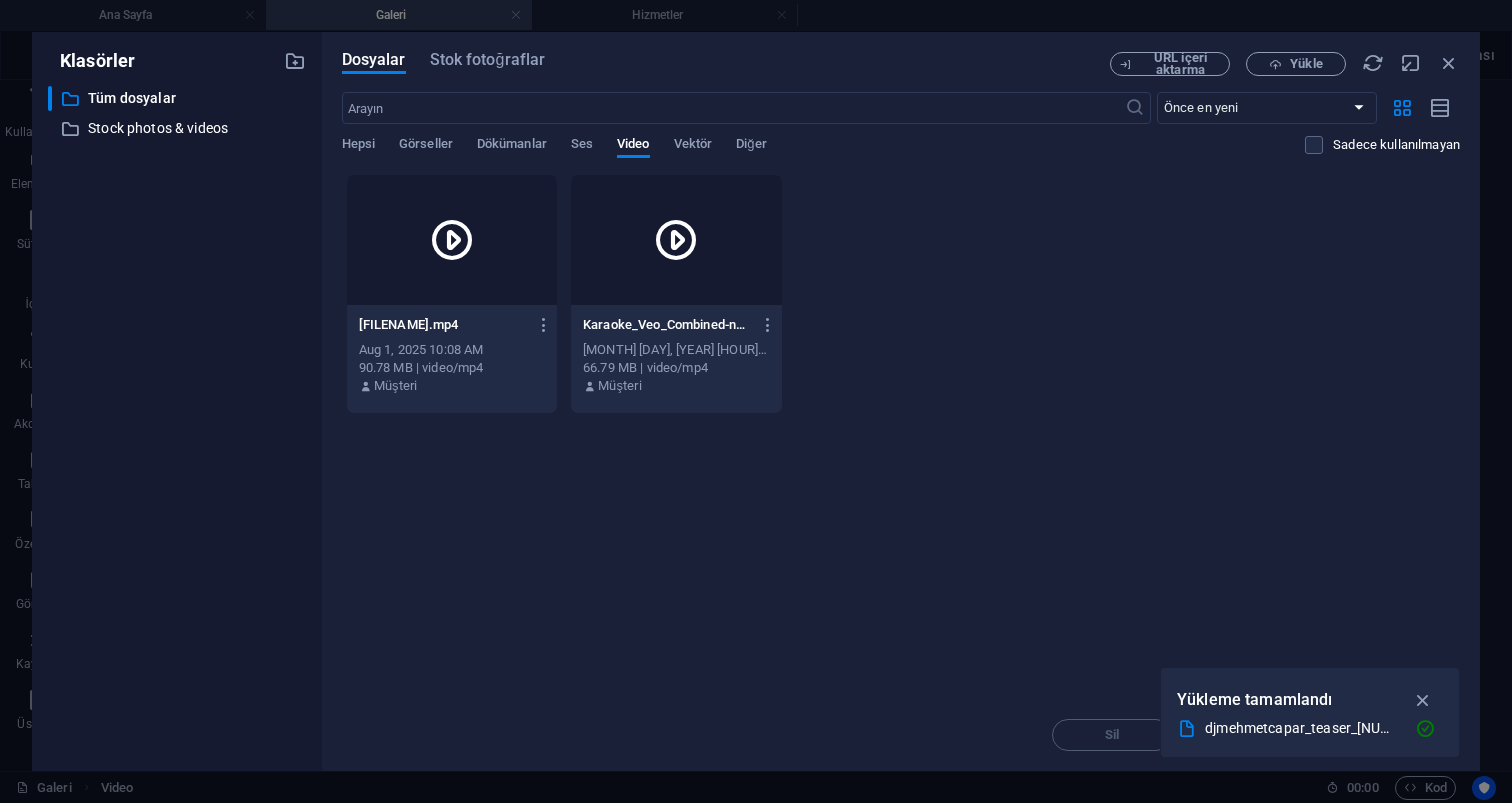 click at bounding box center [452, 240] 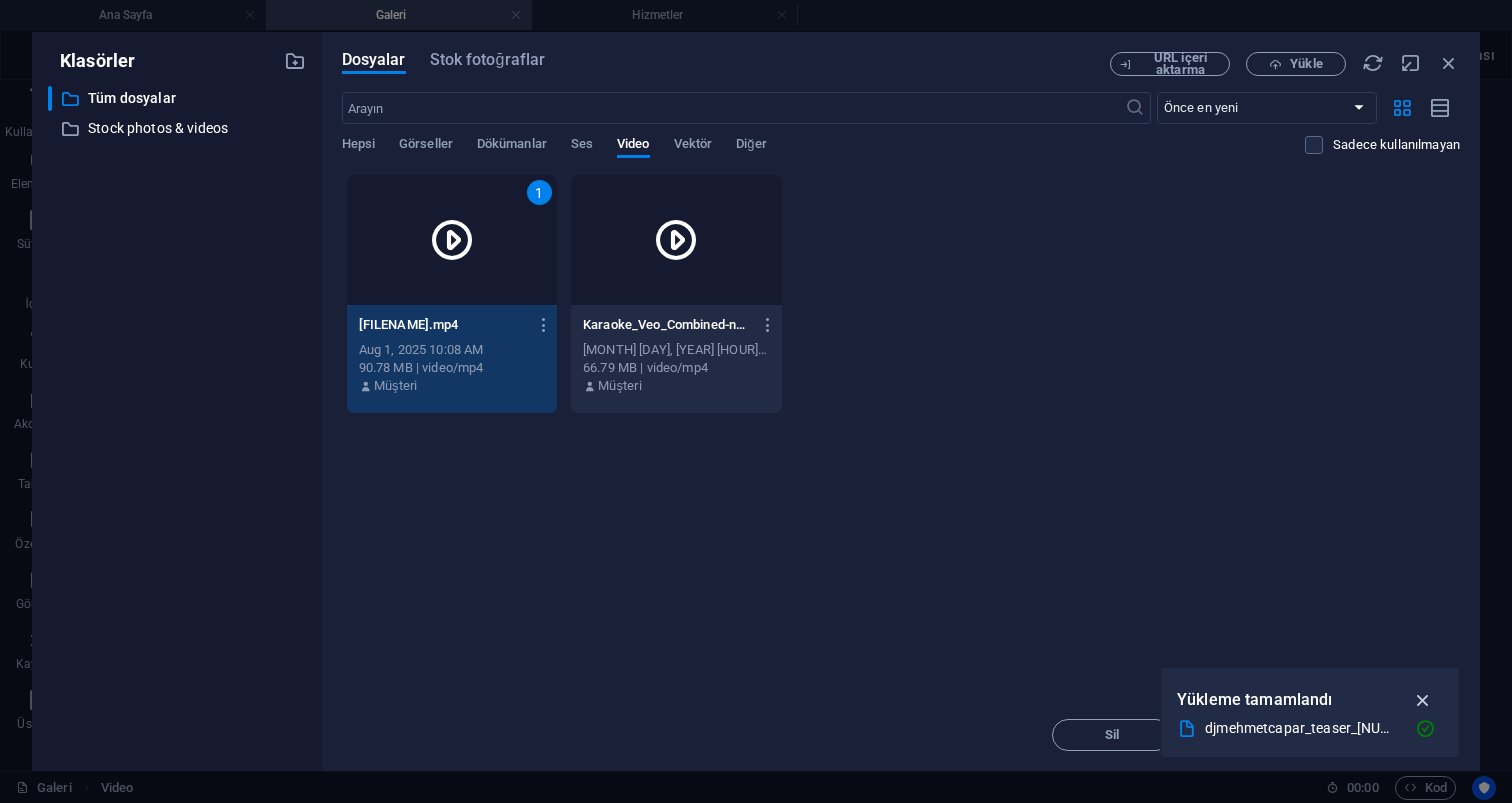 click at bounding box center (1423, 700) 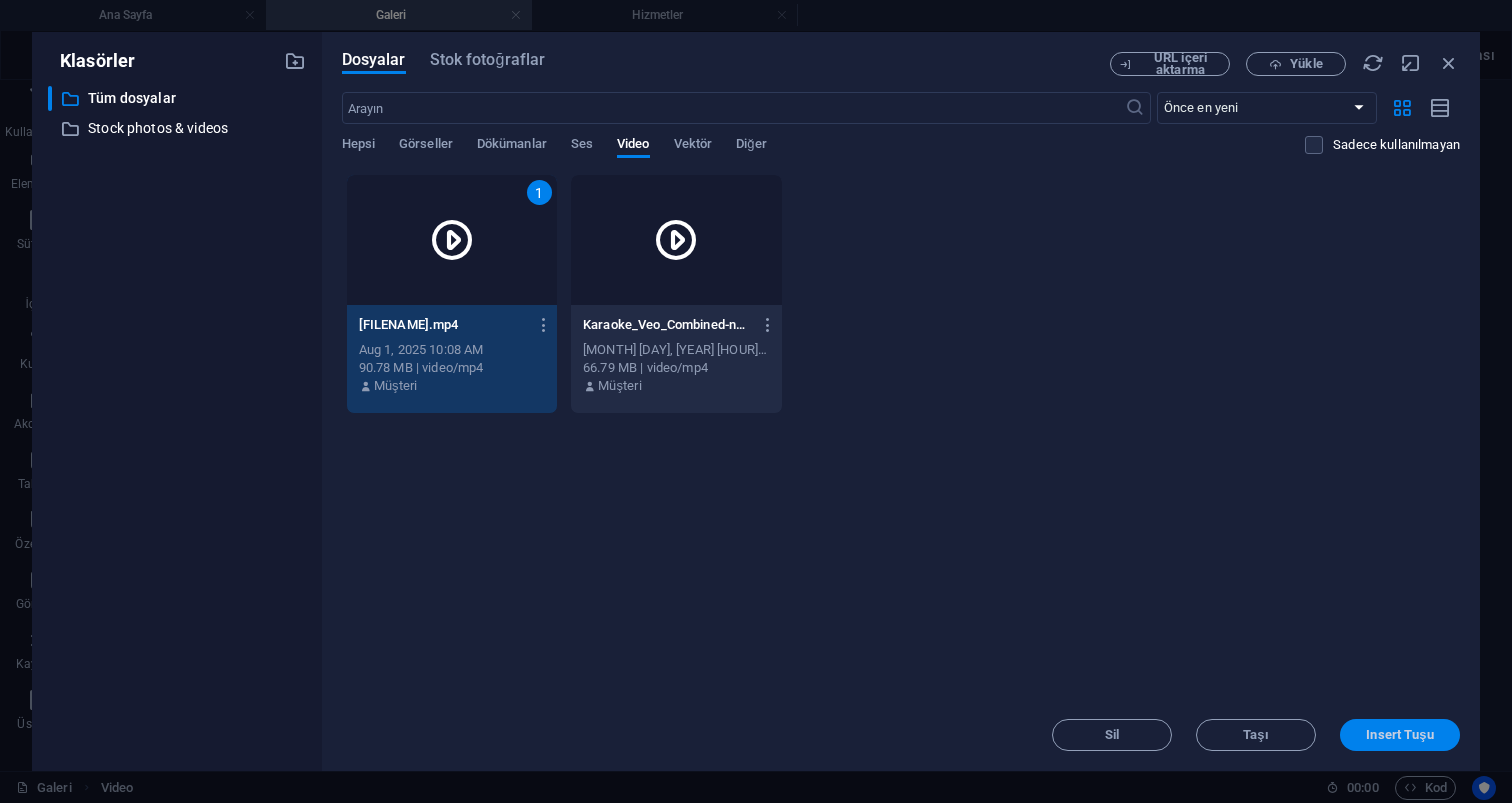 click on "Insert Tuşu" at bounding box center [1399, 735] 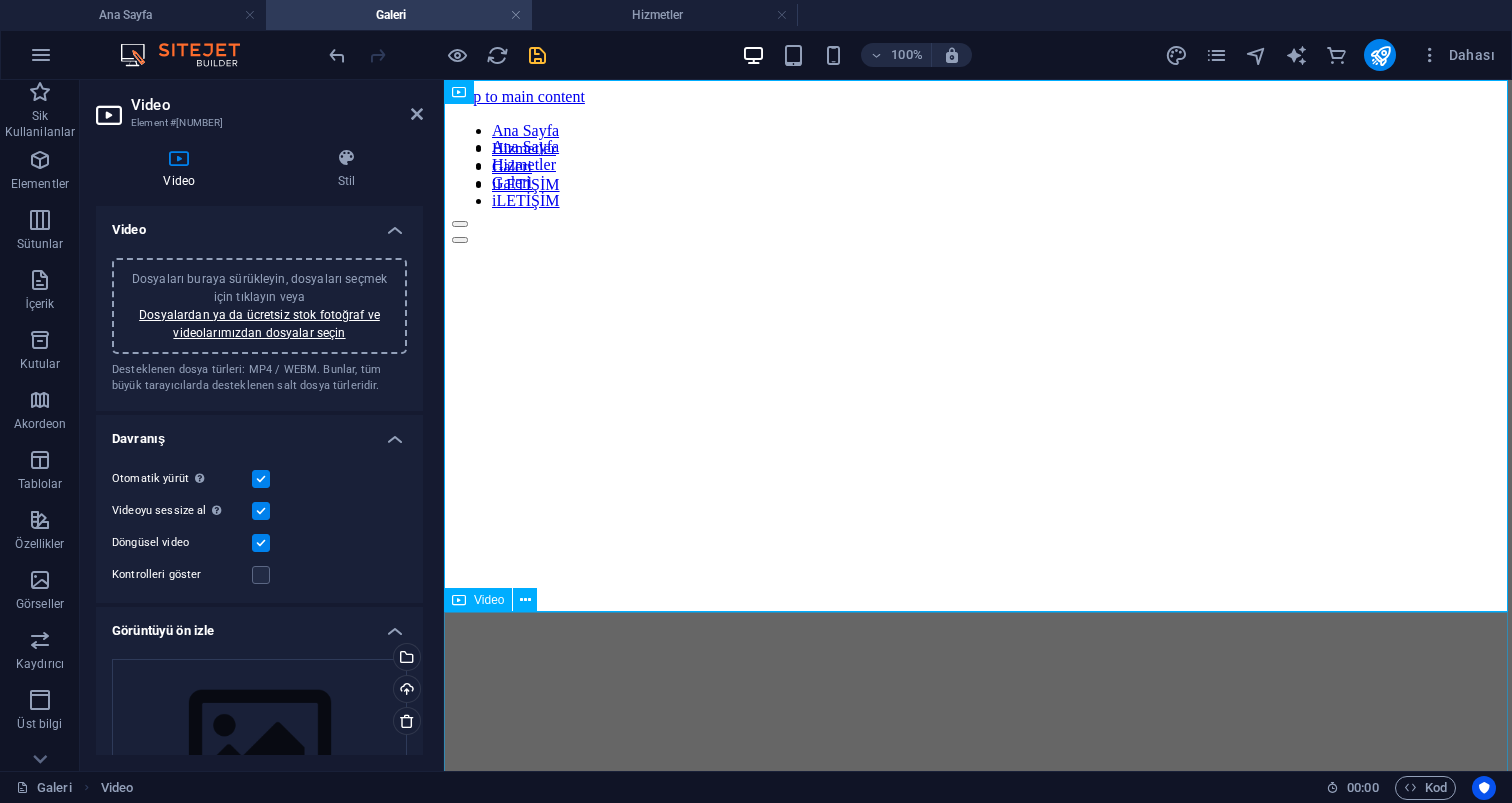 click at bounding box center (978, 933) 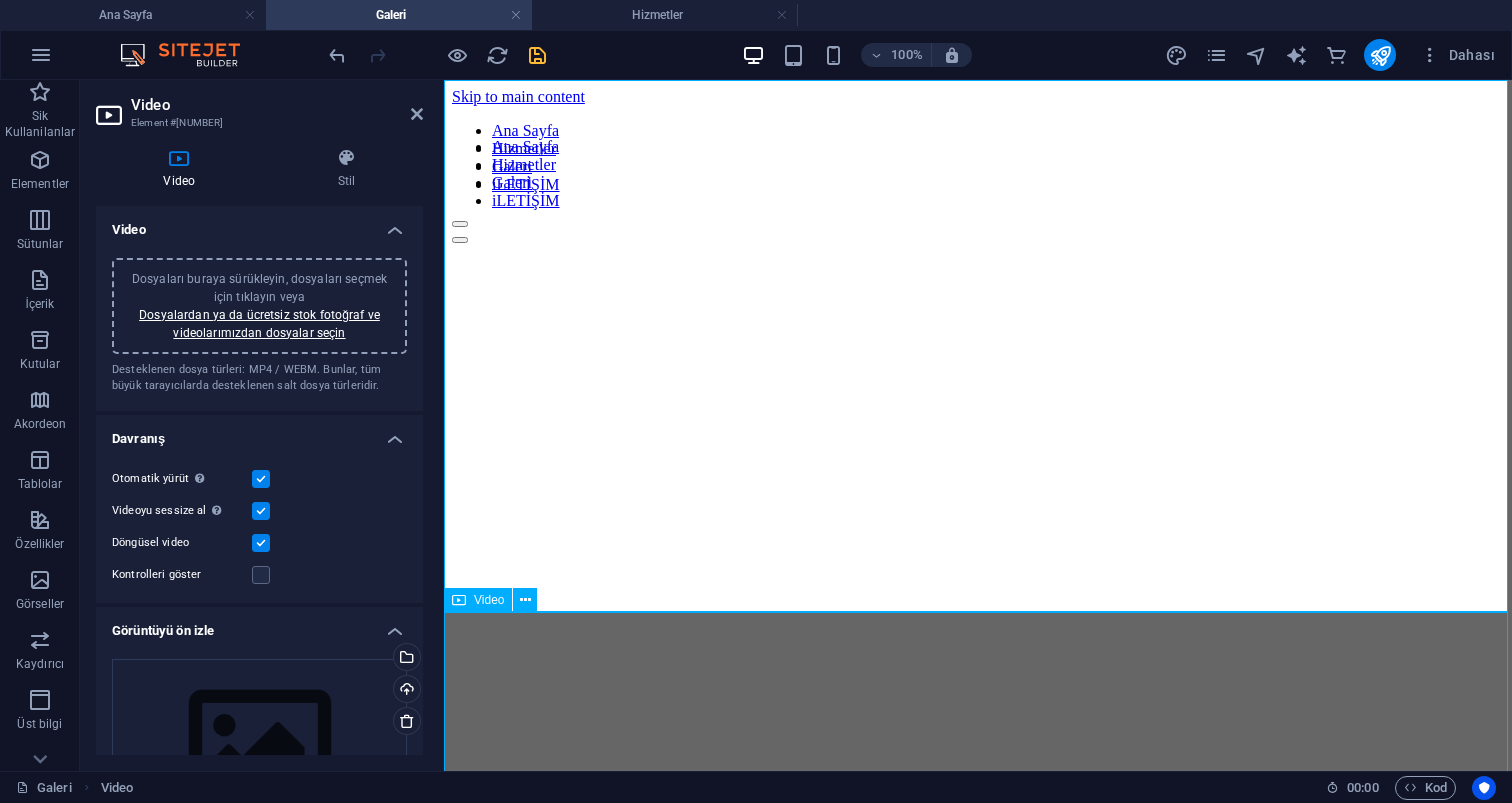 scroll, scrollTop: 770, scrollLeft: 0, axis: vertical 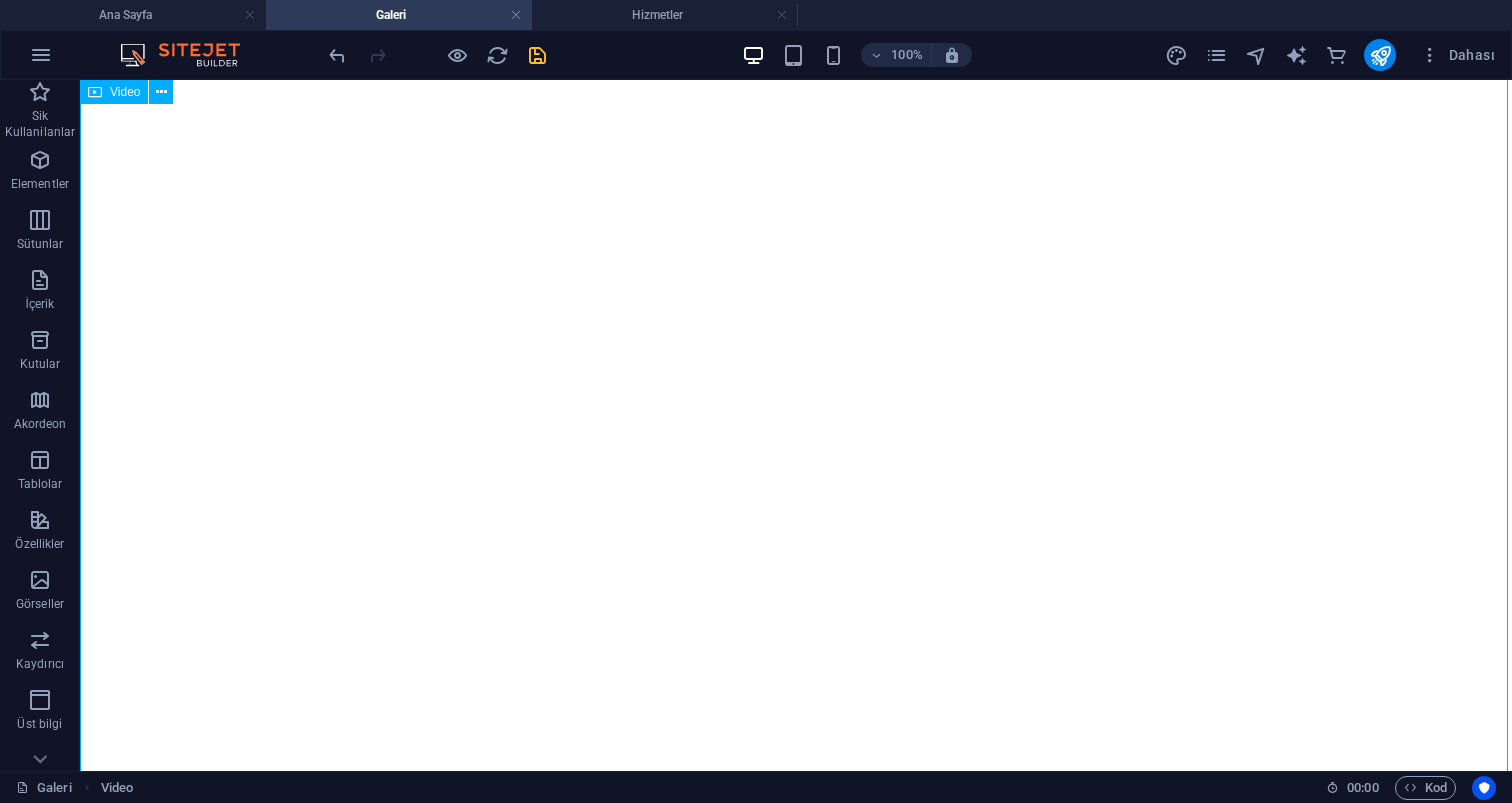 click at bounding box center [796, 436] 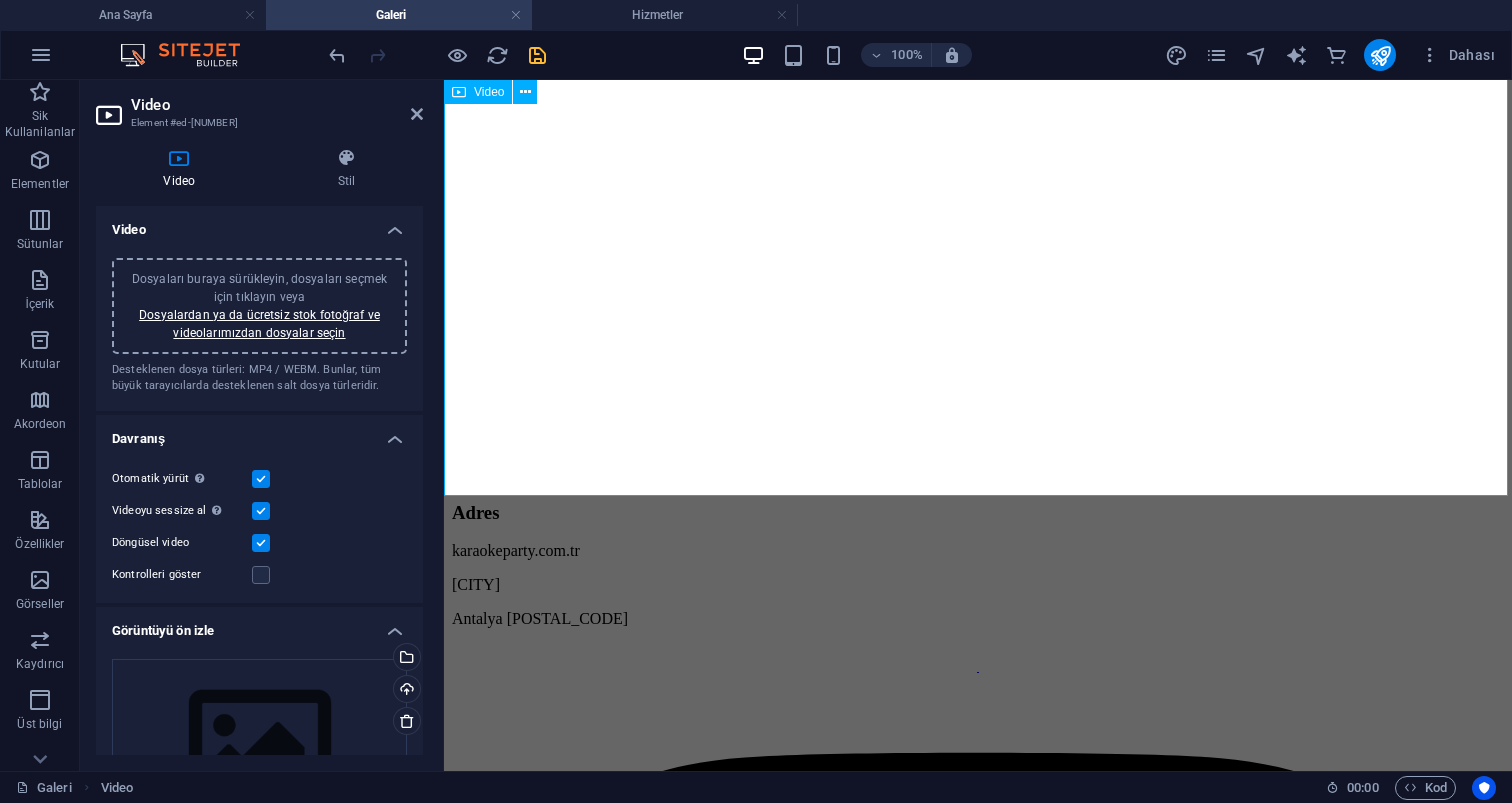 scroll, scrollTop: 0, scrollLeft: 0, axis: both 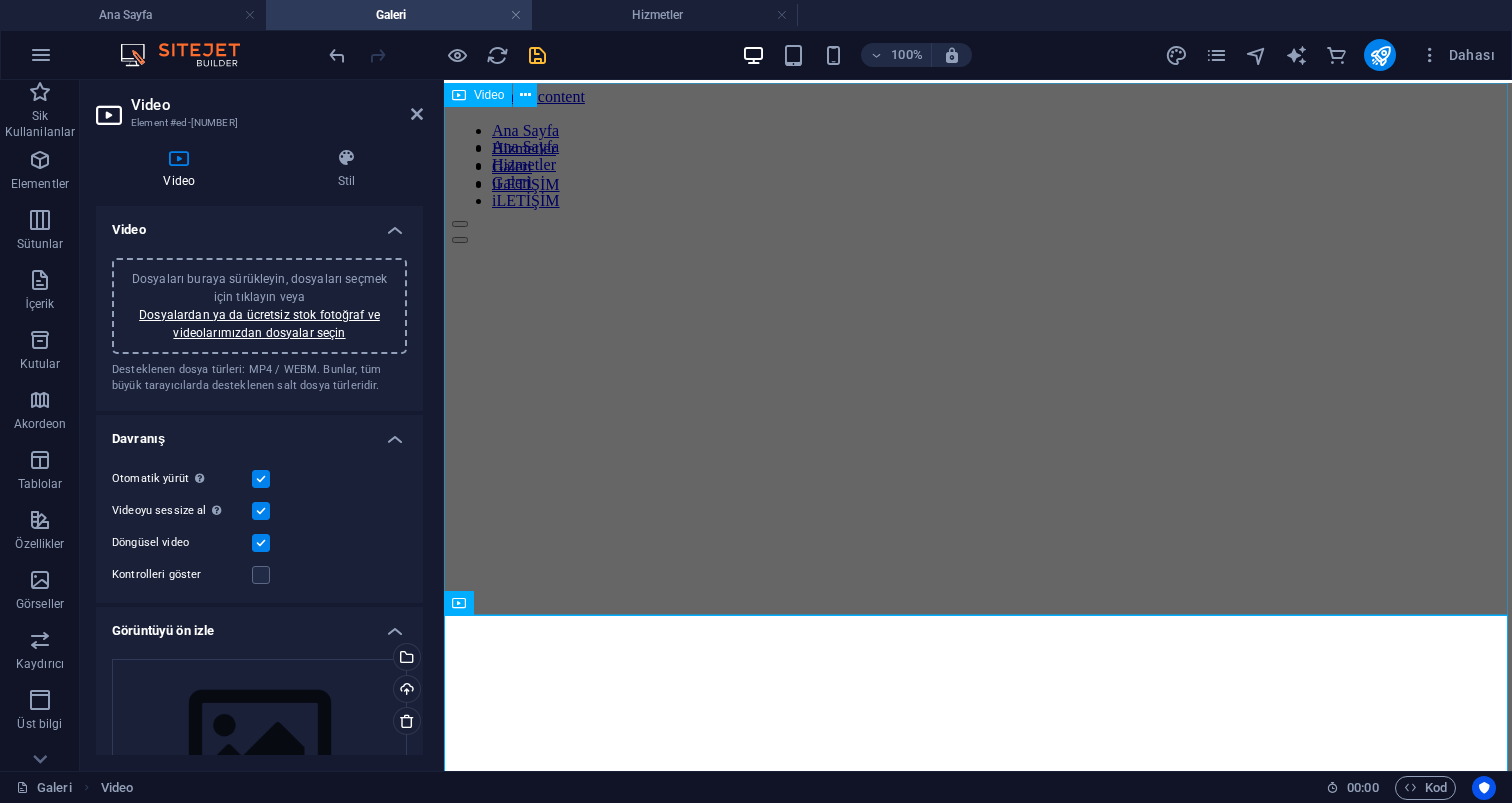 click at bounding box center [978, 403] 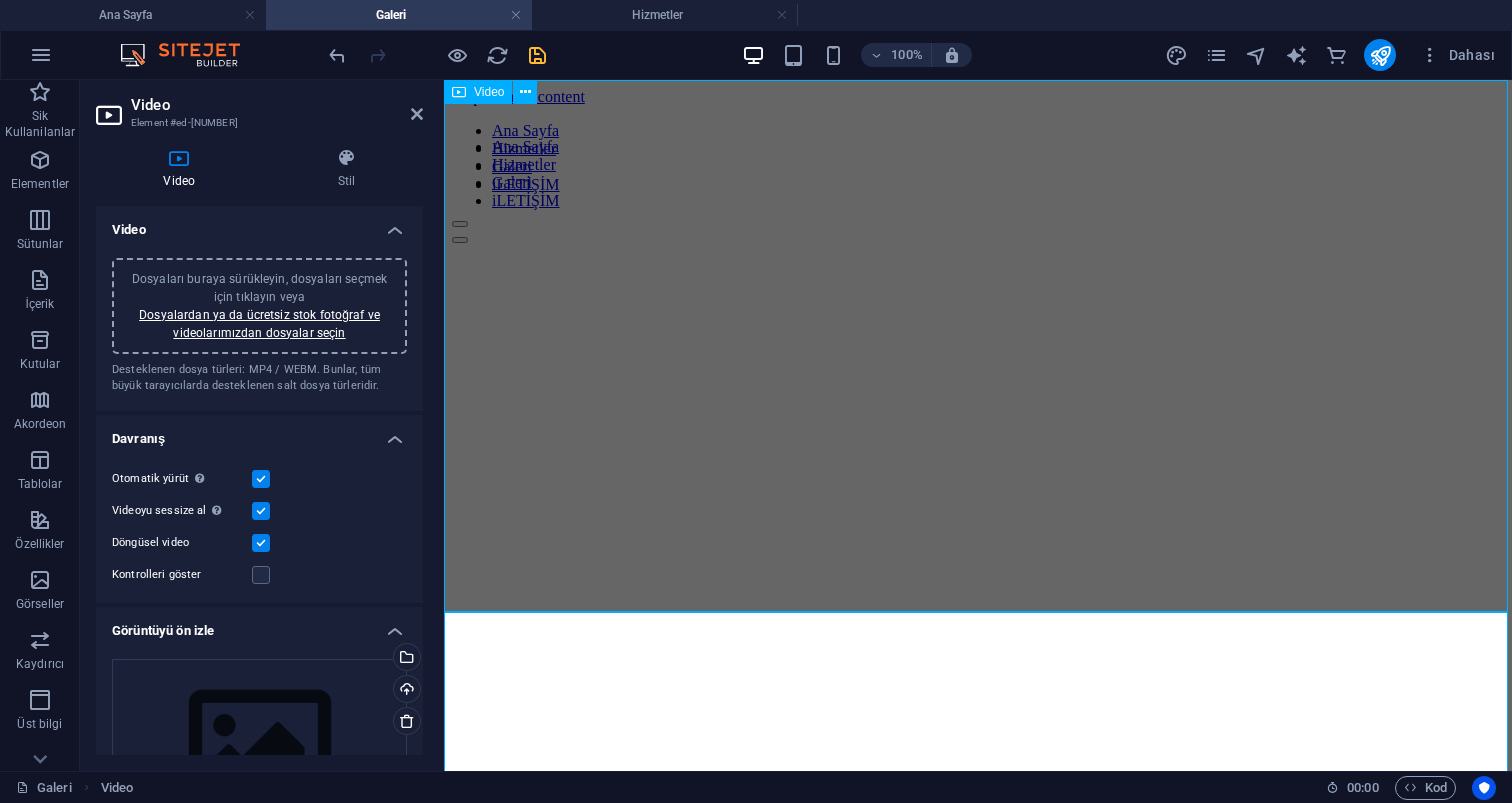 click at bounding box center (978, 403) 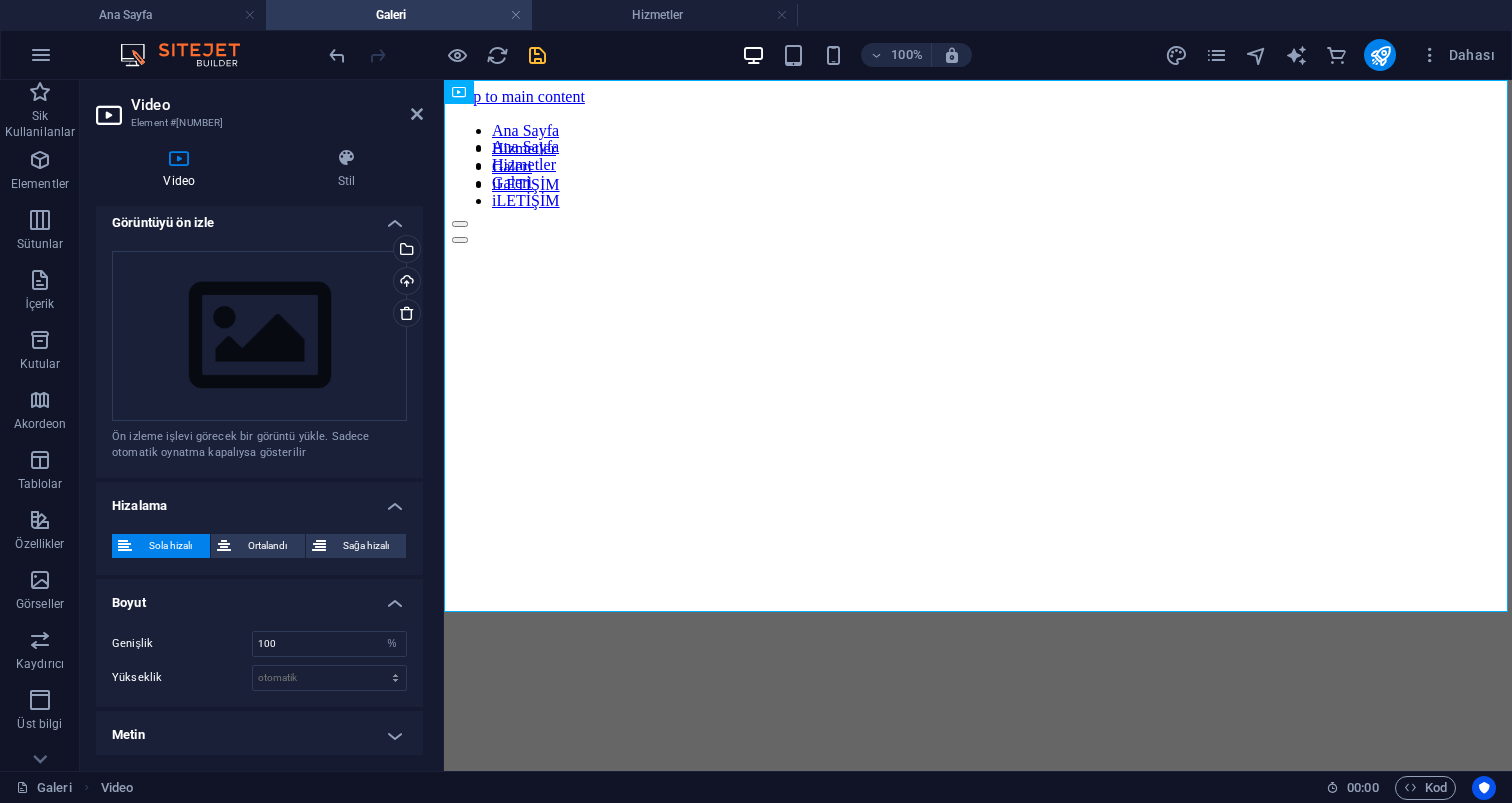 scroll, scrollTop: 407, scrollLeft: 0, axis: vertical 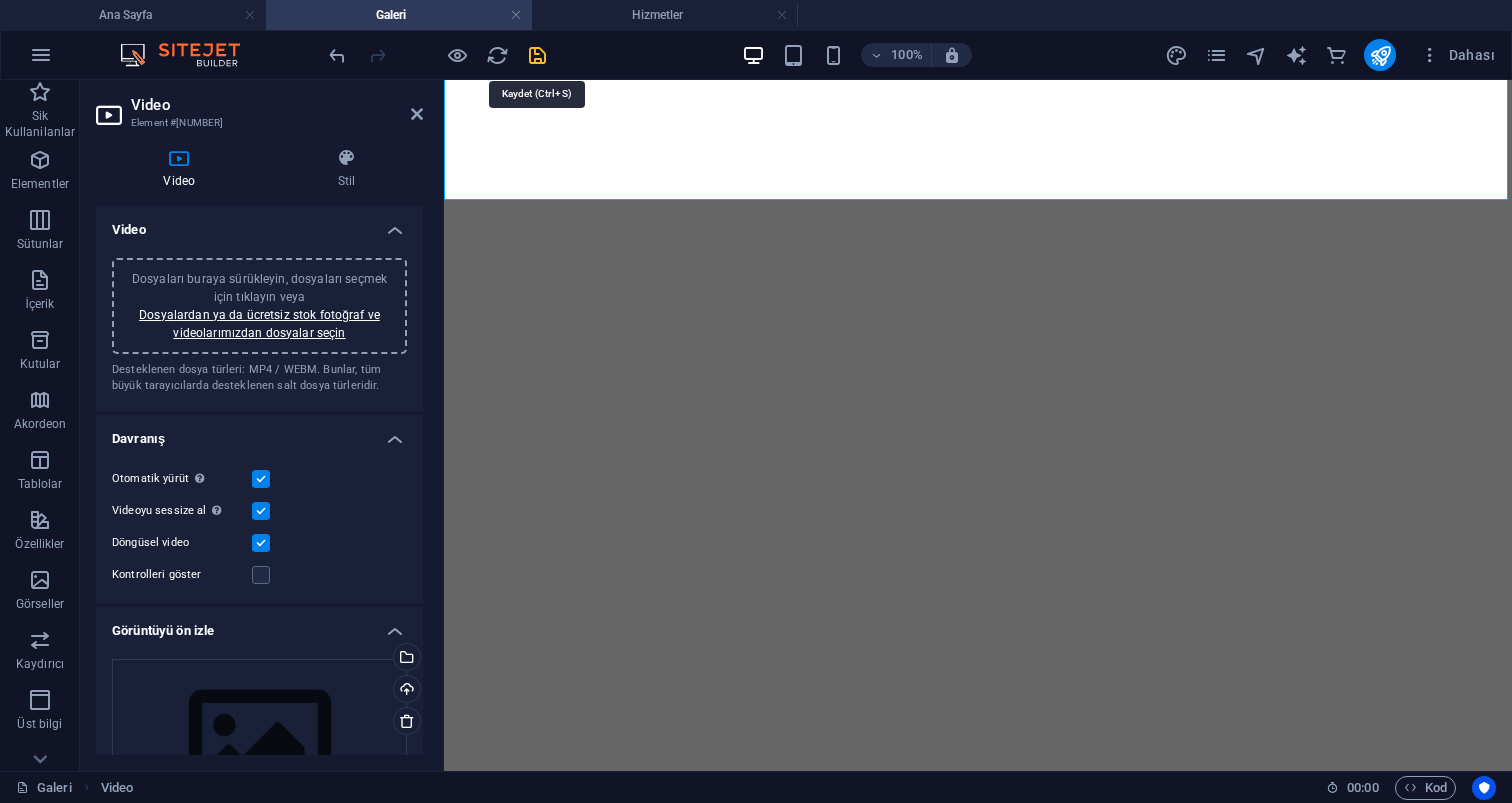 click at bounding box center [537, 55] 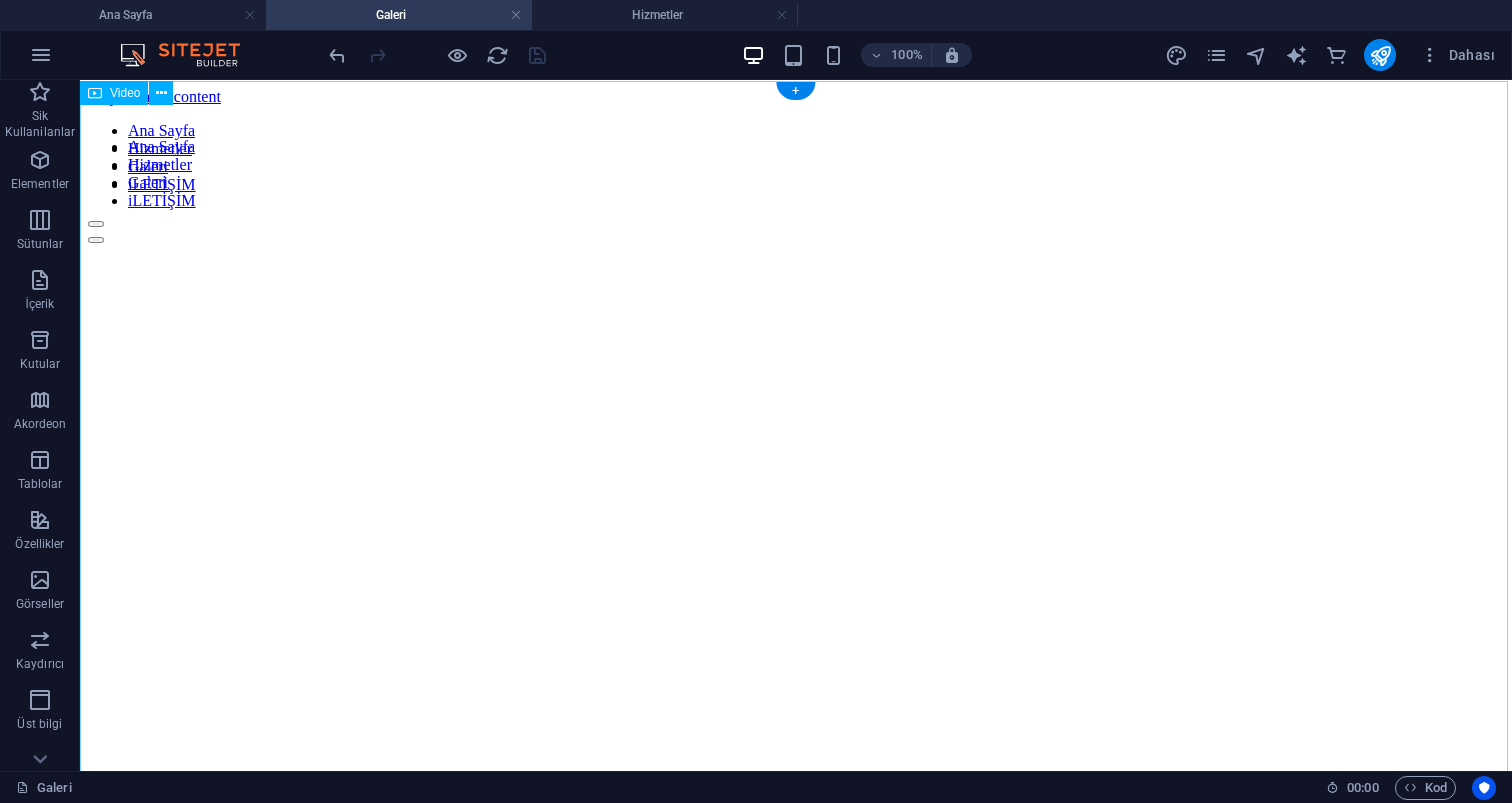 scroll, scrollTop: 0, scrollLeft: 0, axis: both 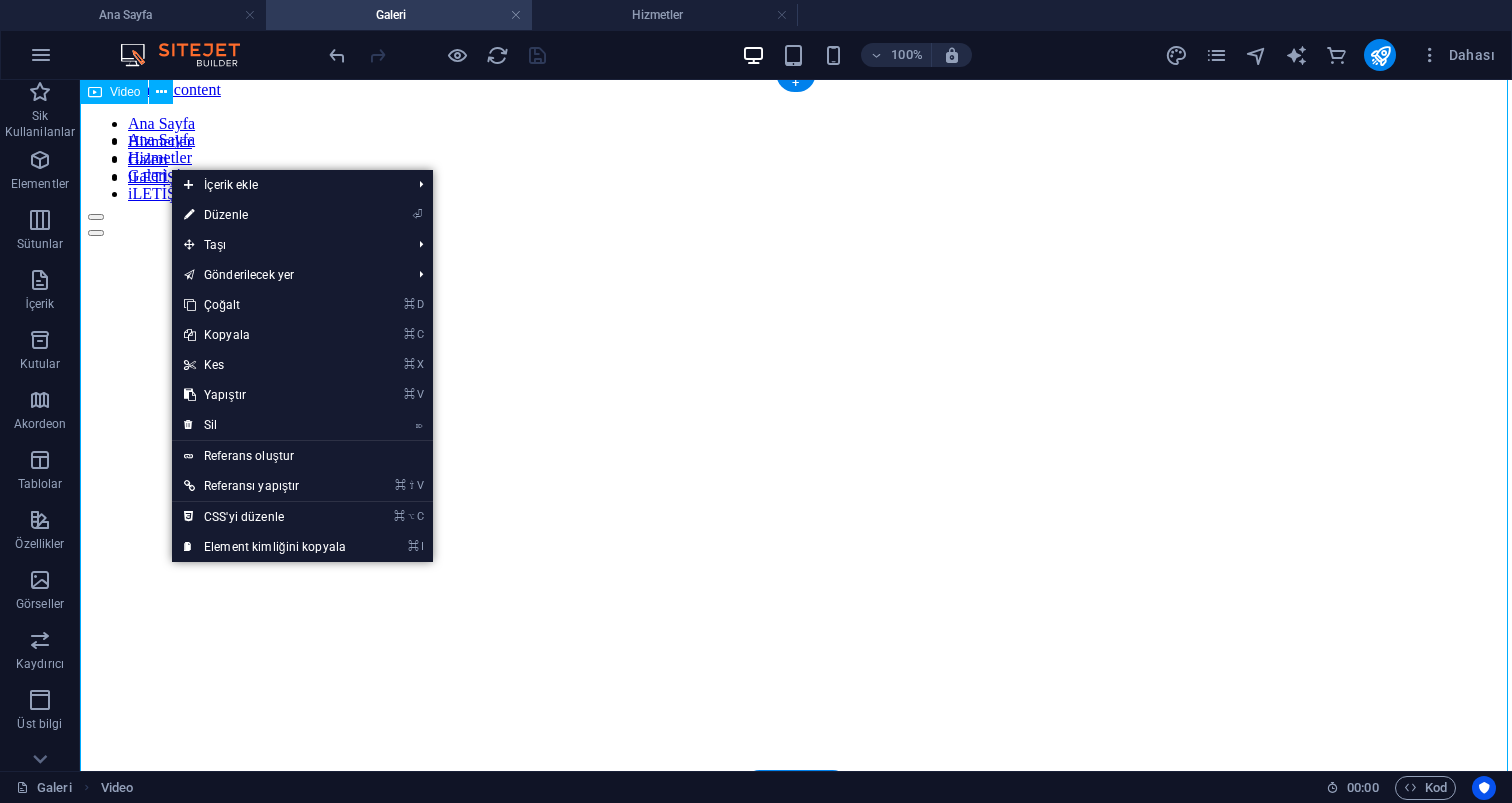 drag, startPoint x: 170, startPoint y: 168, endPoint x: 273, endPoint y: 255, distance: 134.82582 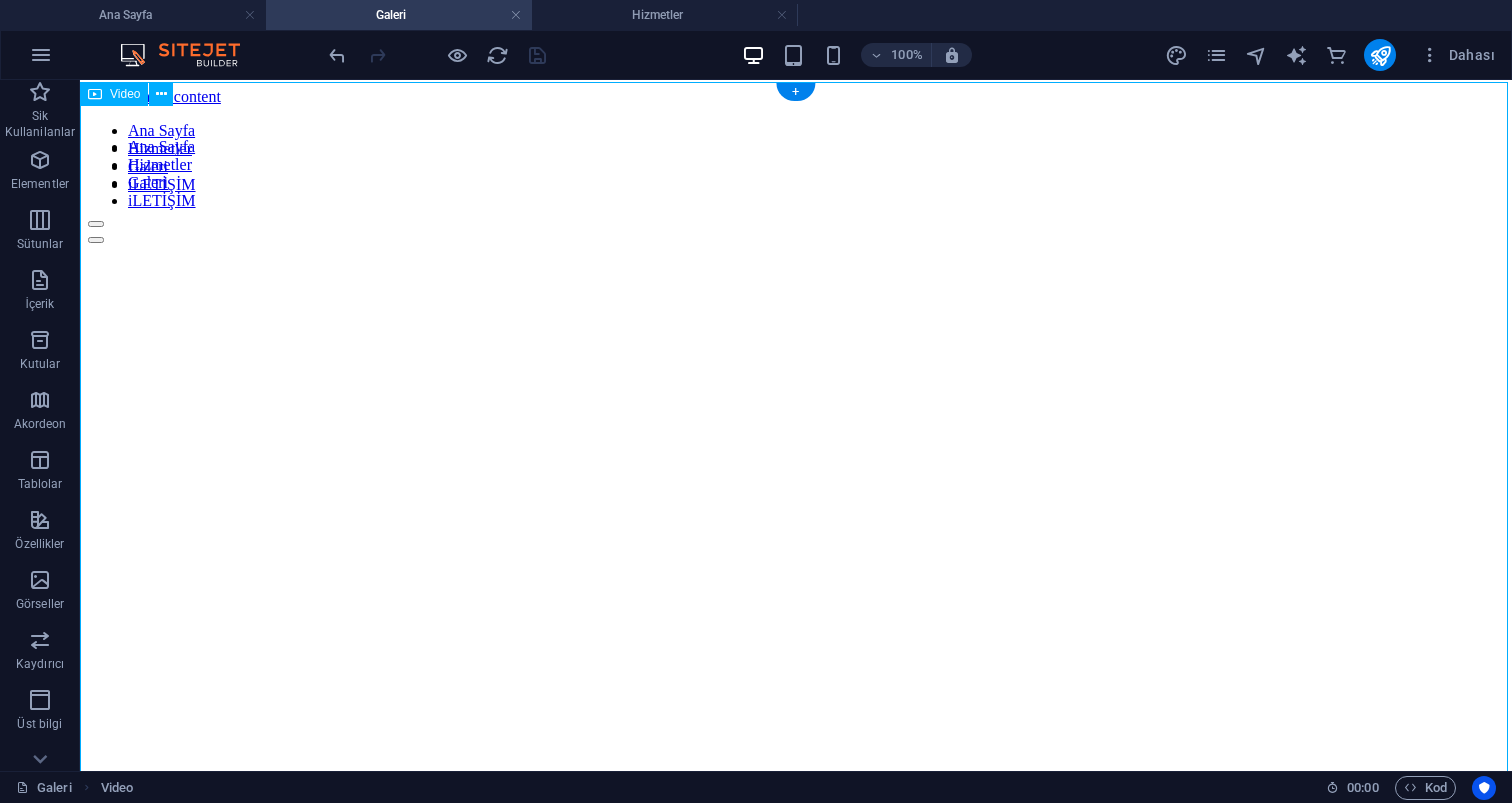 scroll, scrollTop: -1, scrollLeft: 0, axis: vertical 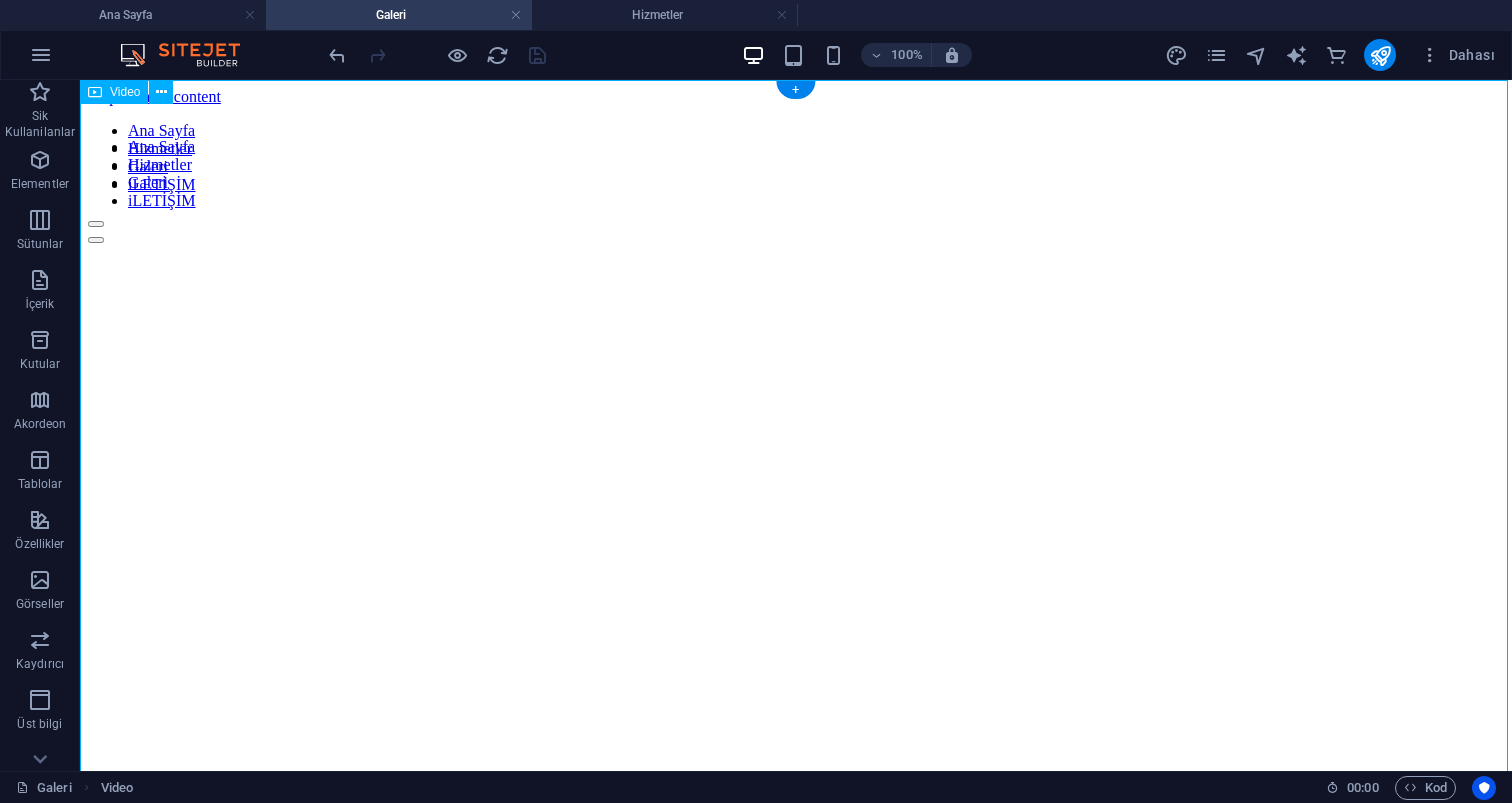 click at bounding box center [796, 494] 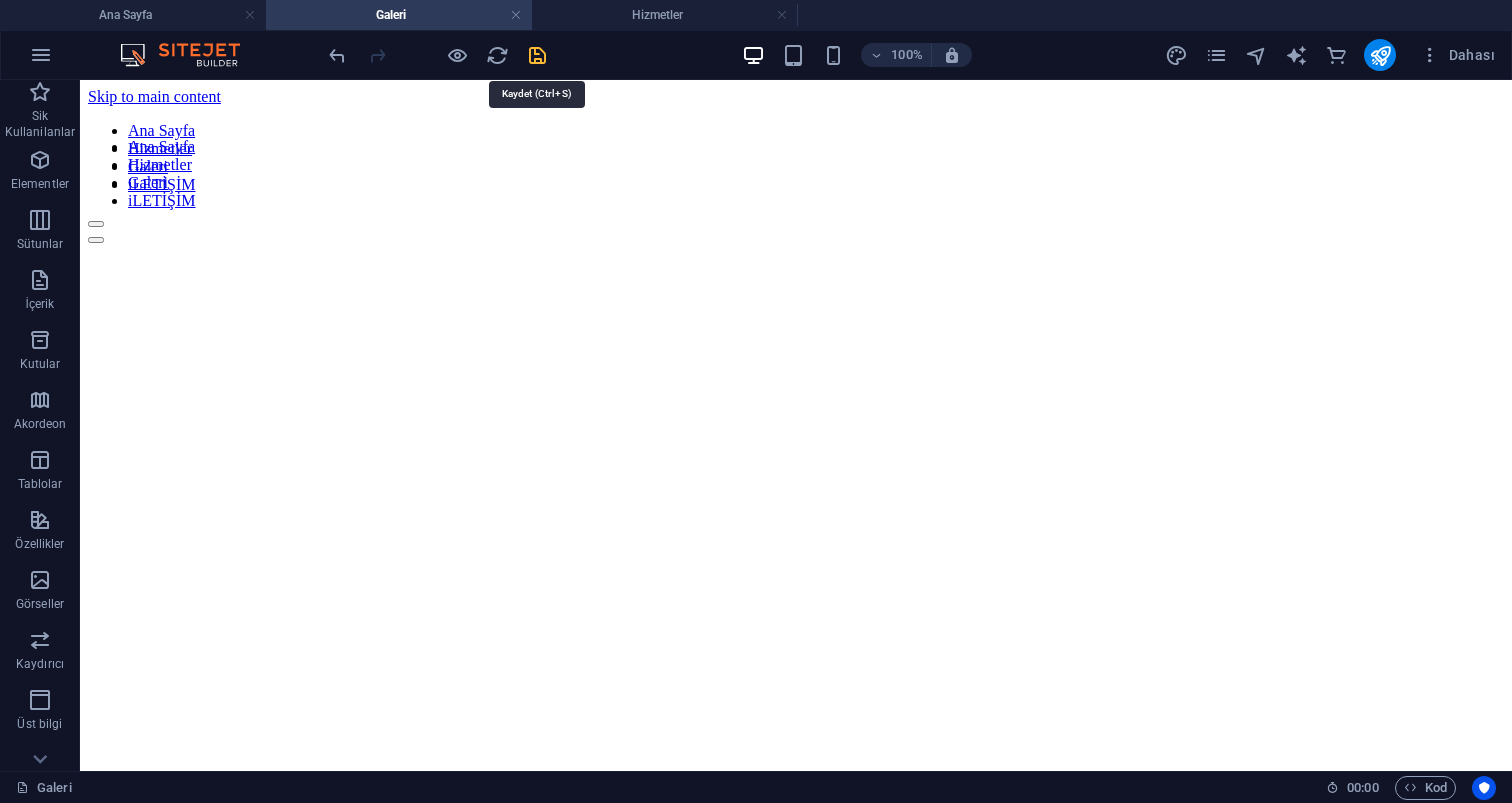 click at bounding box center (537, 55) 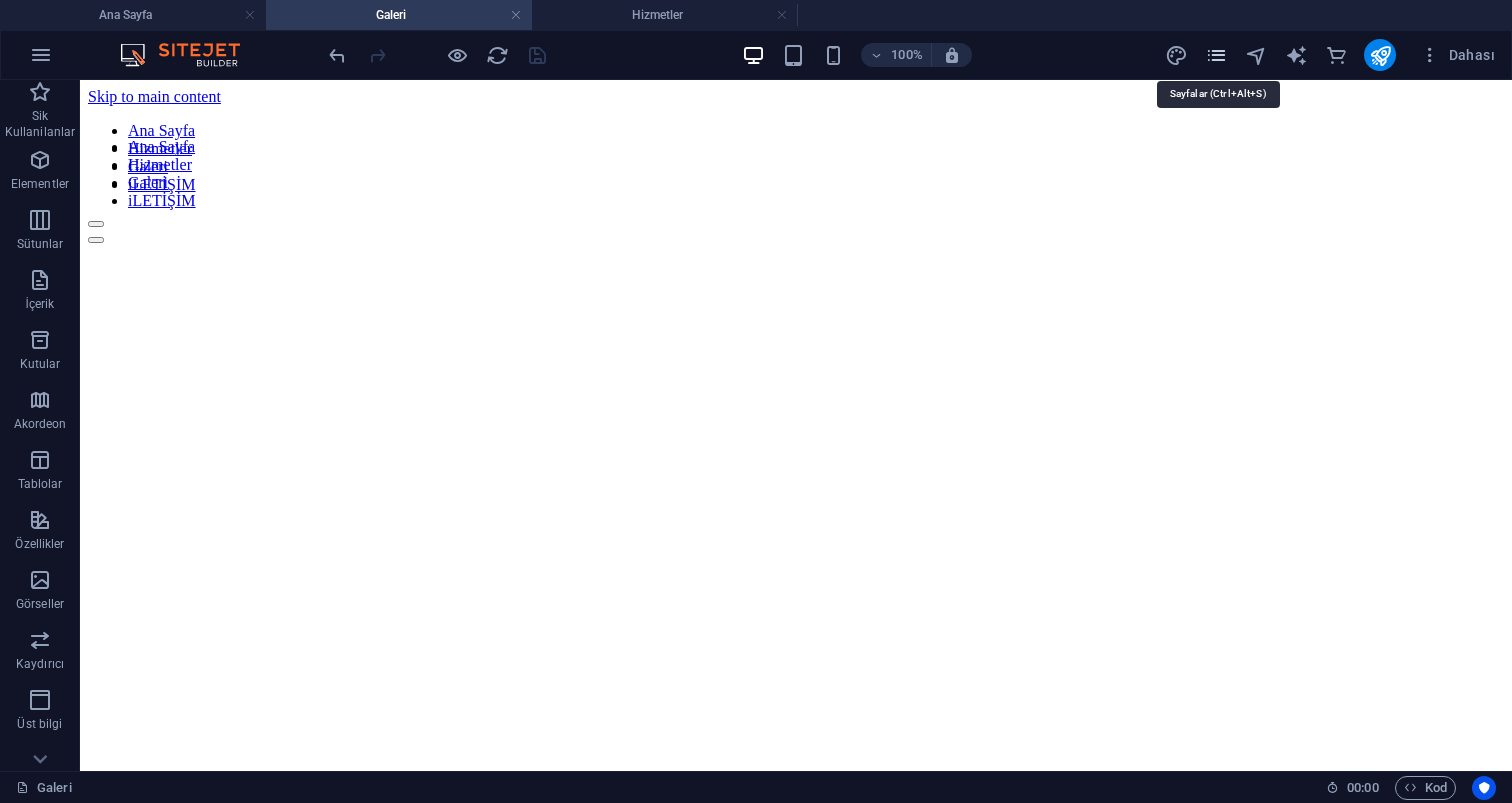 click at bounding box center [1216, 55] 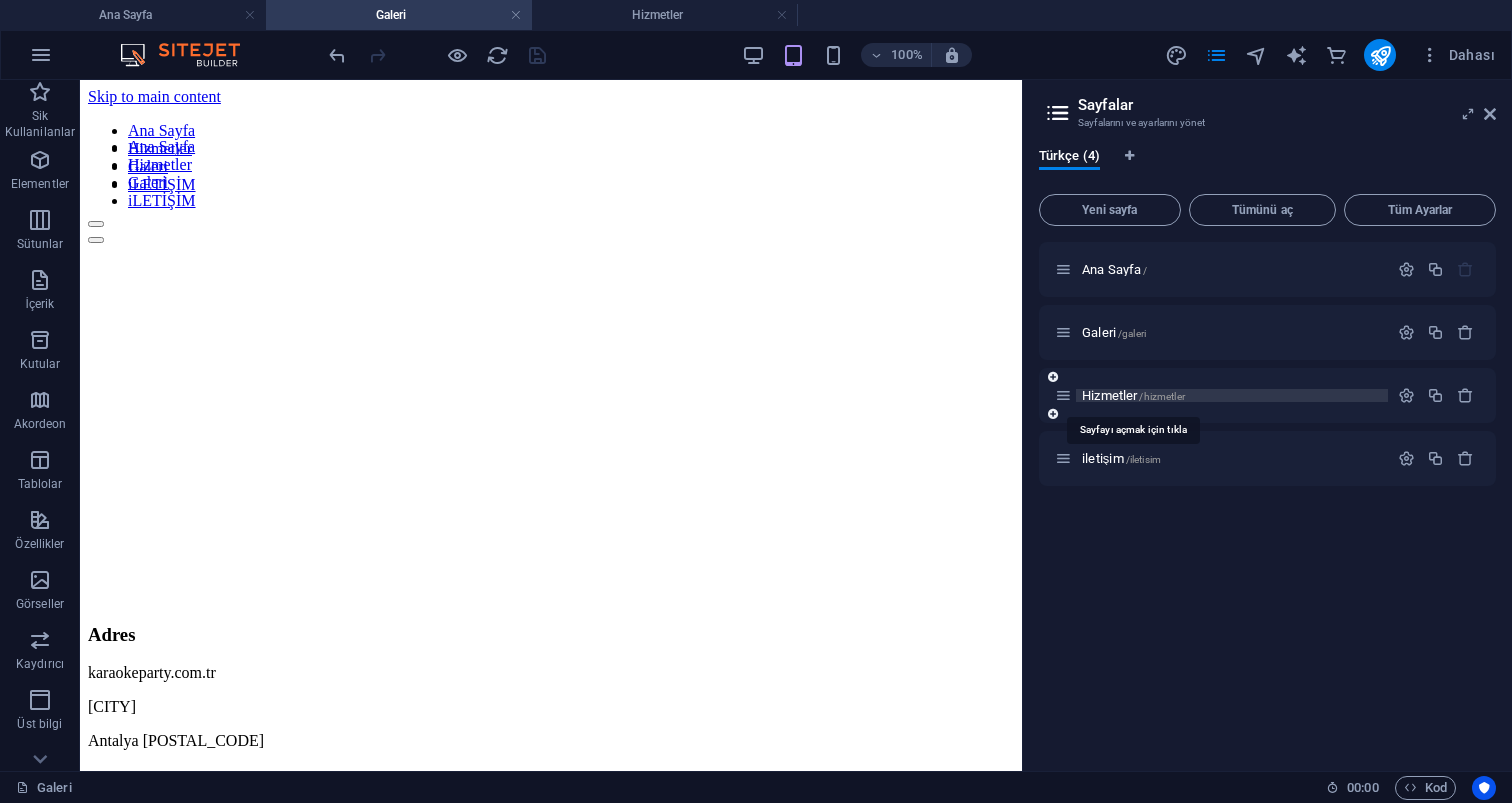 click on "Hizmetler /hizmetler" at bounding box center [1133, 395] 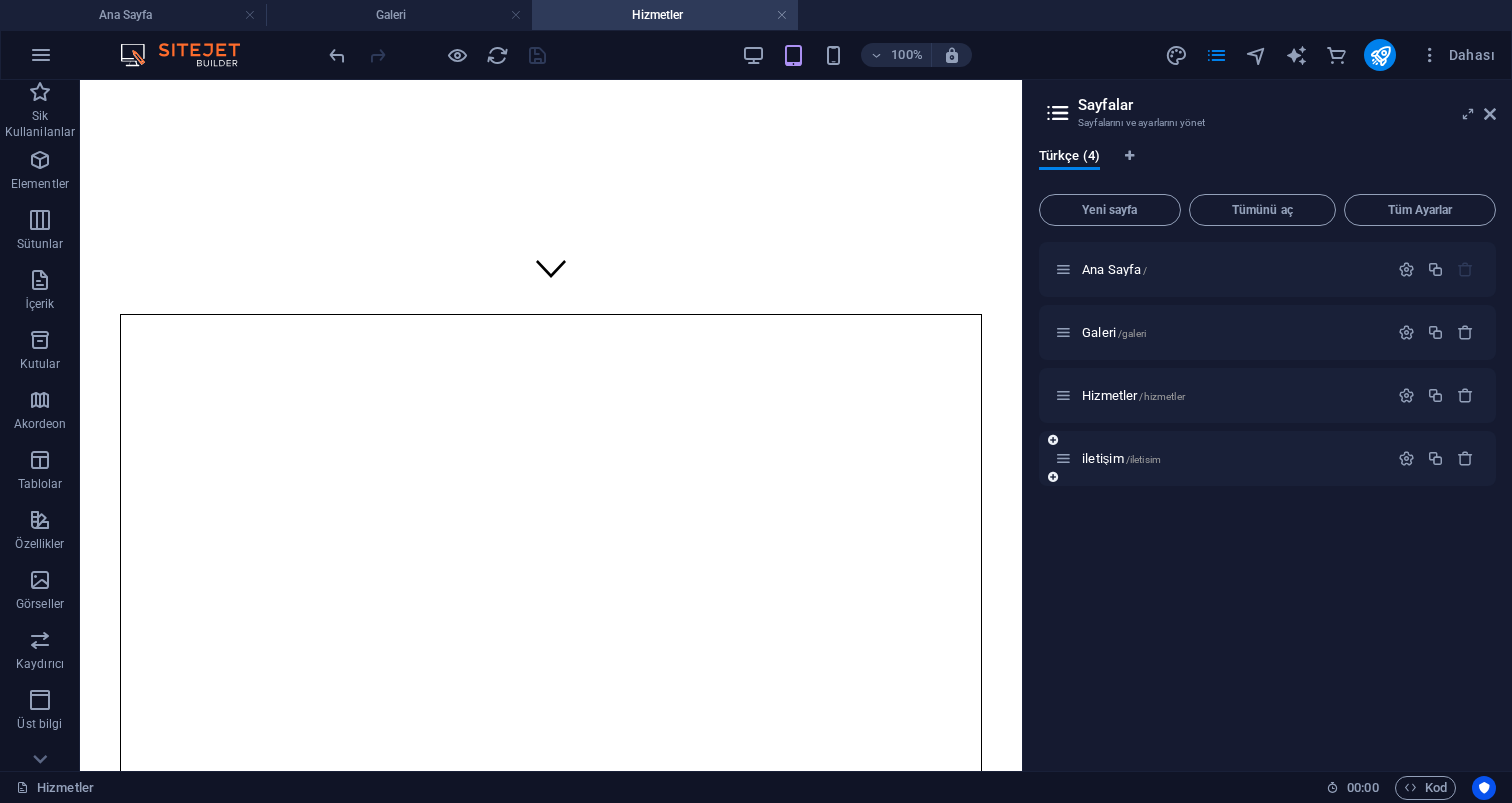 scroll, scrollTop: 469, scrollLeft: 0, axis: vertical 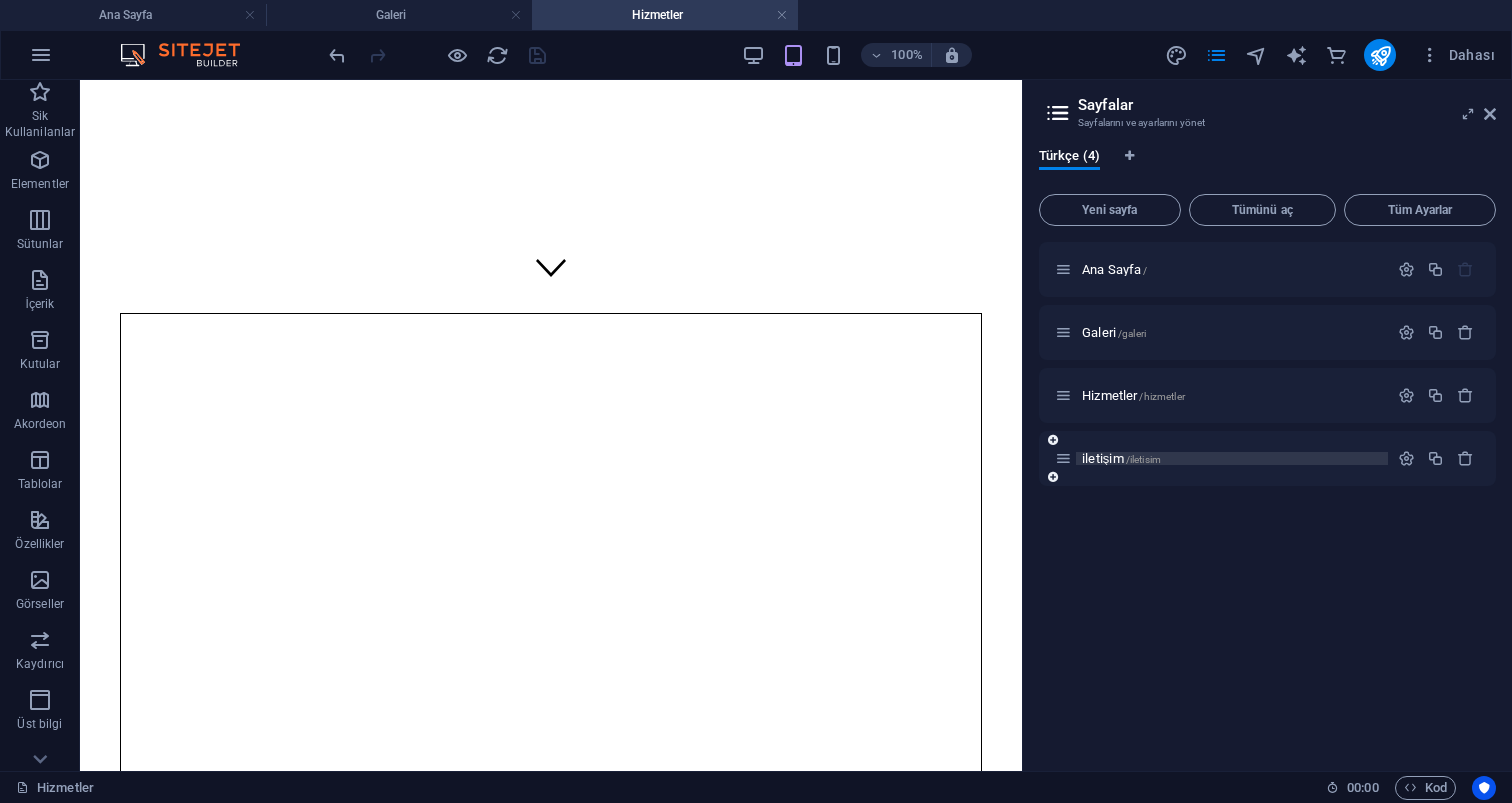 click on "iletişim /[URL_SEGMENT]" at bounding box center (1121, 458) 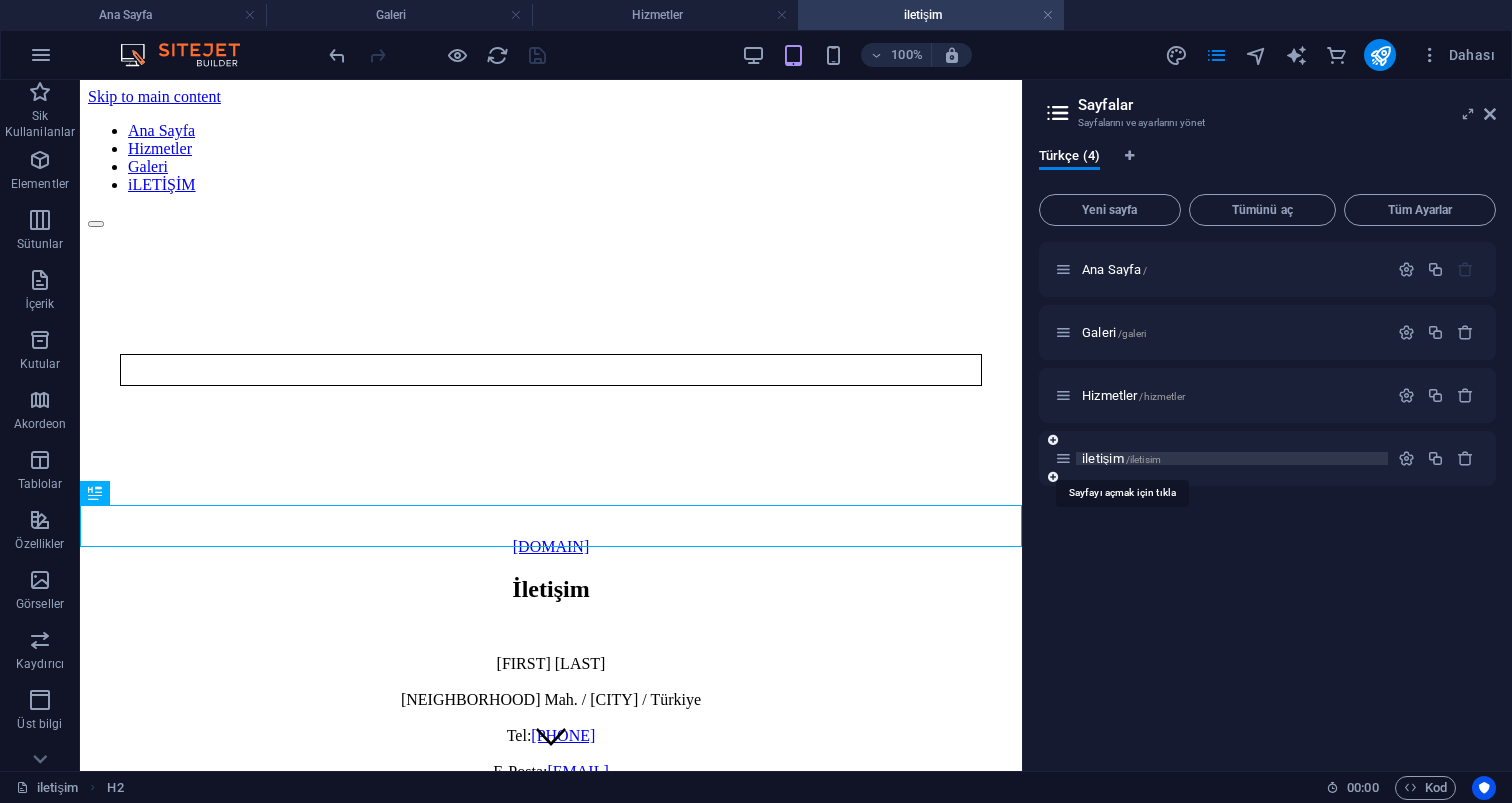 scroll, scrollTop: 0, scrollLeft: 0, axis: both 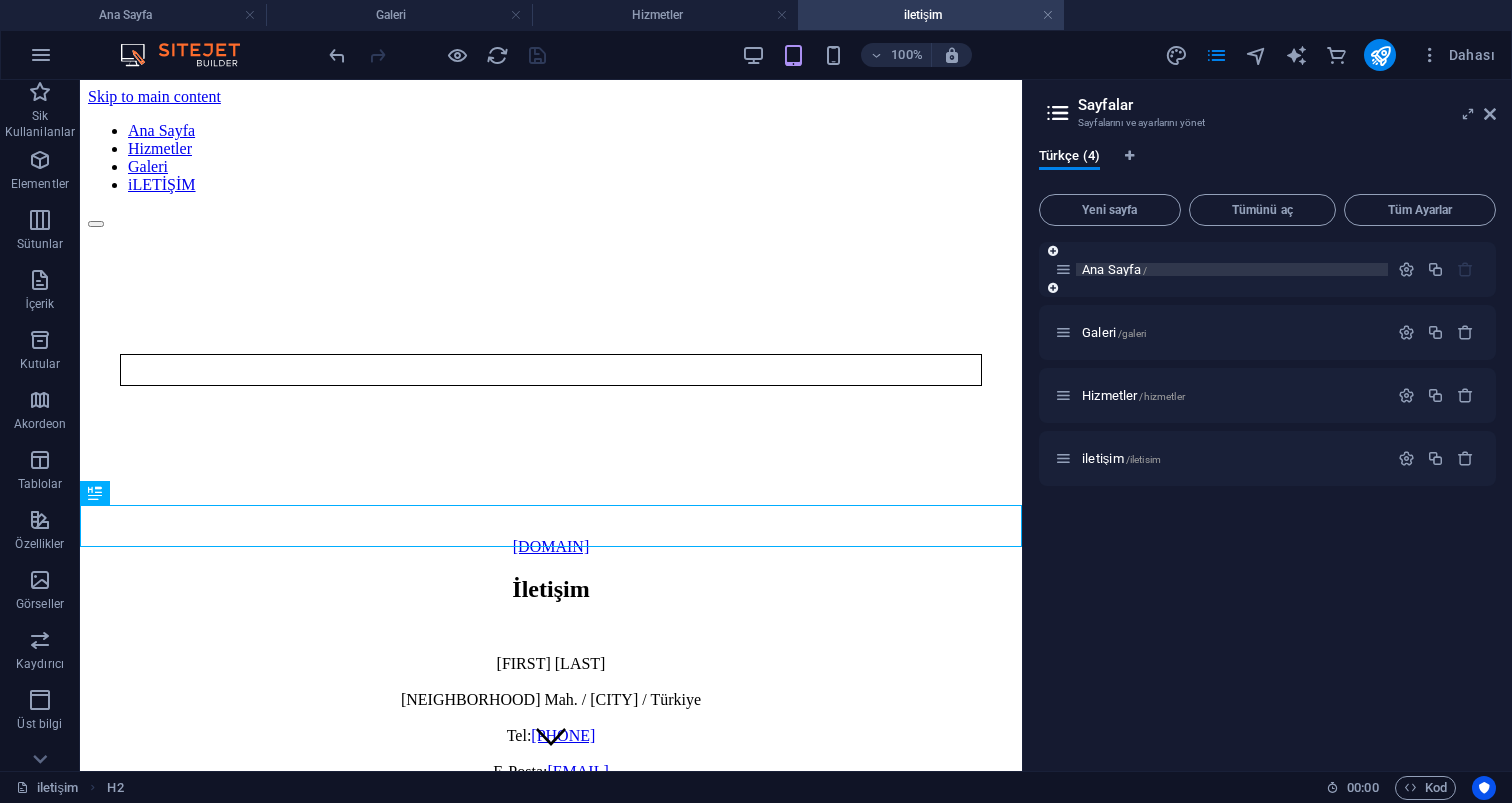 click on "Ana Sayfa /" at bounding box center [1114, 269] 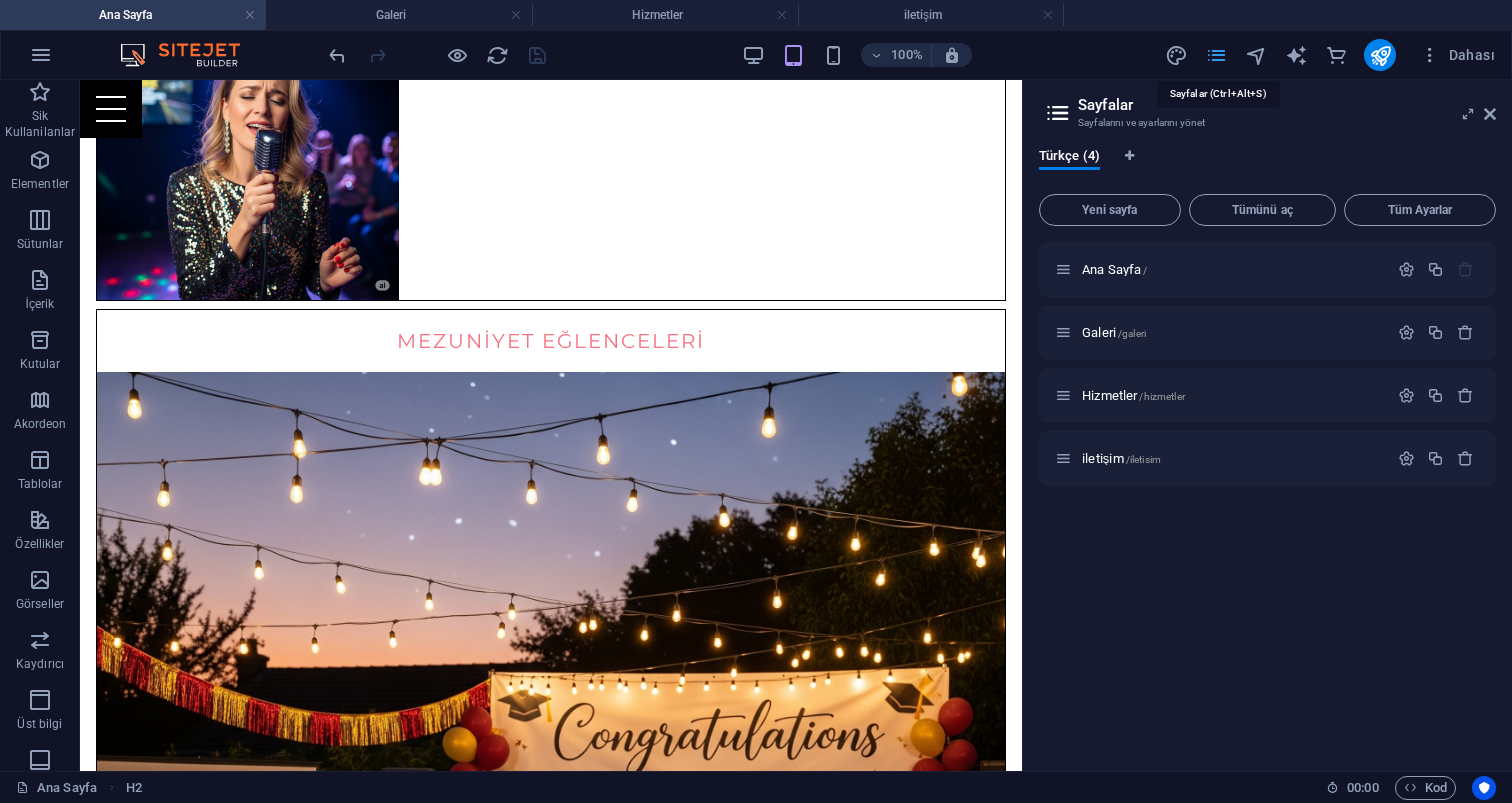 click at bounding box center (1216, 55) 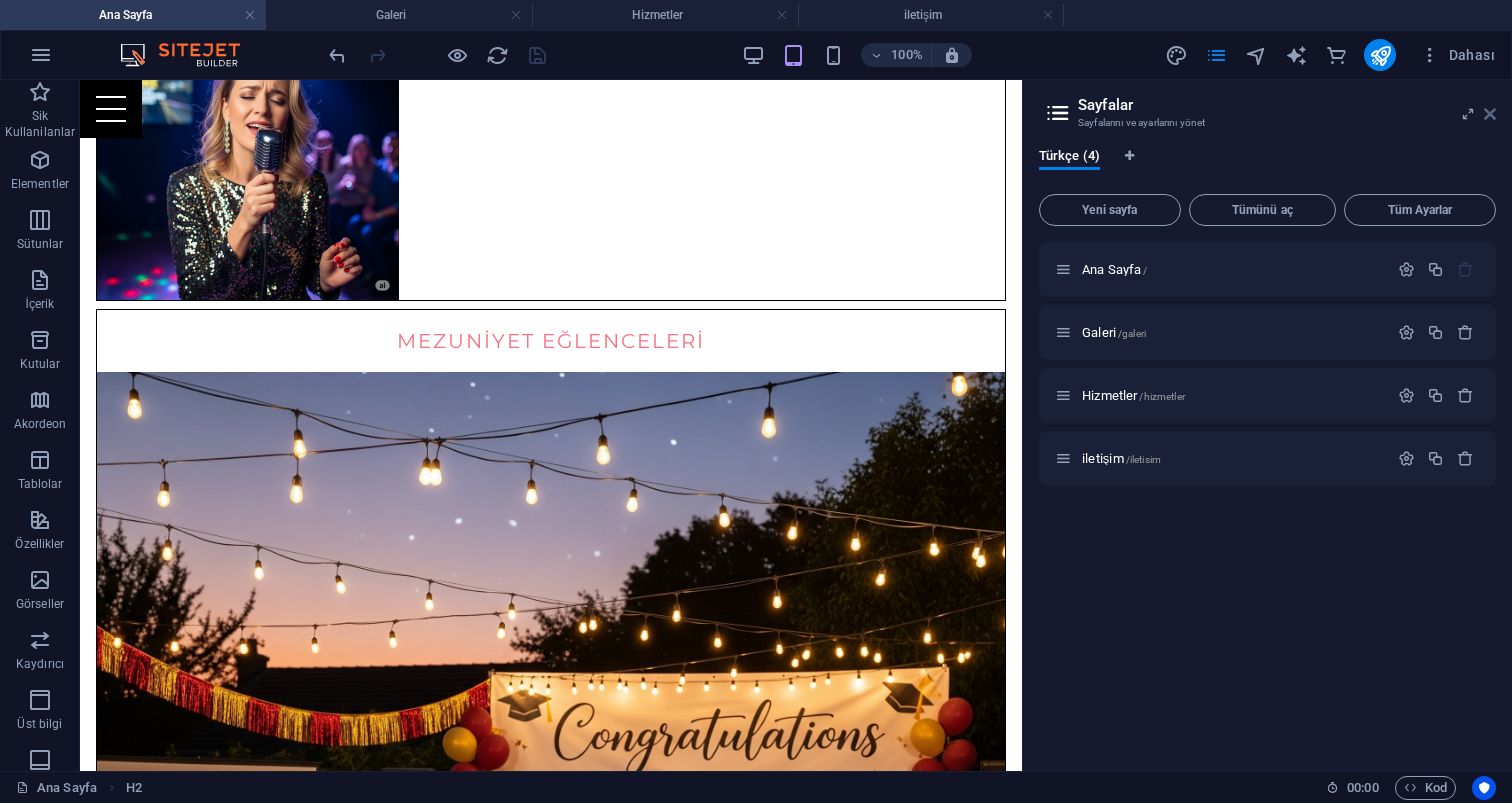 click at bounding box center (1490, 114) 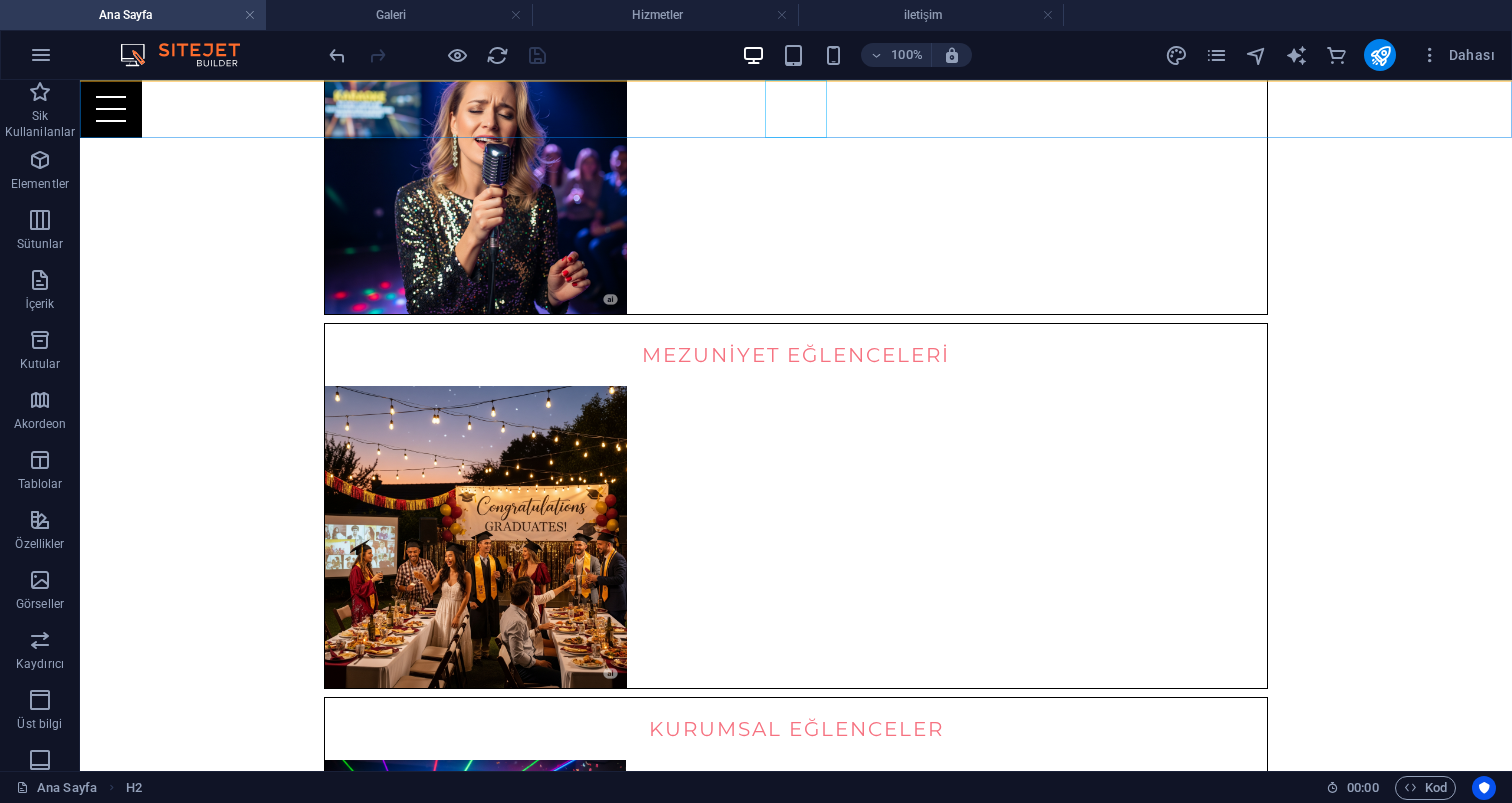 click at bounding box center (796, 109) 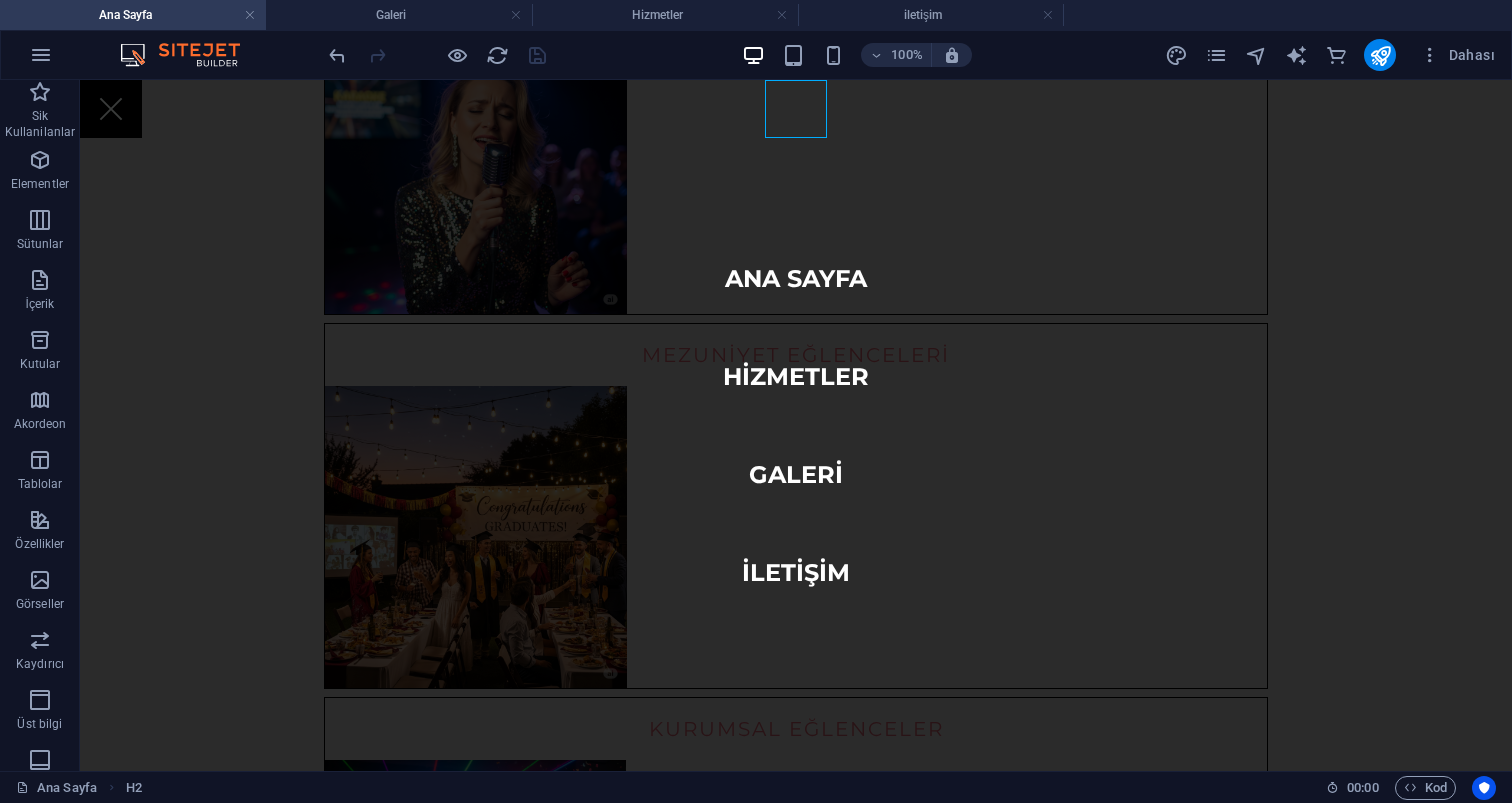 click at bounding box center (111, 109) 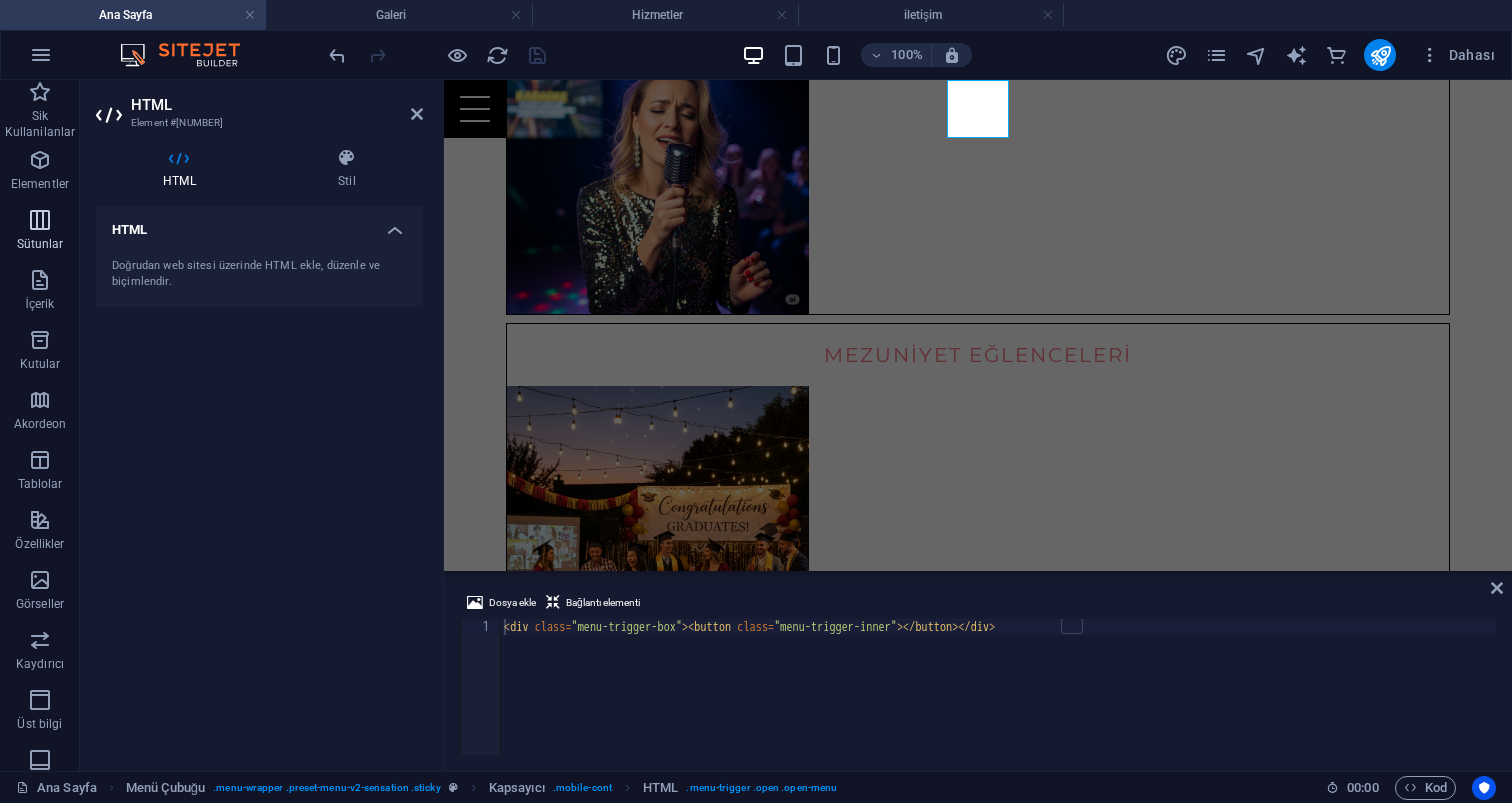 click on "Sütunlar" at bounding box center [40, 244] 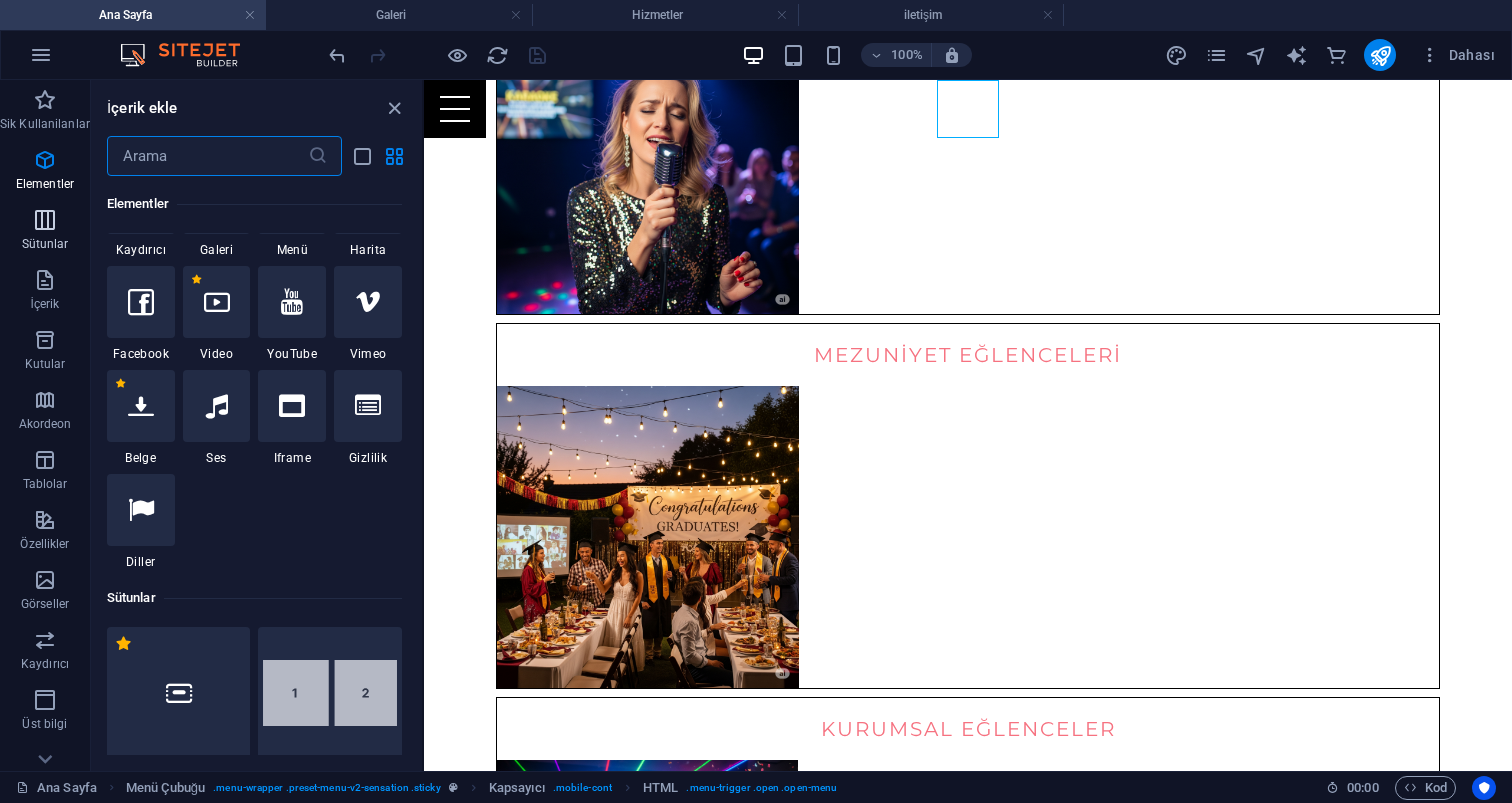 scroll, scrollTop: 1646, scrollLeft: 0, axis: vertical 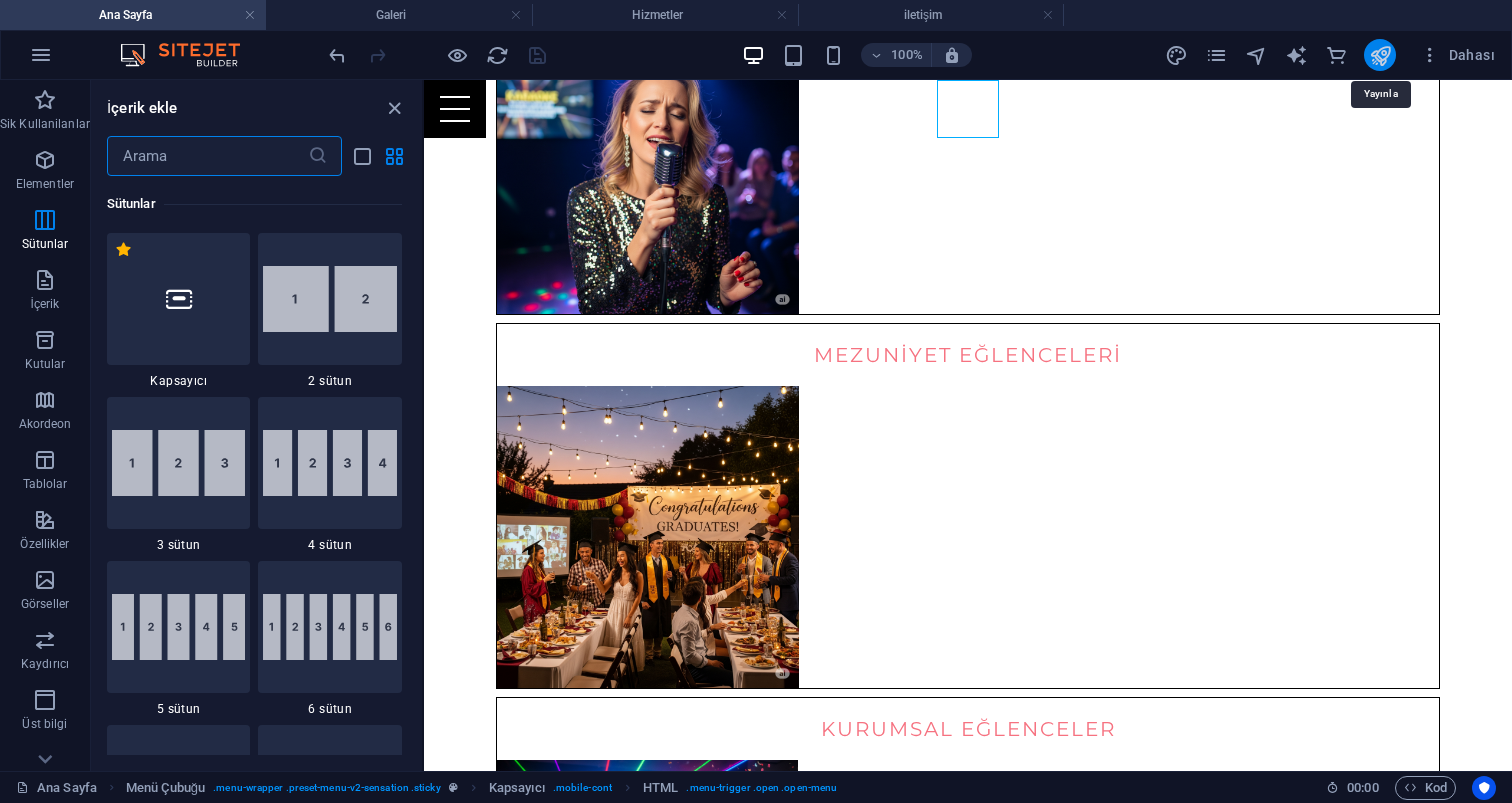 click at bounding box center (1380, 55) 